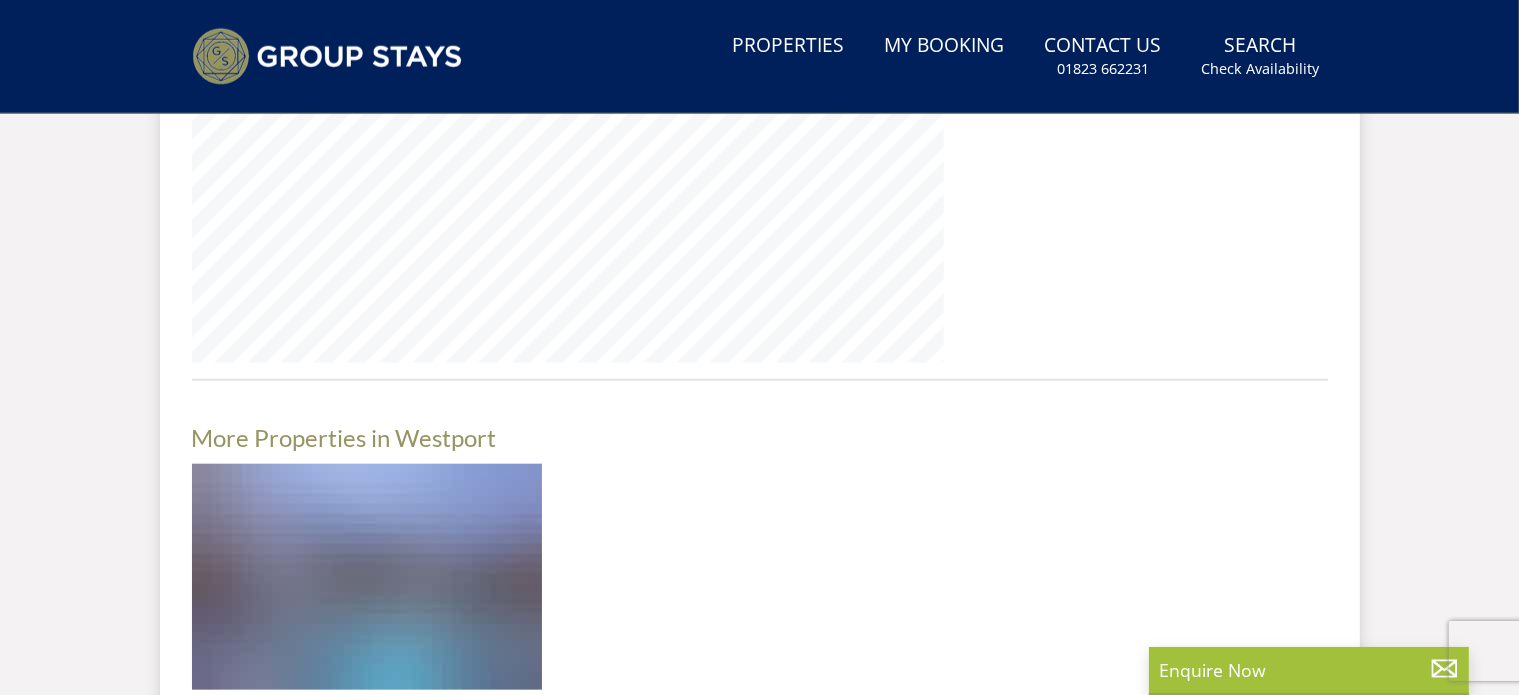 scroll, scrollTop: 1953, scrollLeft: 0, axis: vertical 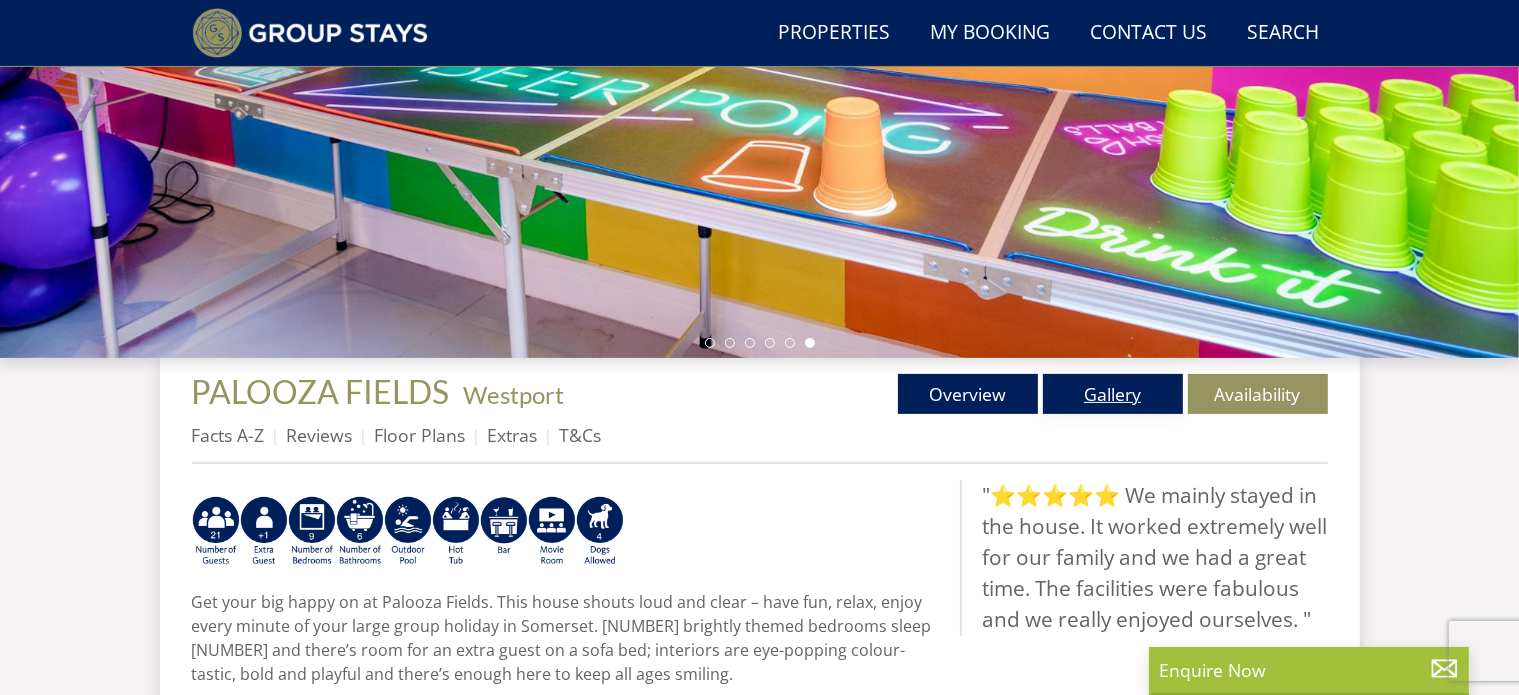 click on "Gallery" at bounding box center (1113, 394) 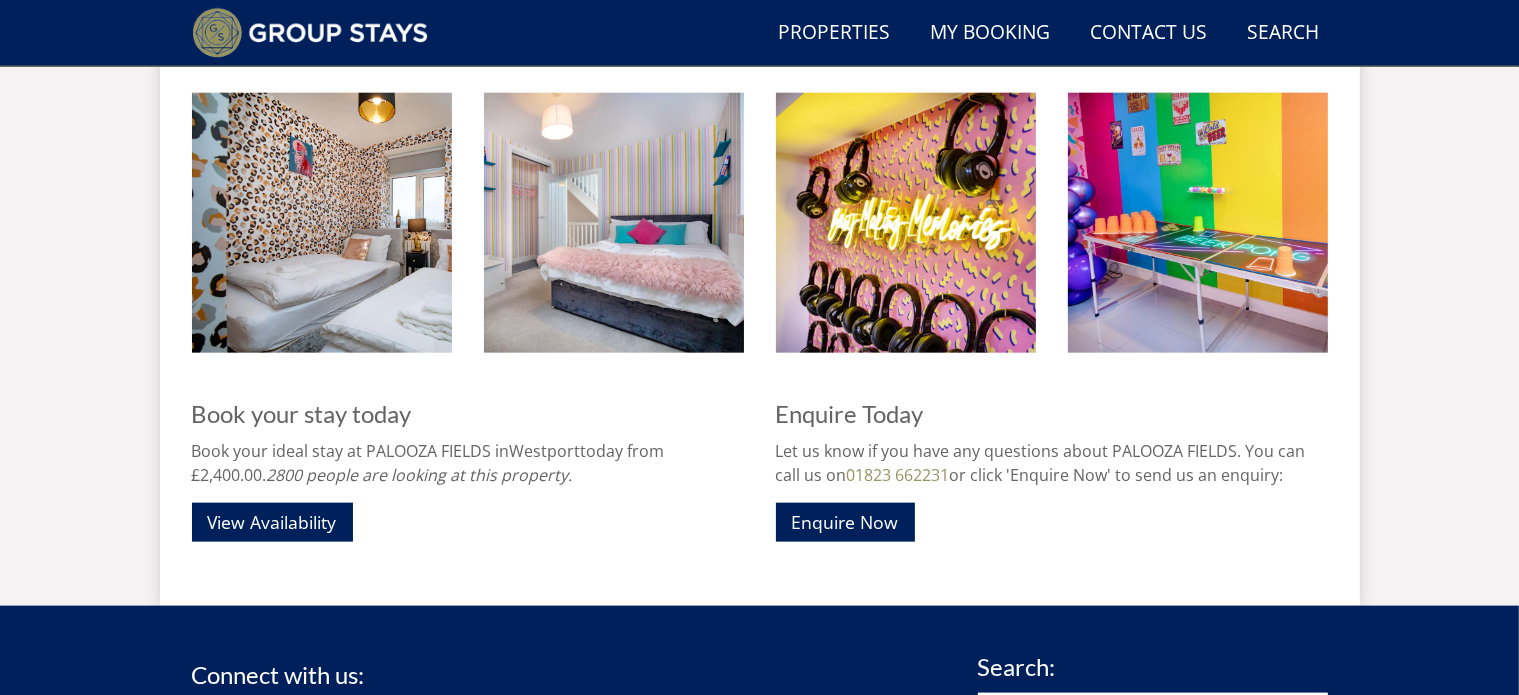 scroll, scrollTop: 2400, scrollLeft: 0, axis: vertical 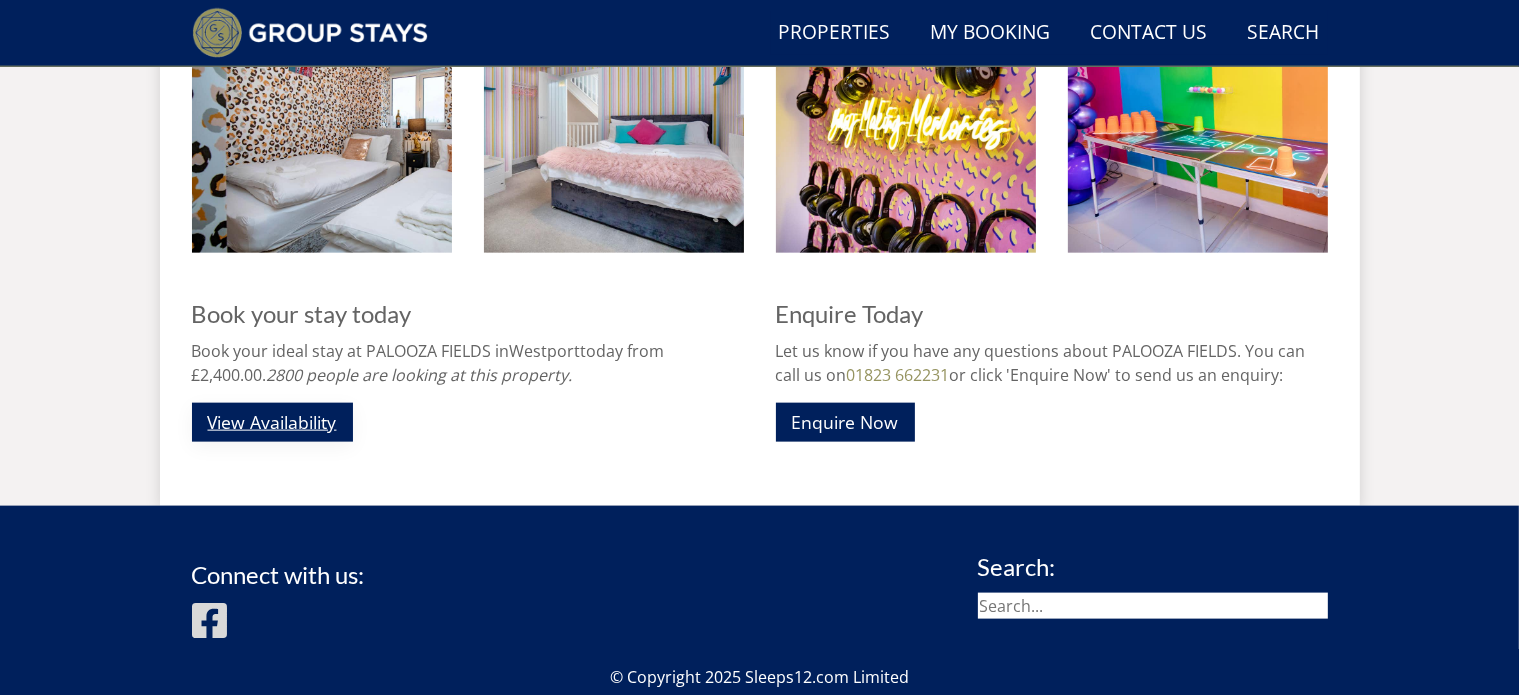 click on "View Availability" at bounding box center [272, 422] 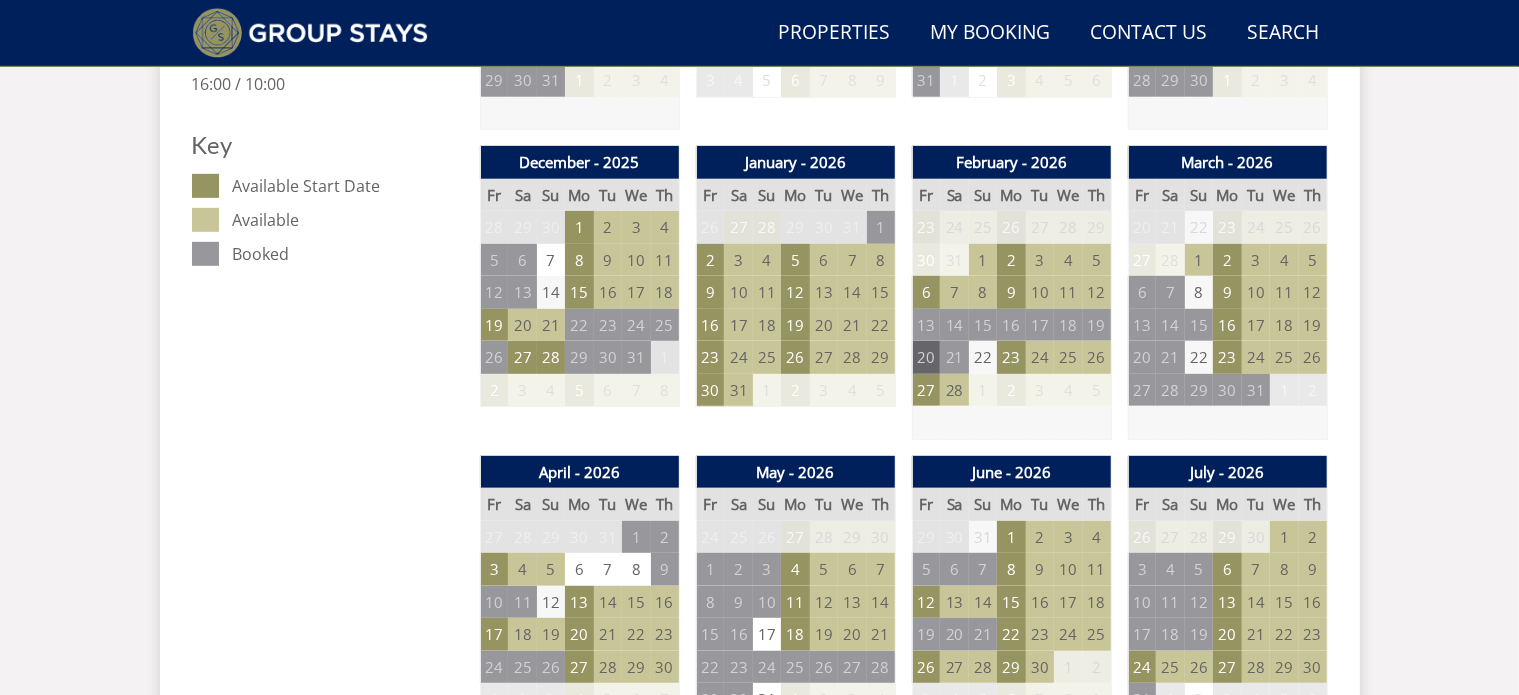 scroll, scrollTop: 1100, scrollLeft: 0, axis: vertical 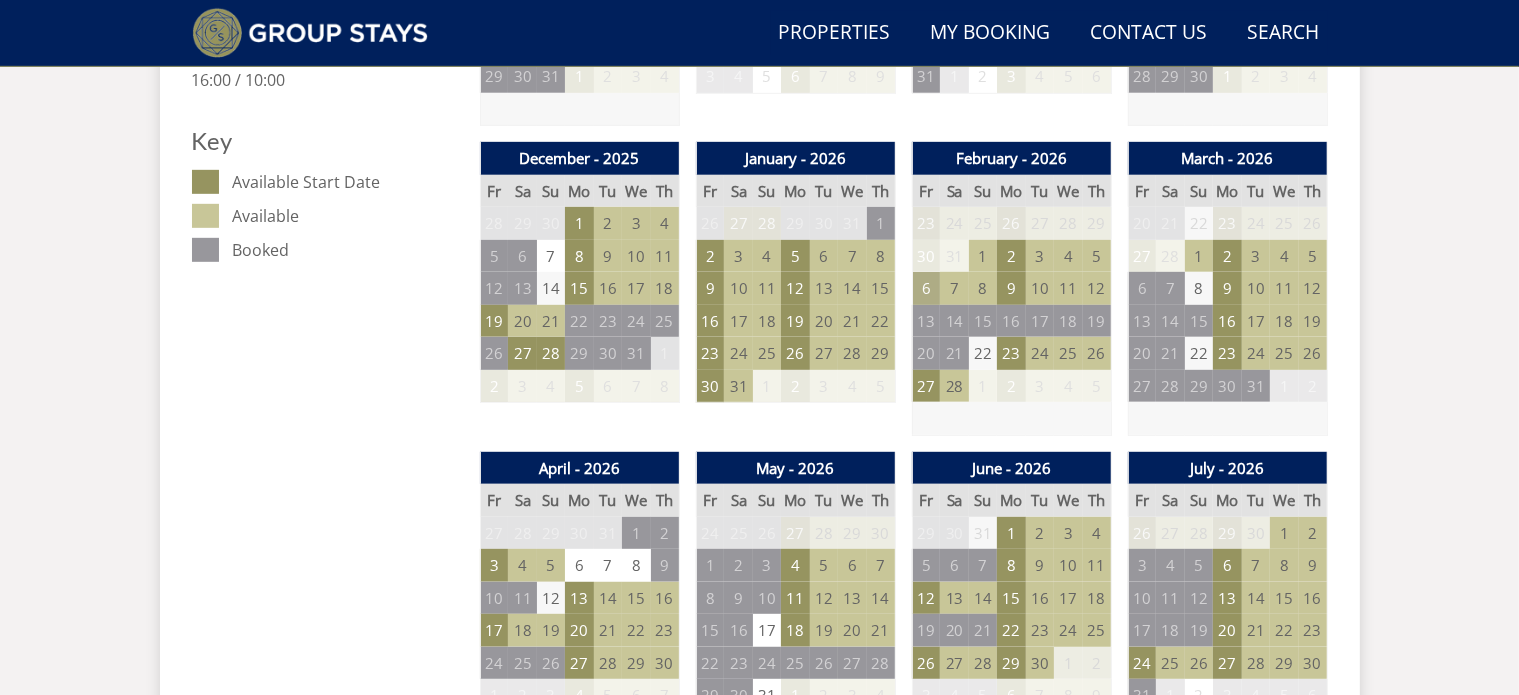 click on "6" at bounding box center [926, 288] 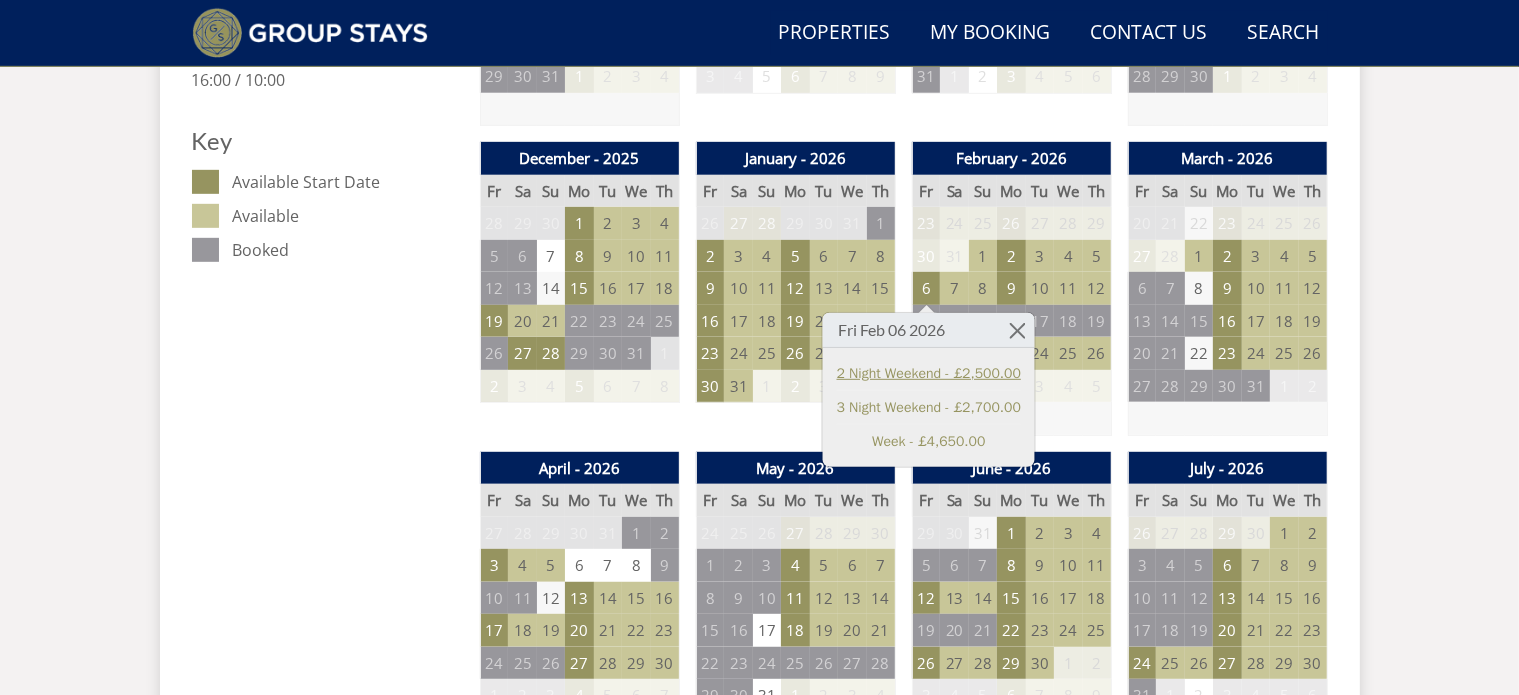 click on "2 Night Weekend  - £2,500.00" at bounding box center (929, 373) 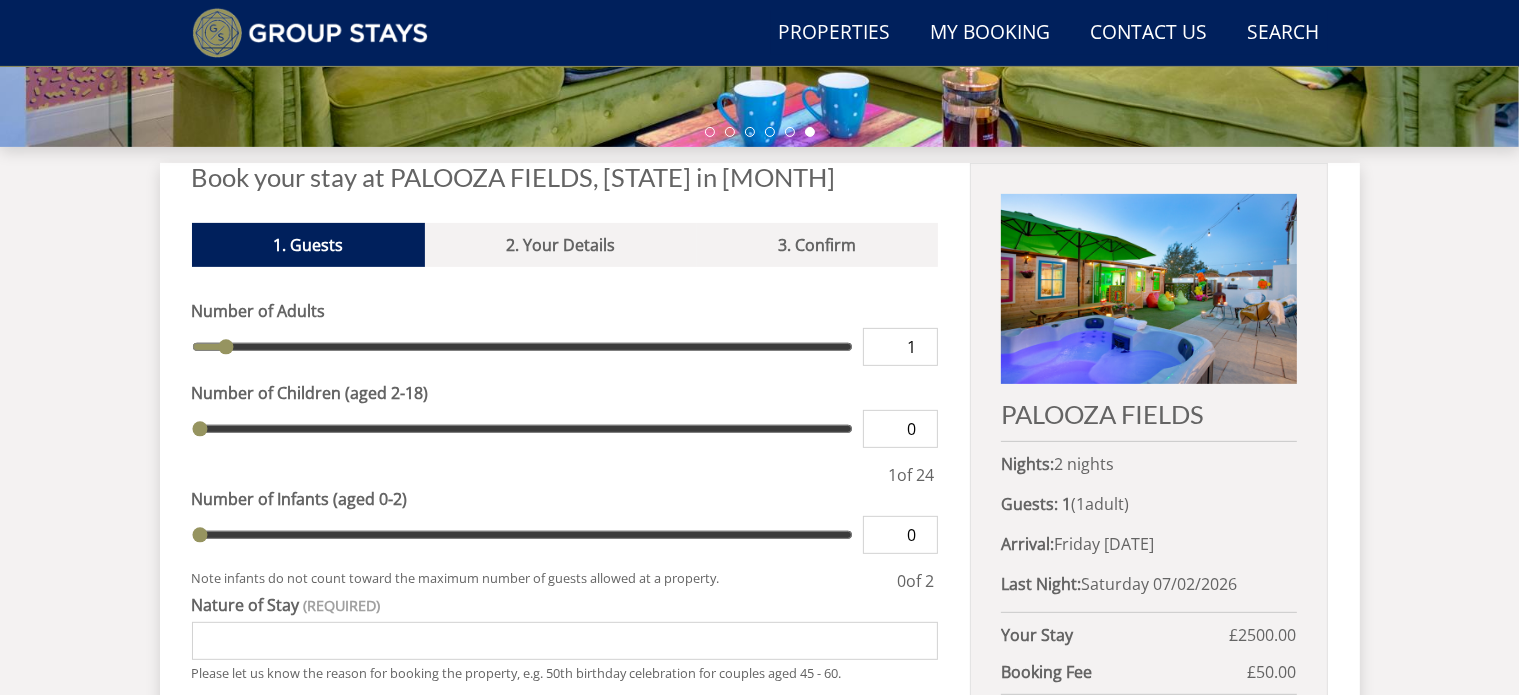 scroll, scrollTop: 700, scrollLeft: 0, axis: vertical 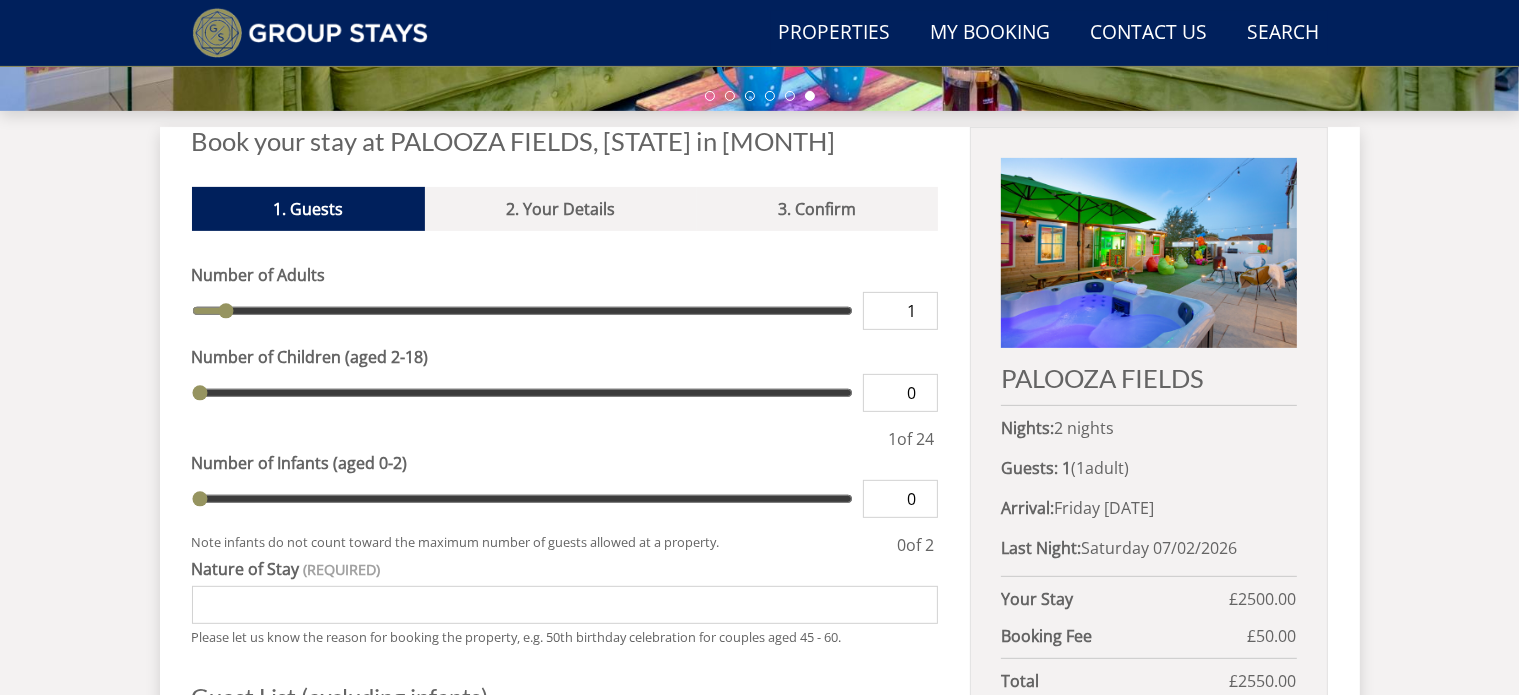 type on "2" 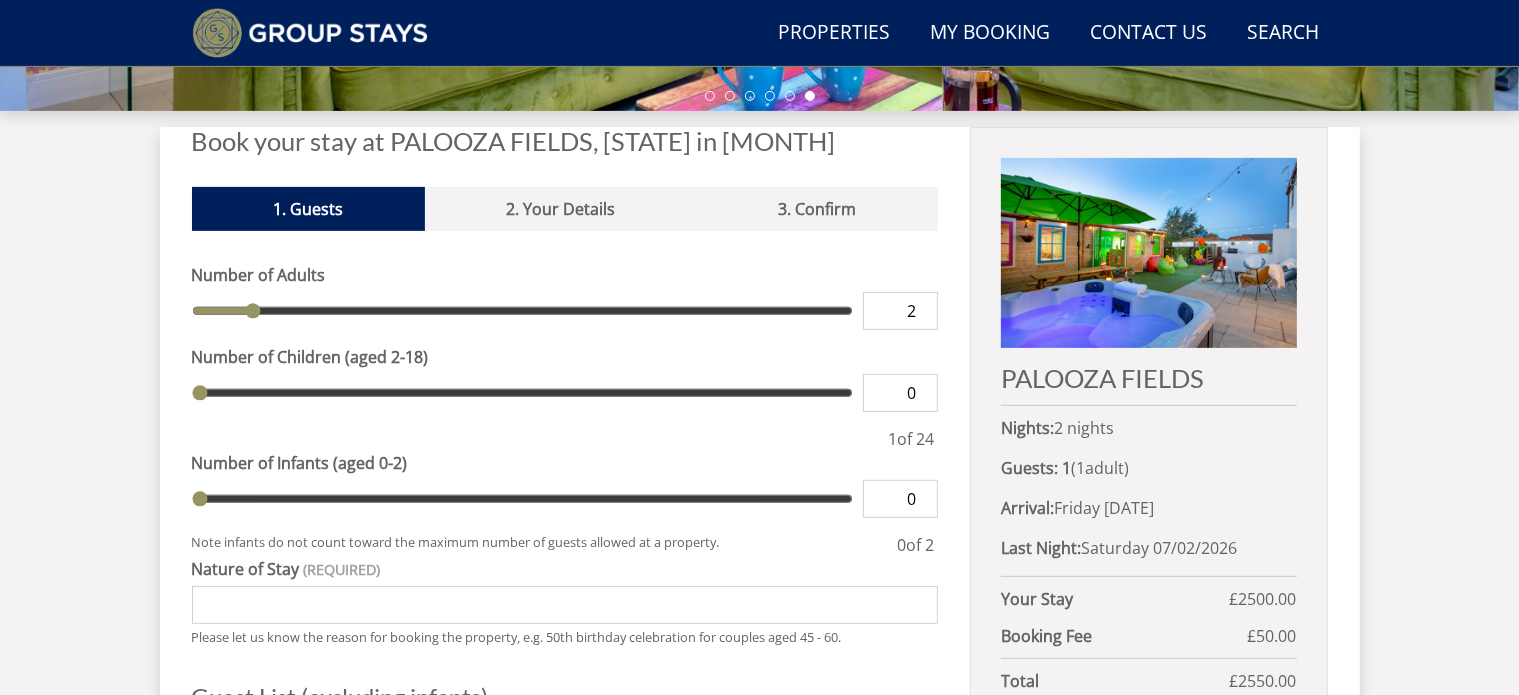 type on "3" 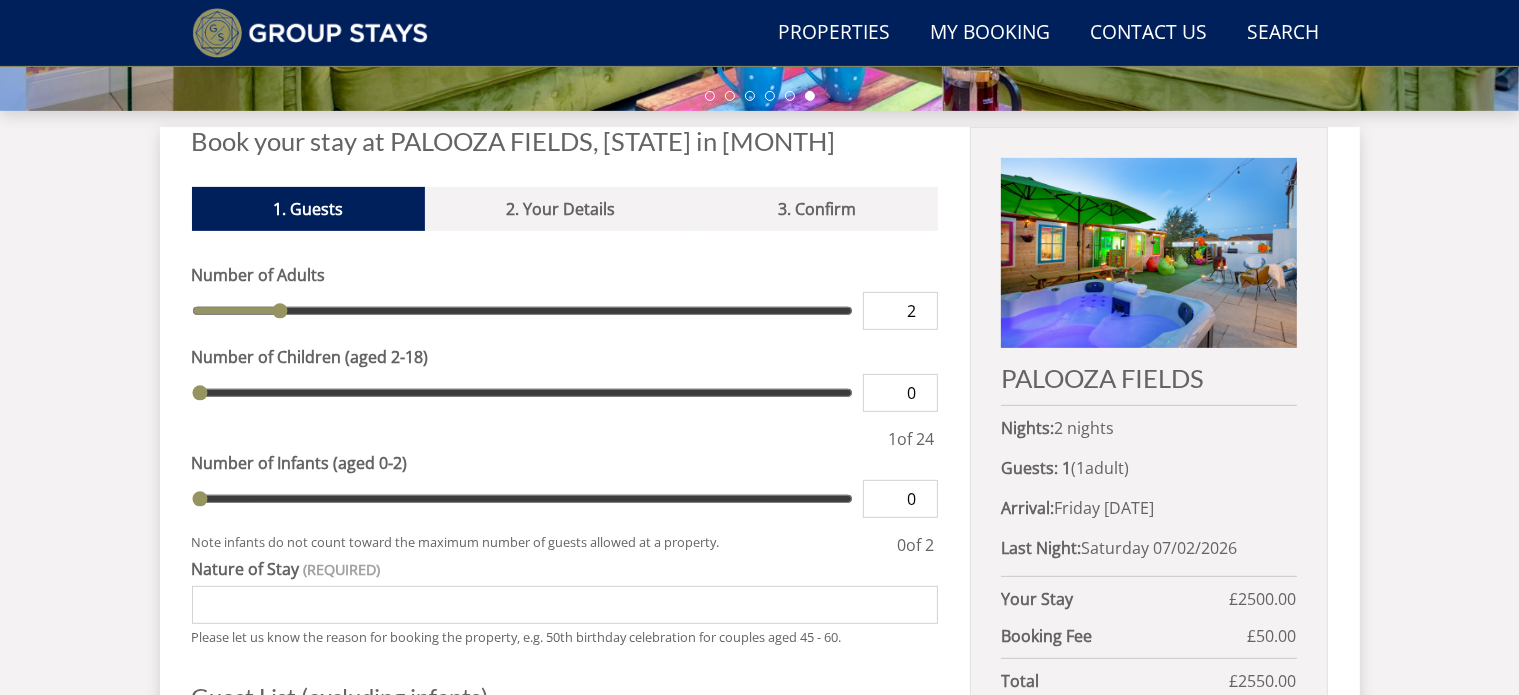 type on "3" 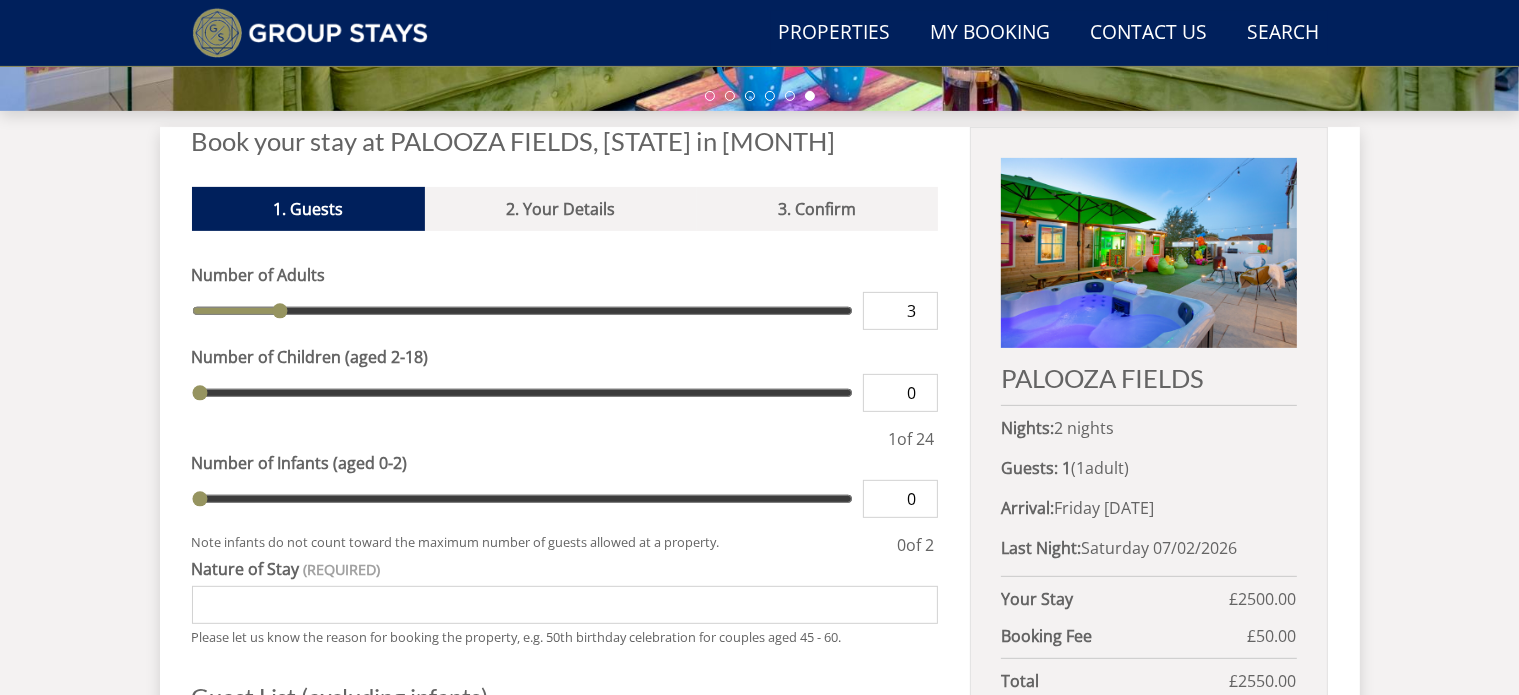 type on "4" 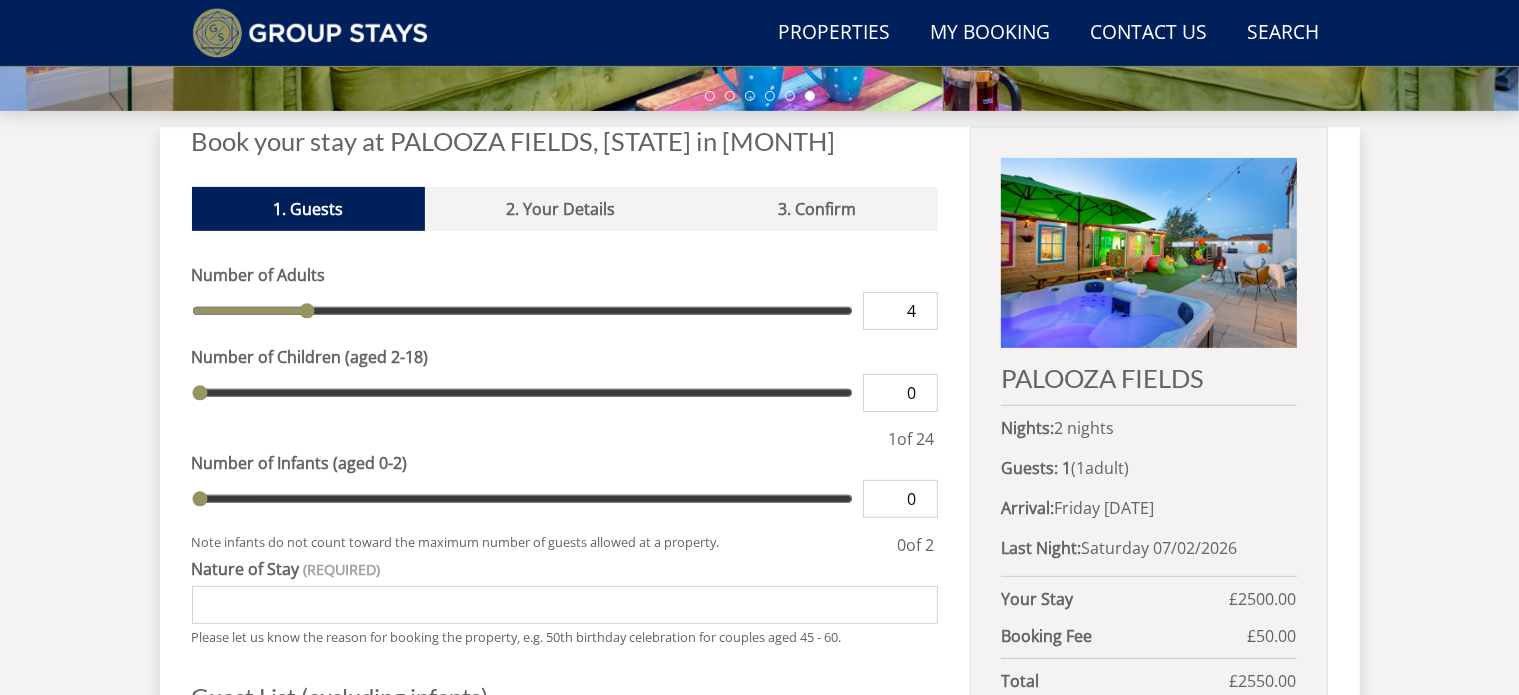 type on "5" 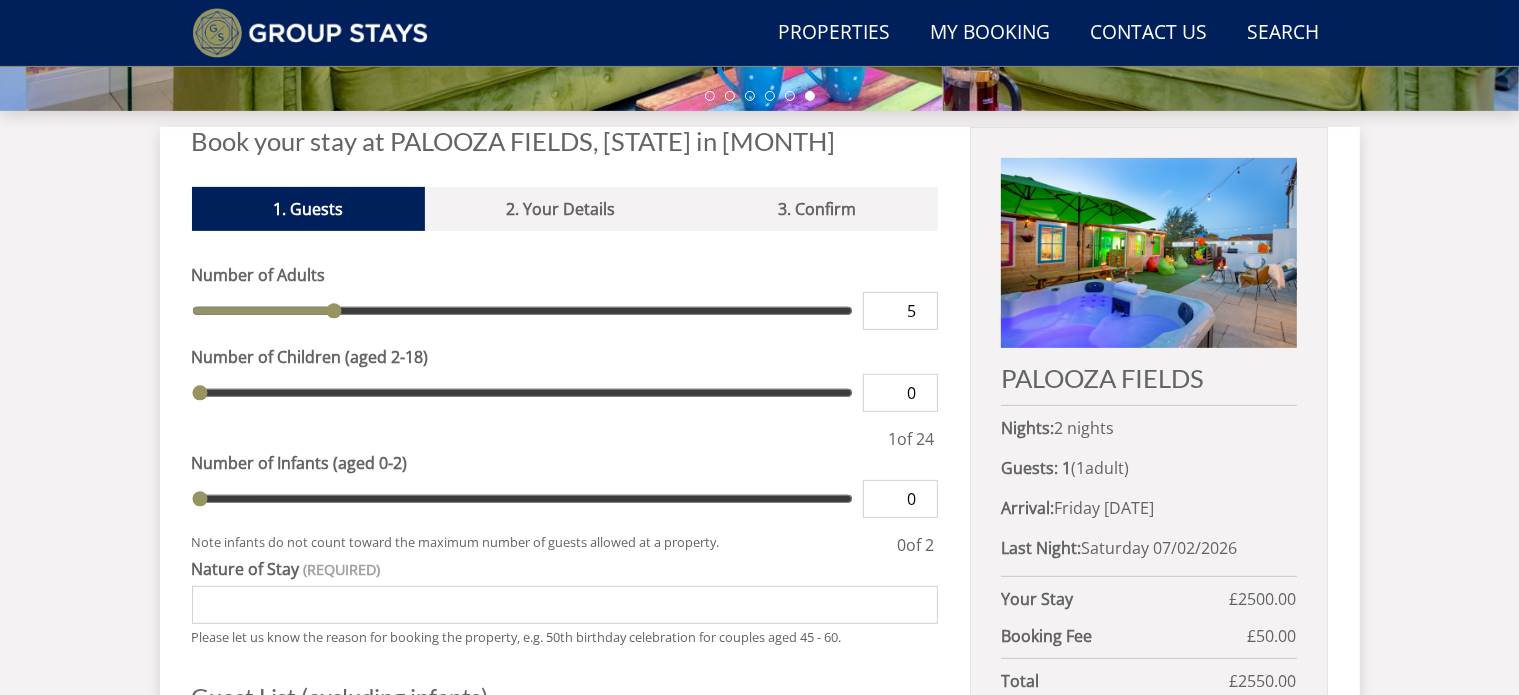 type on "6" 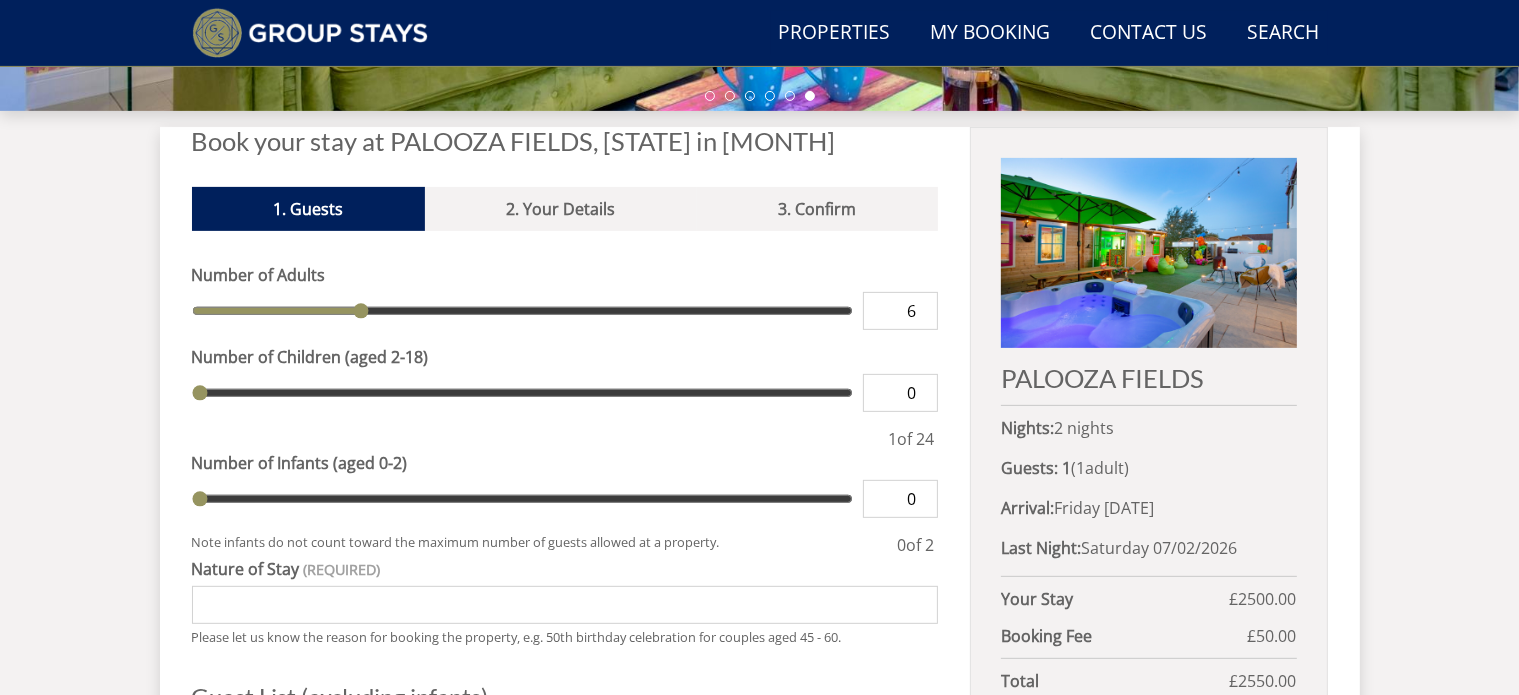 type on "7" 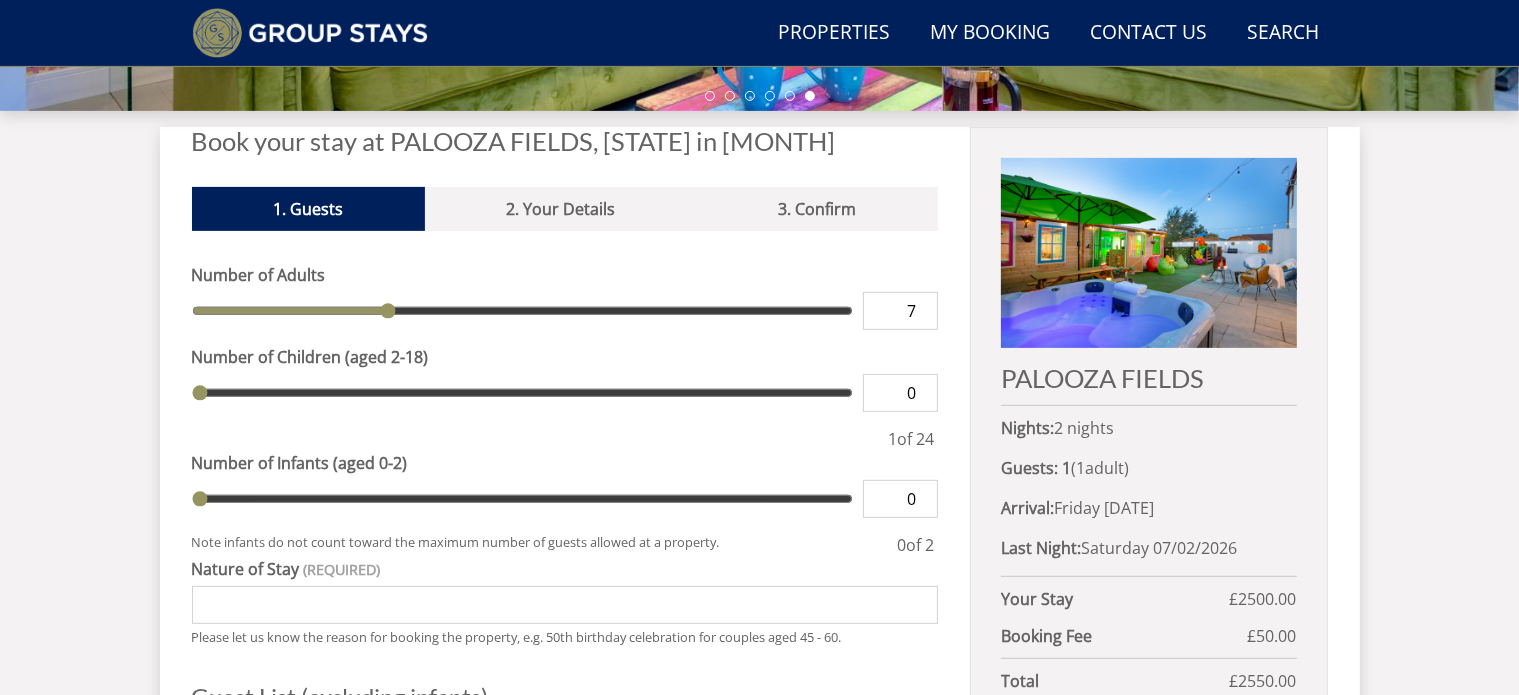 type on "8" 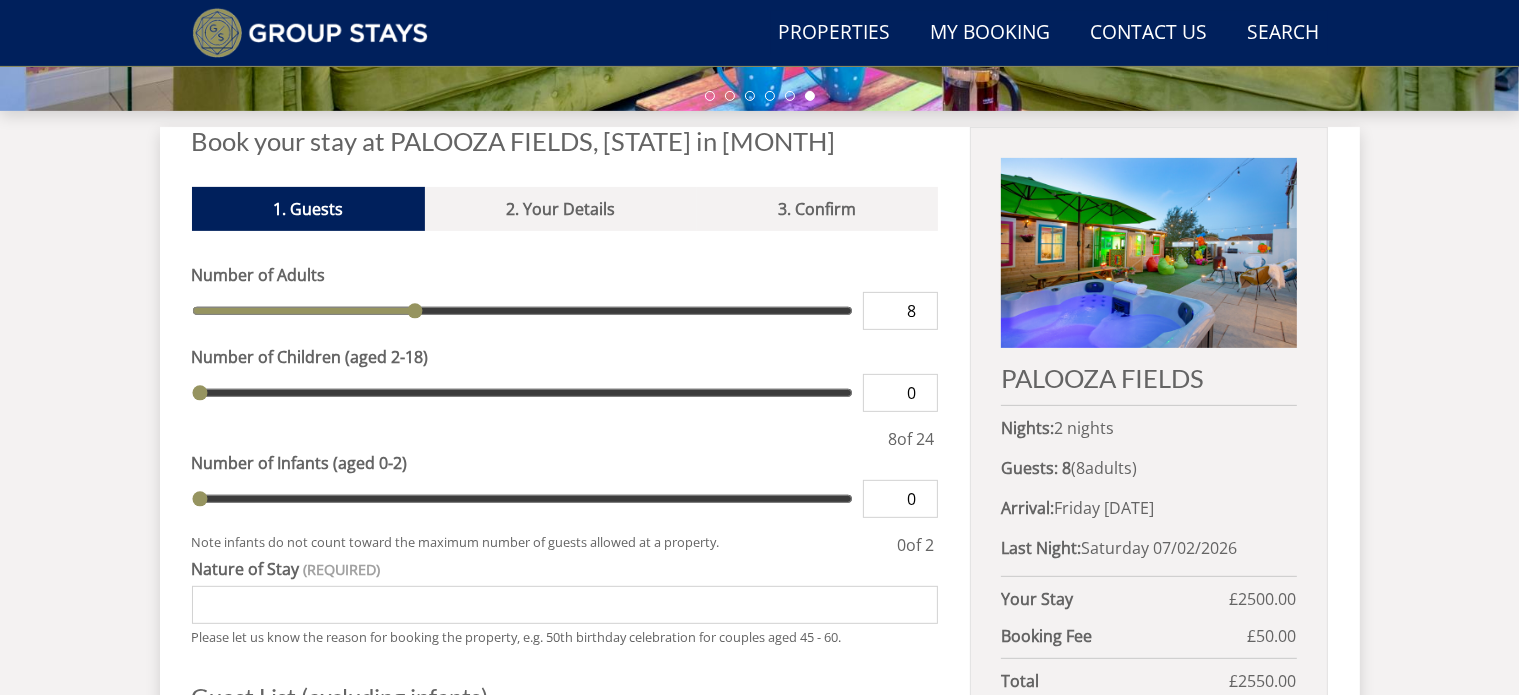 type on "9" 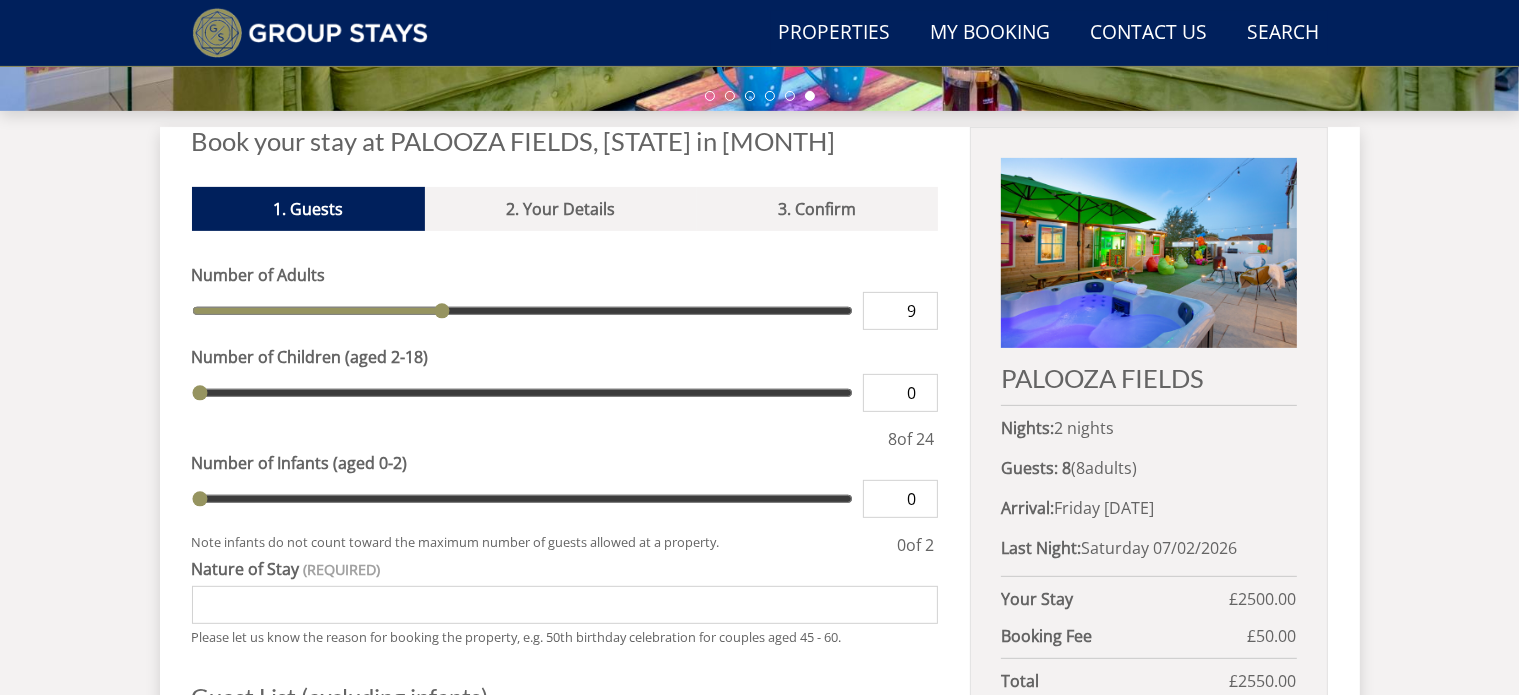 type on "10" 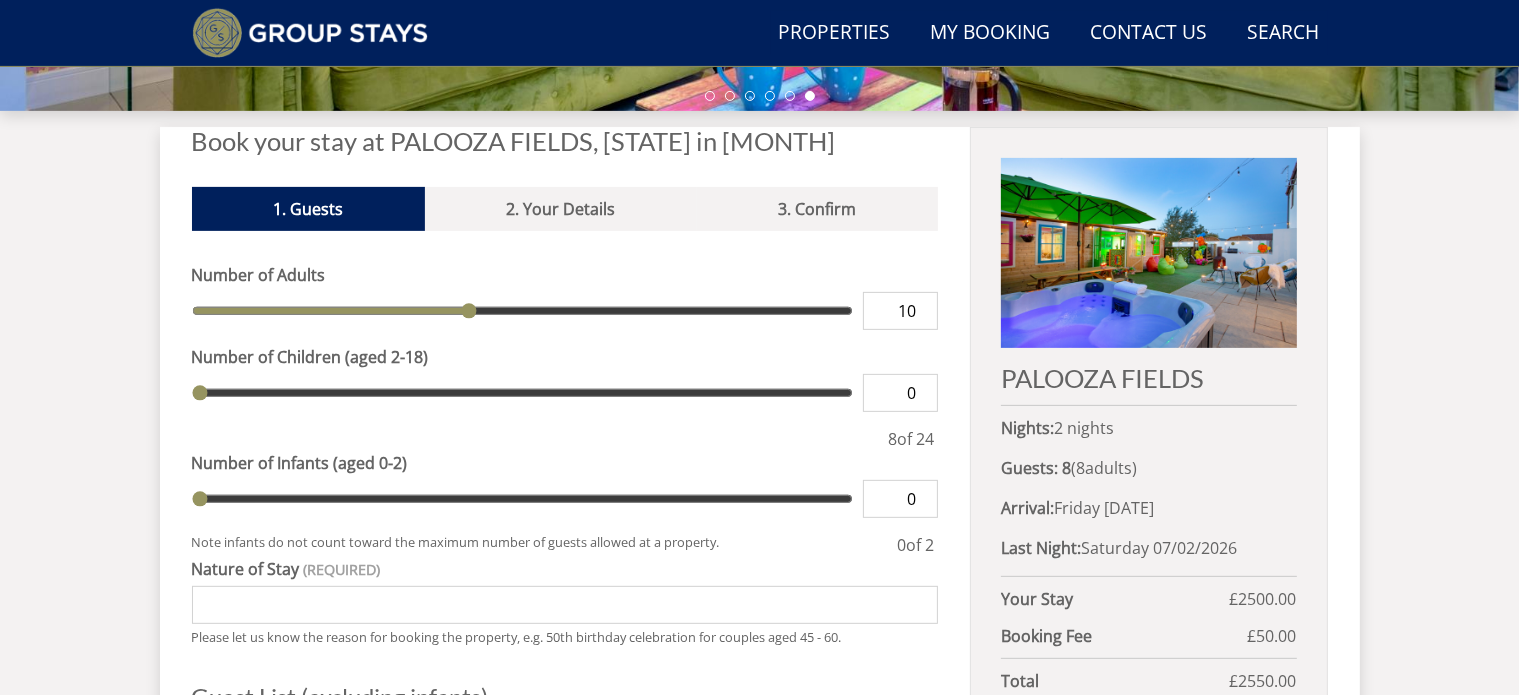 type on "12" 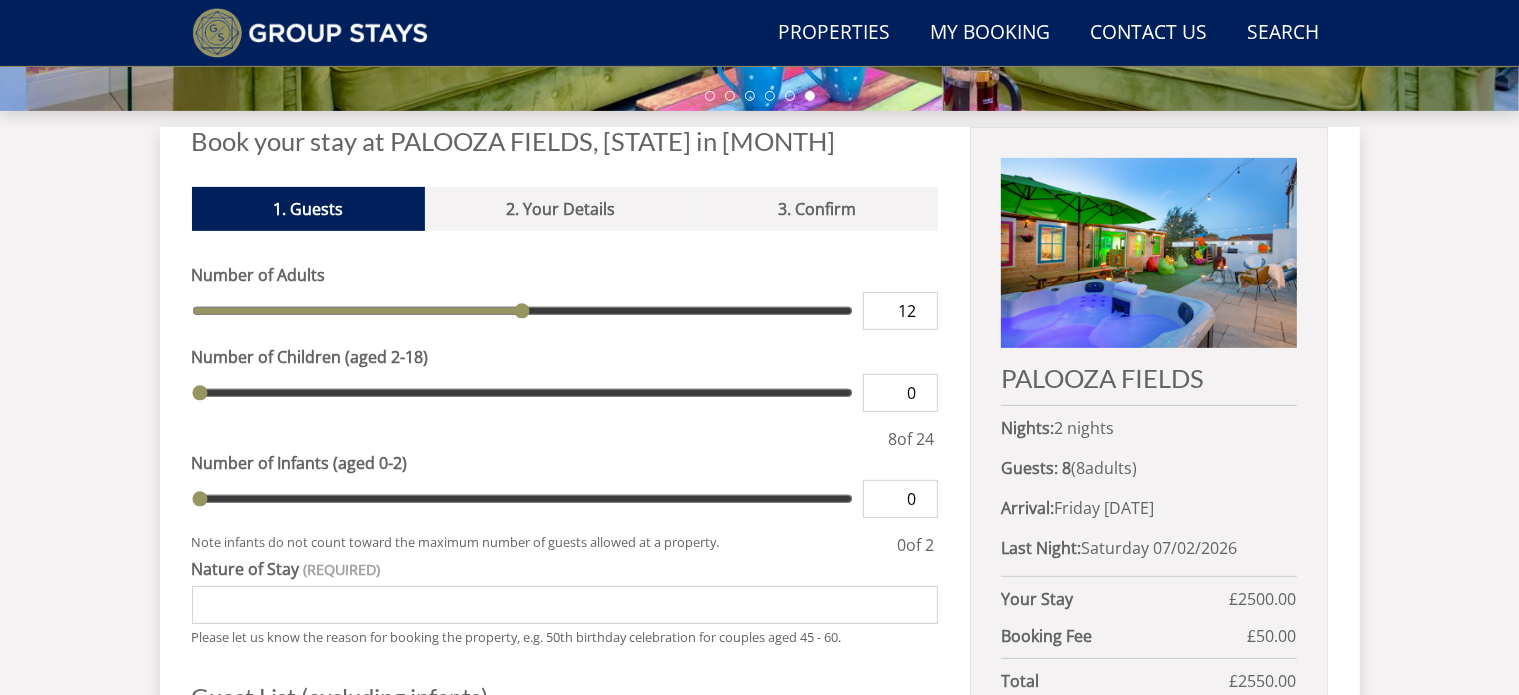 type on "13" 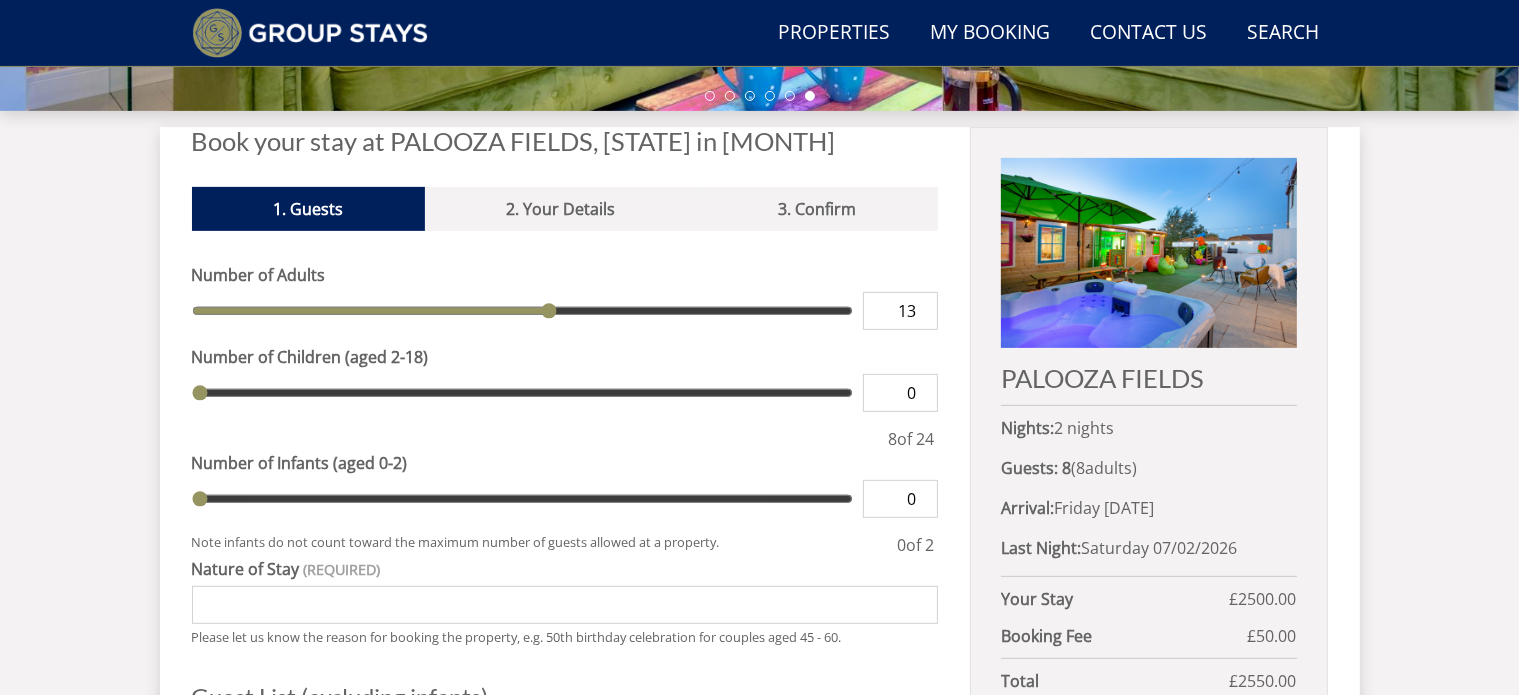 type on "14" 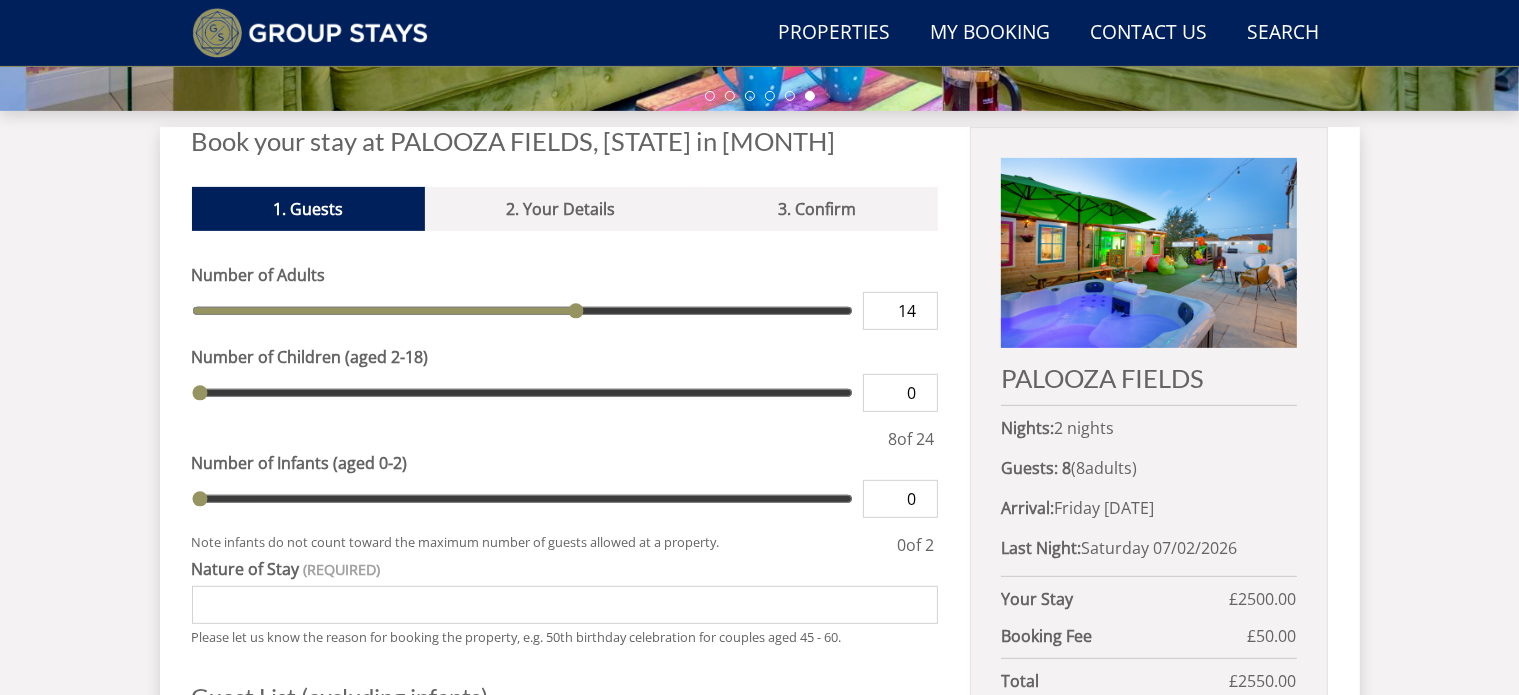 type on "15" 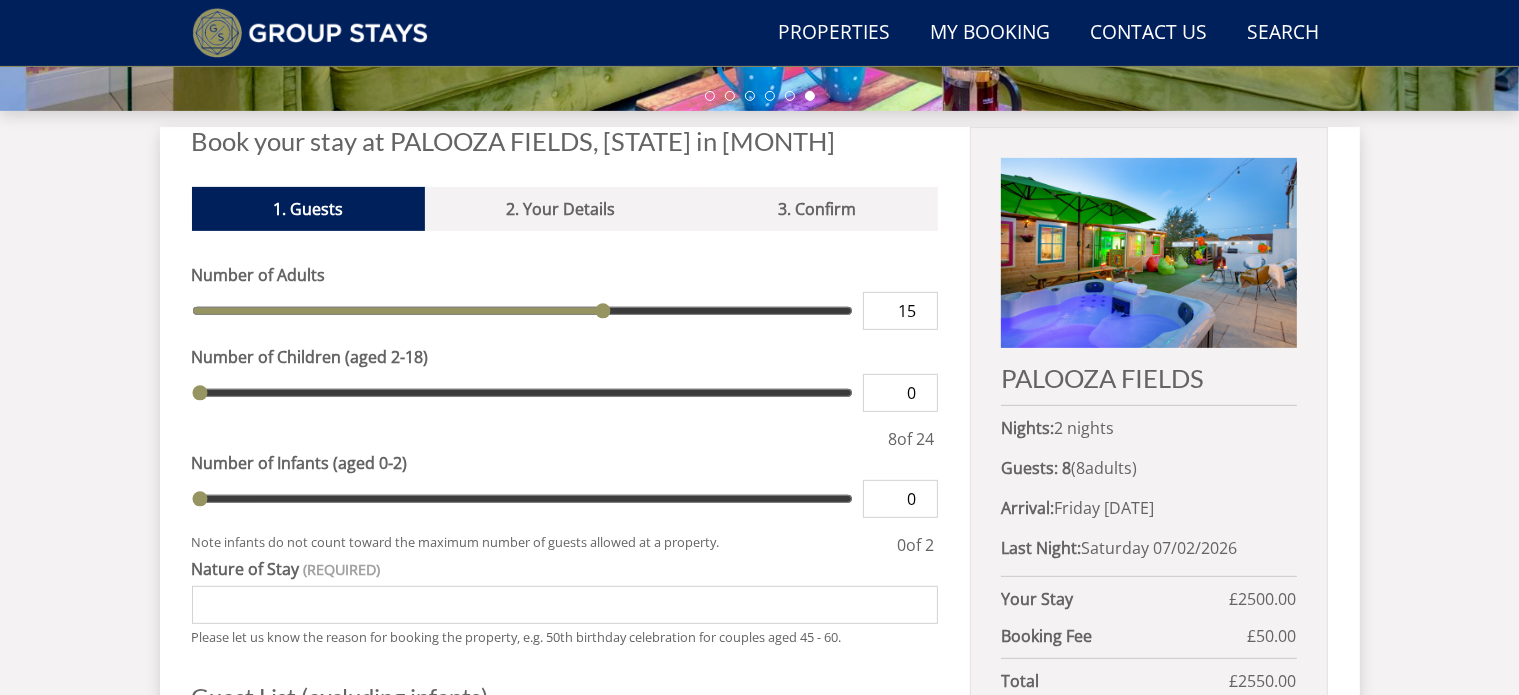 type on "16" 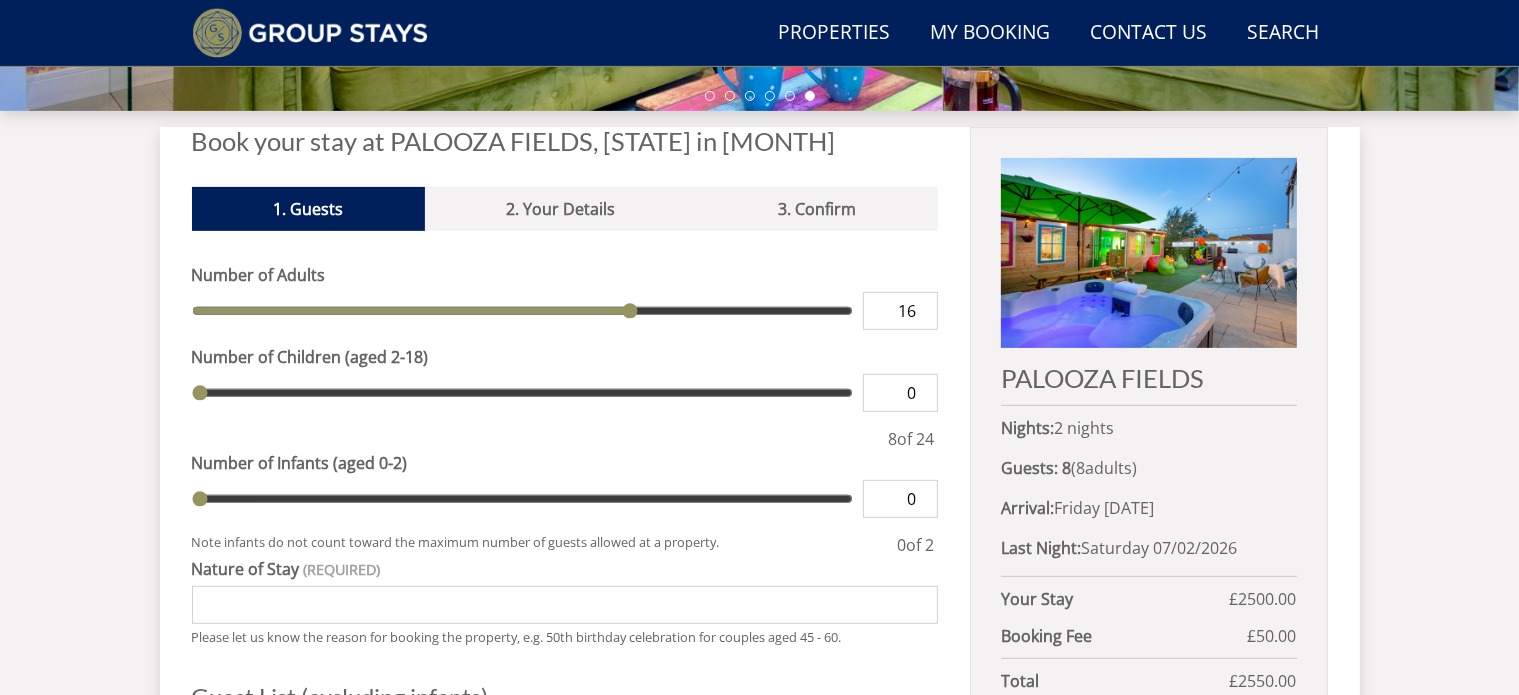 type on "17" 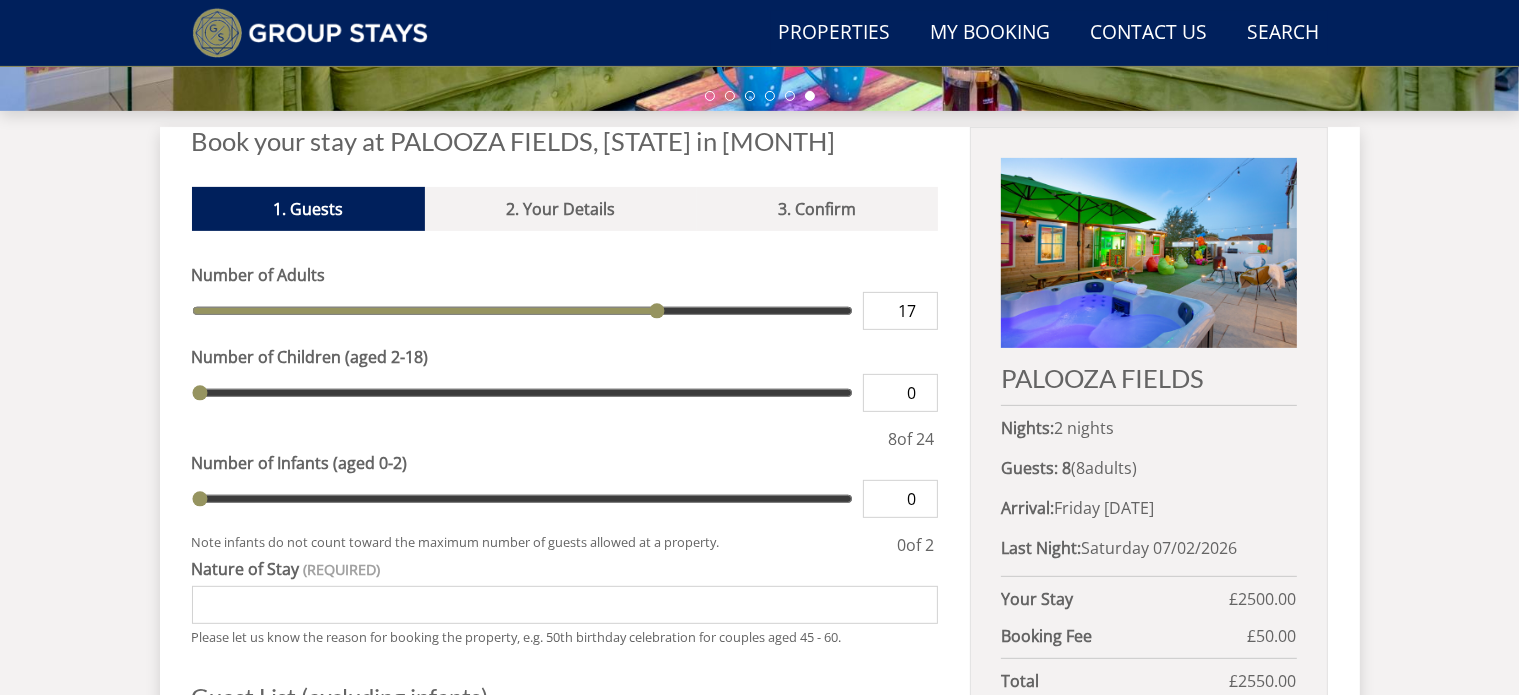 type on "18" 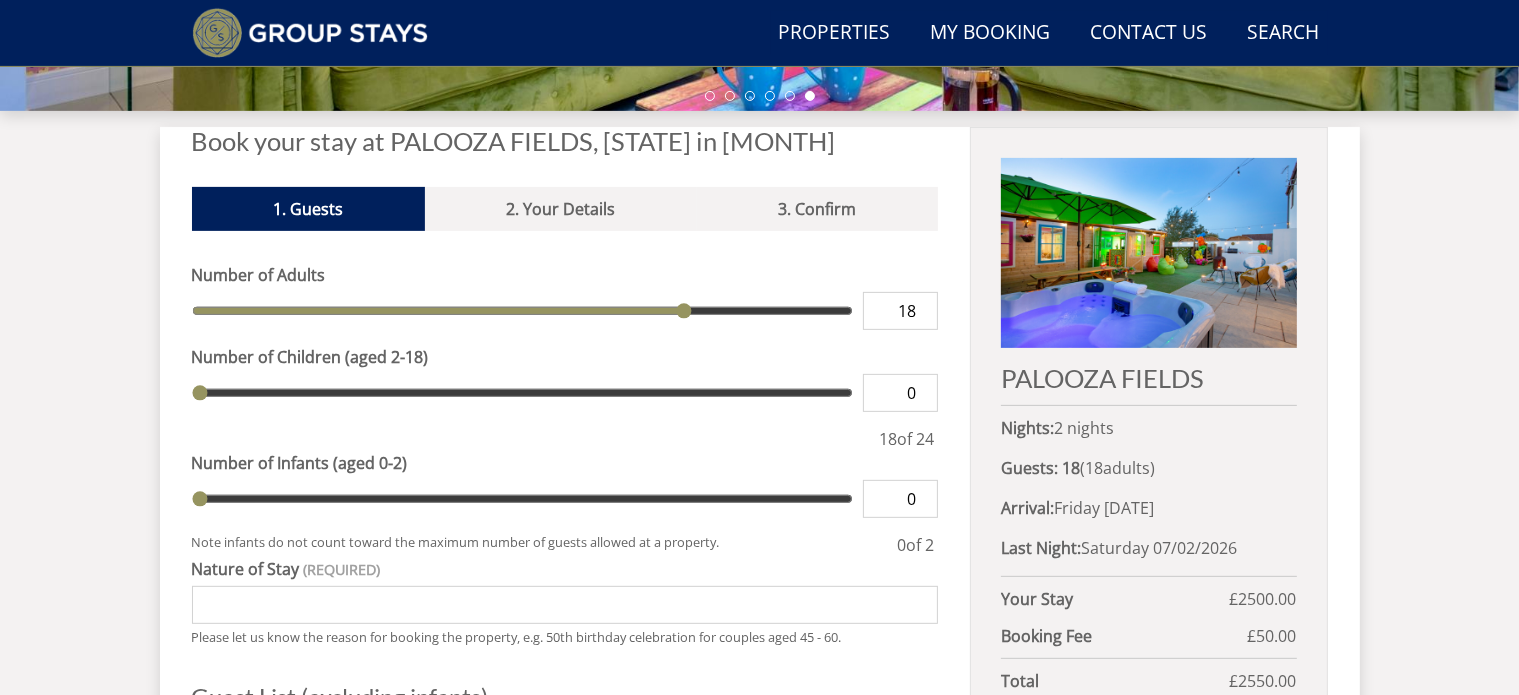 type on "19" 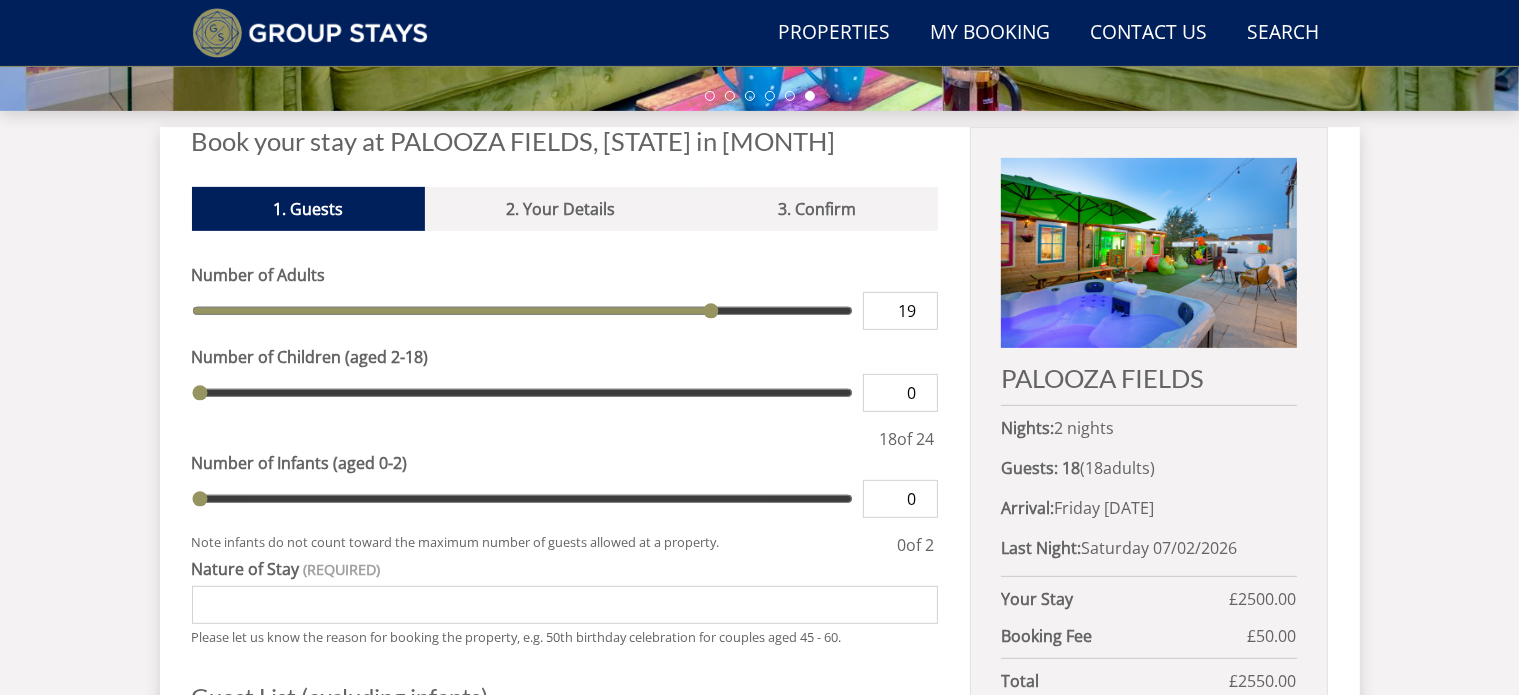 type on "20" 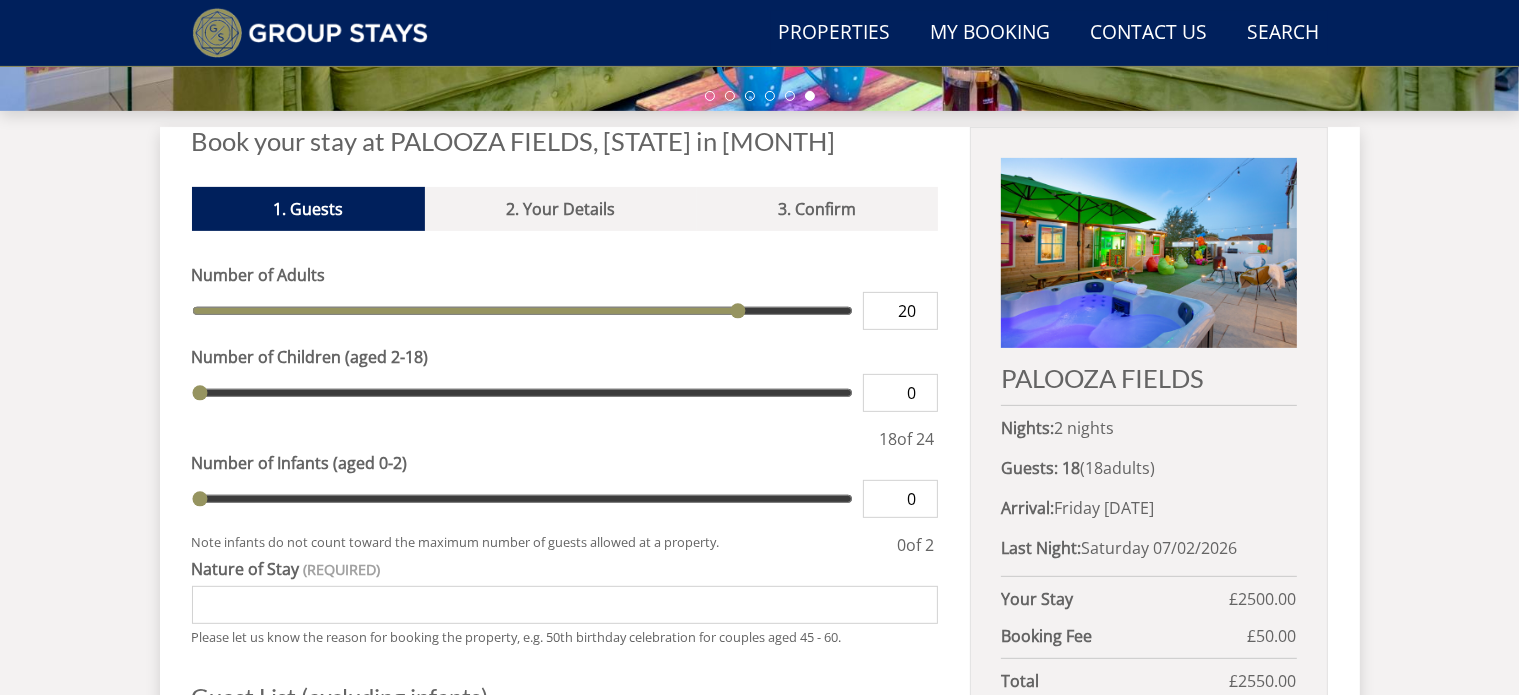 type on "21" 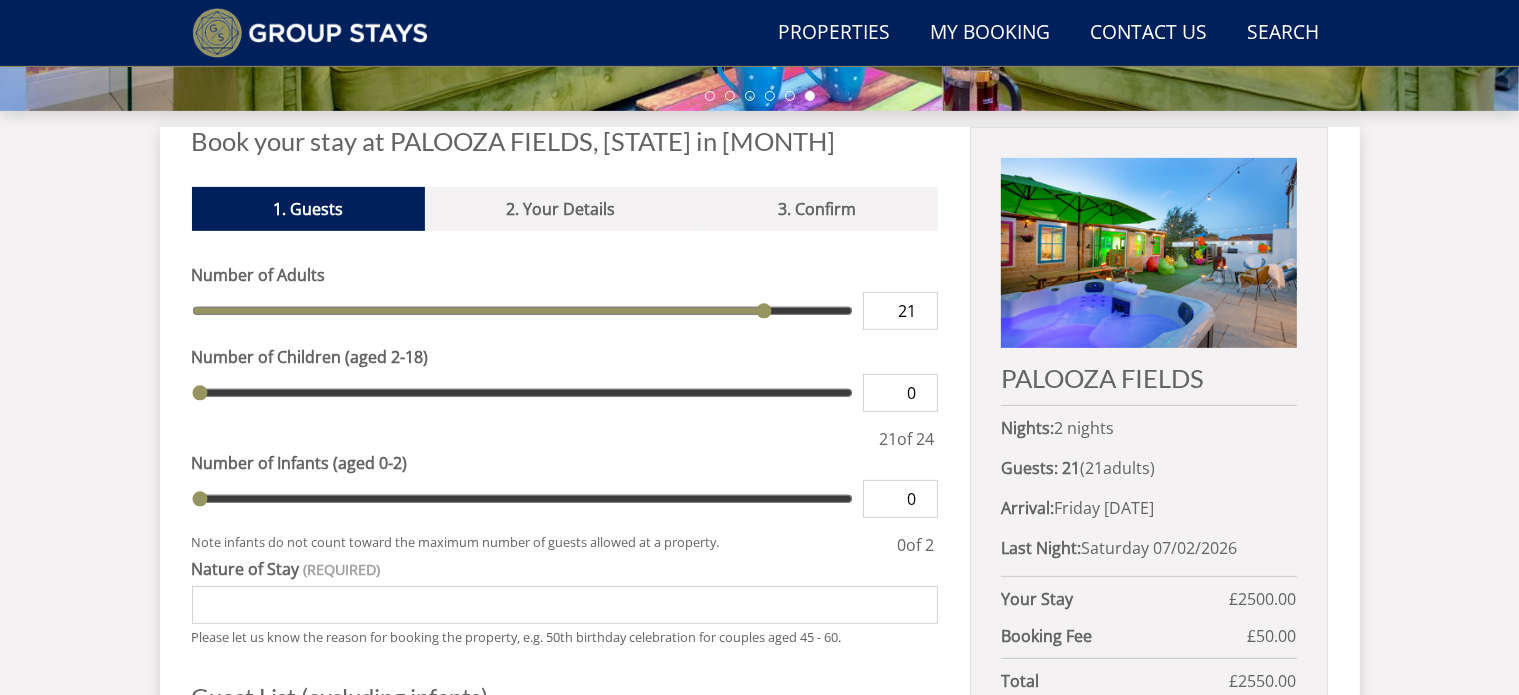 type on "22" 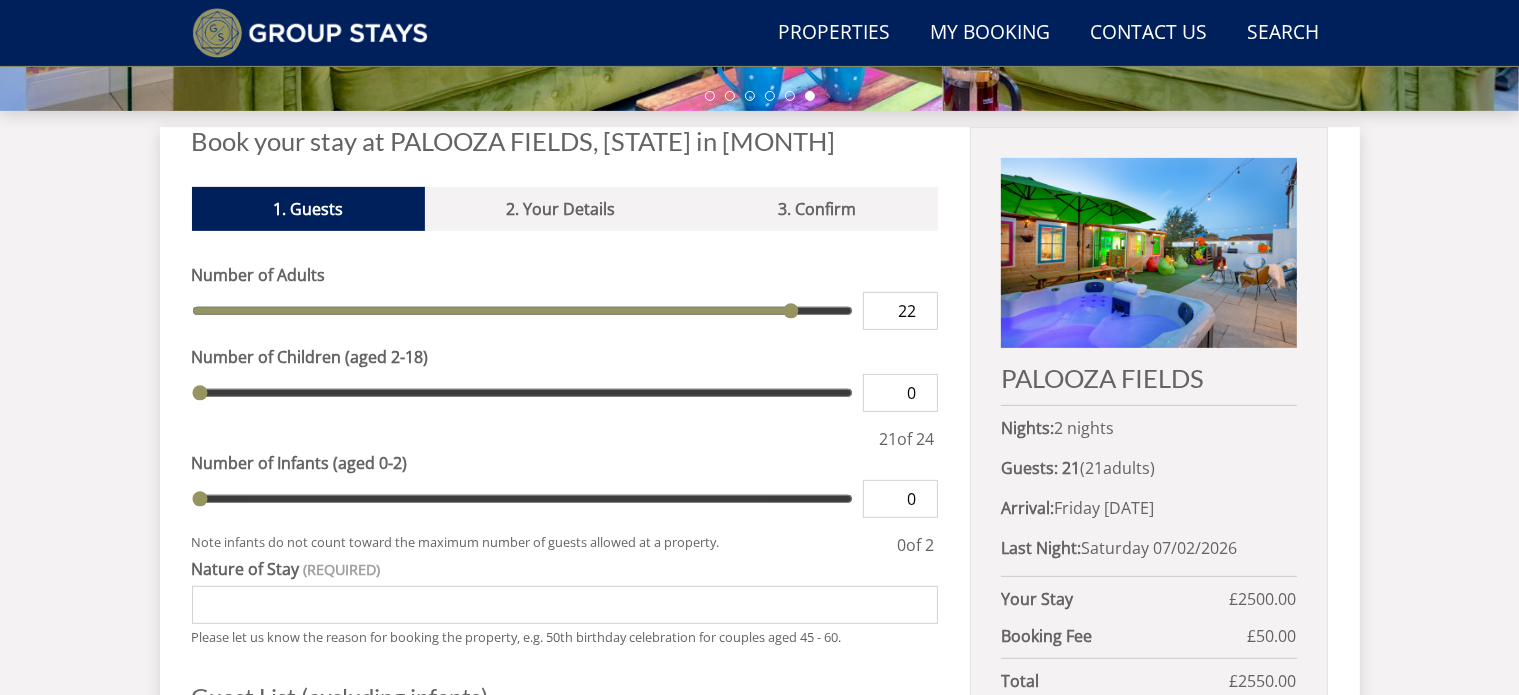 type on "23" 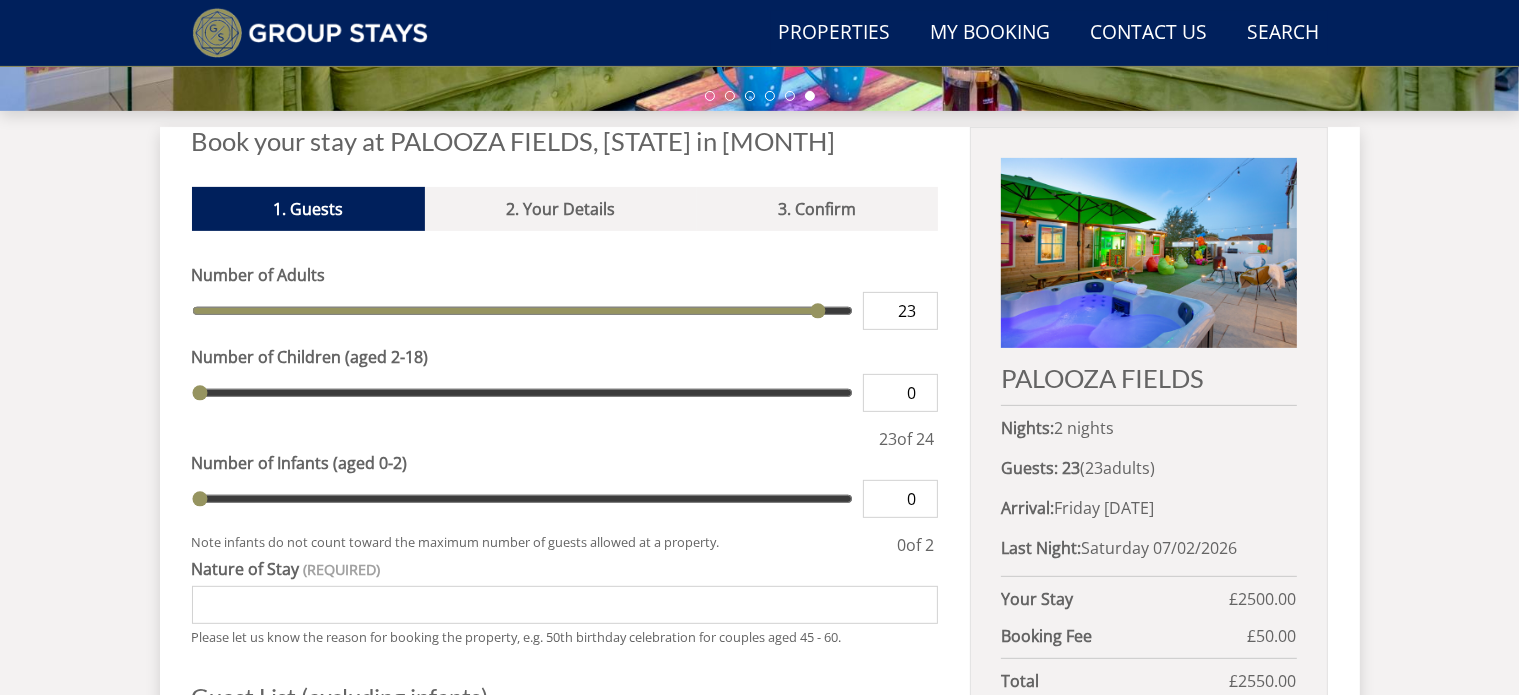 type on "24" 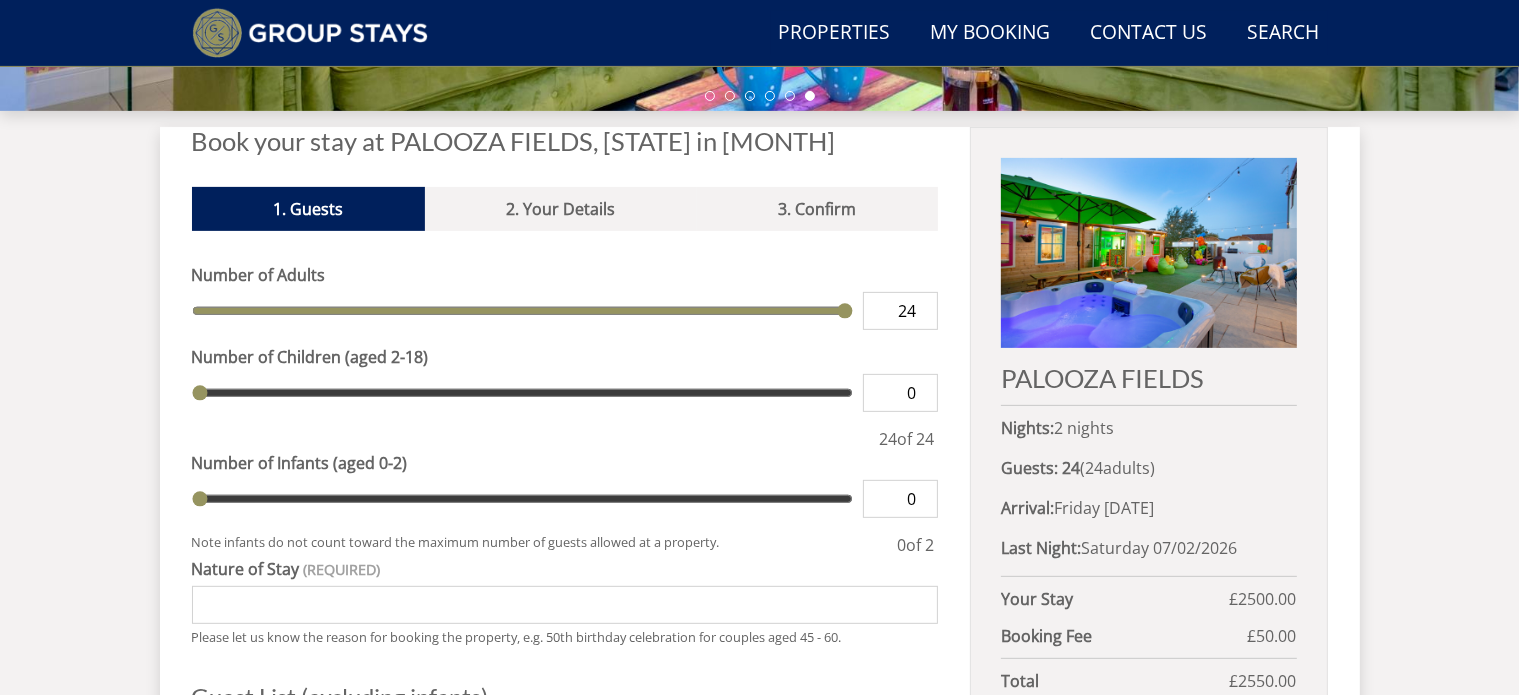 drag, startPoint x: 232, startPoint y: 306, endPoint x: 874, endPoint y: 325, distance: 642.28107 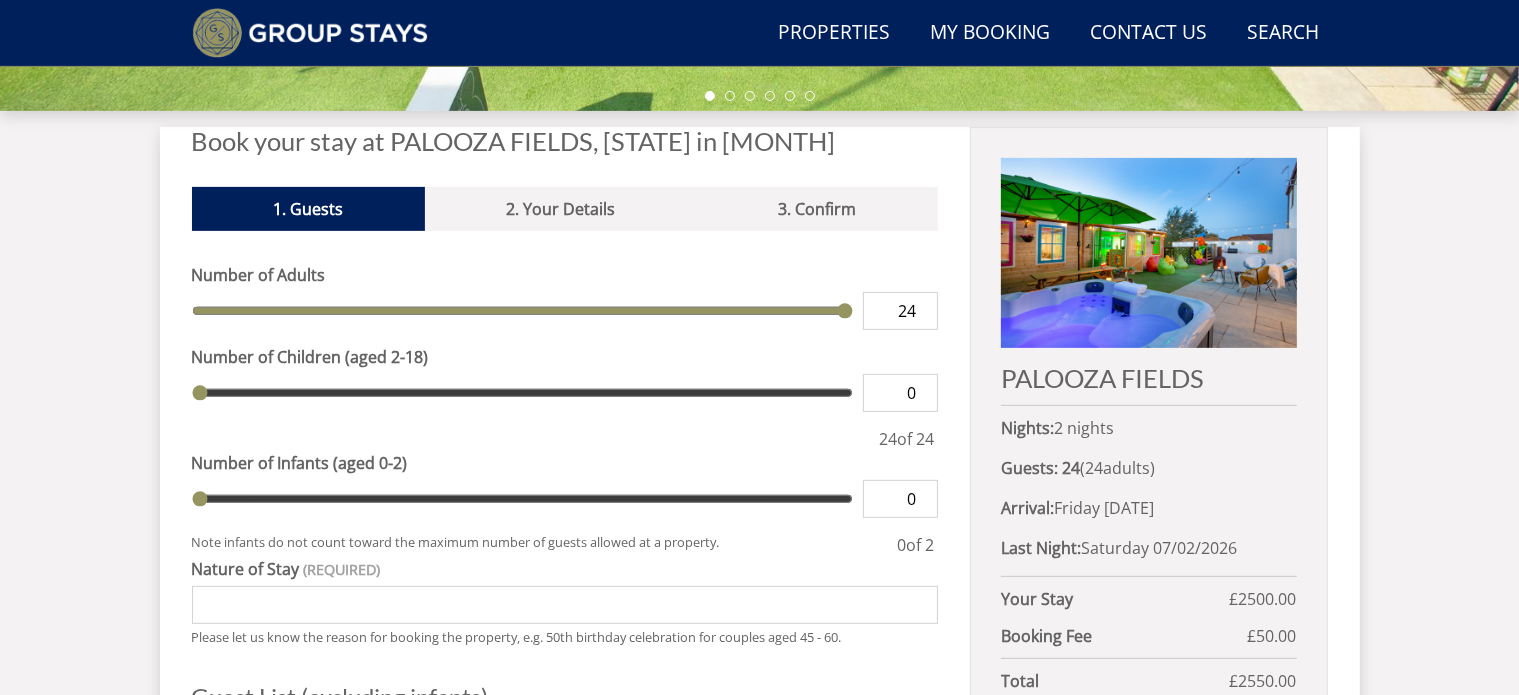 type on "0" 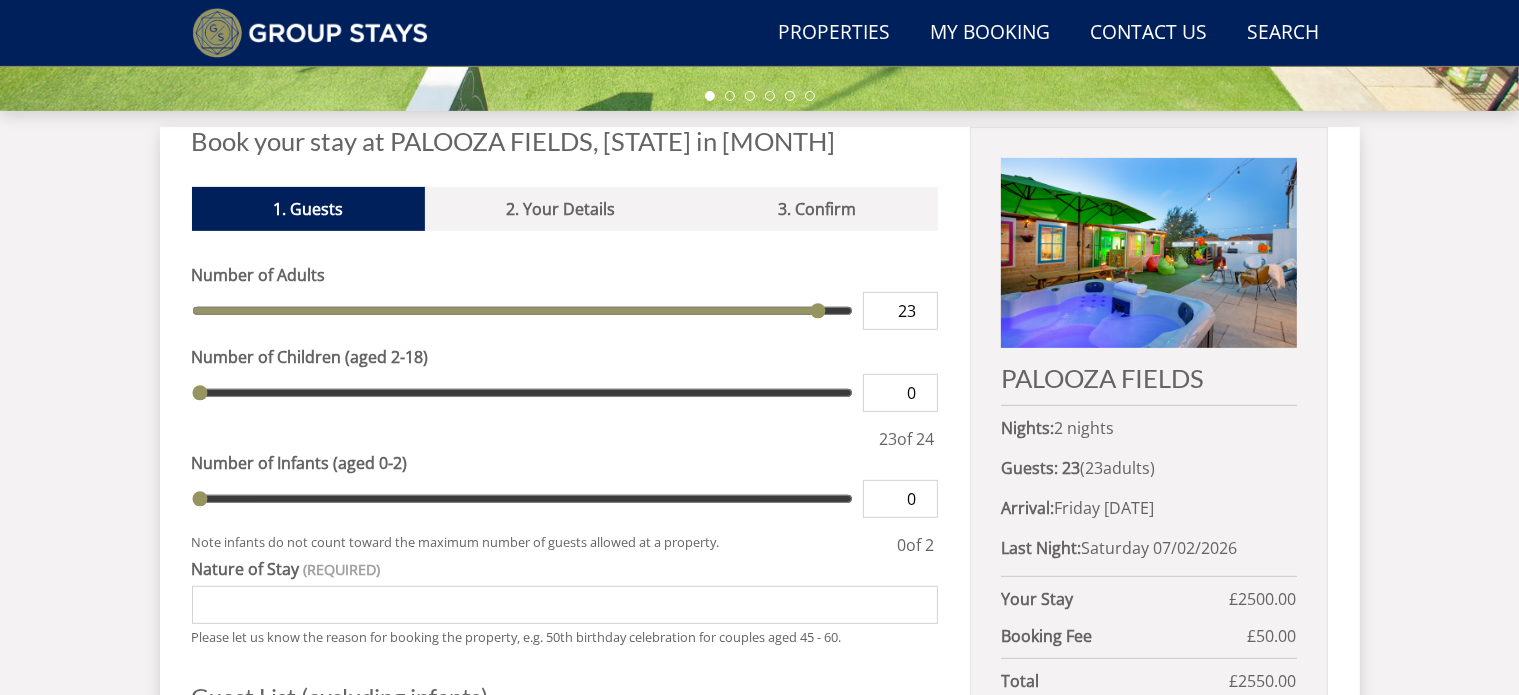 type on "22" 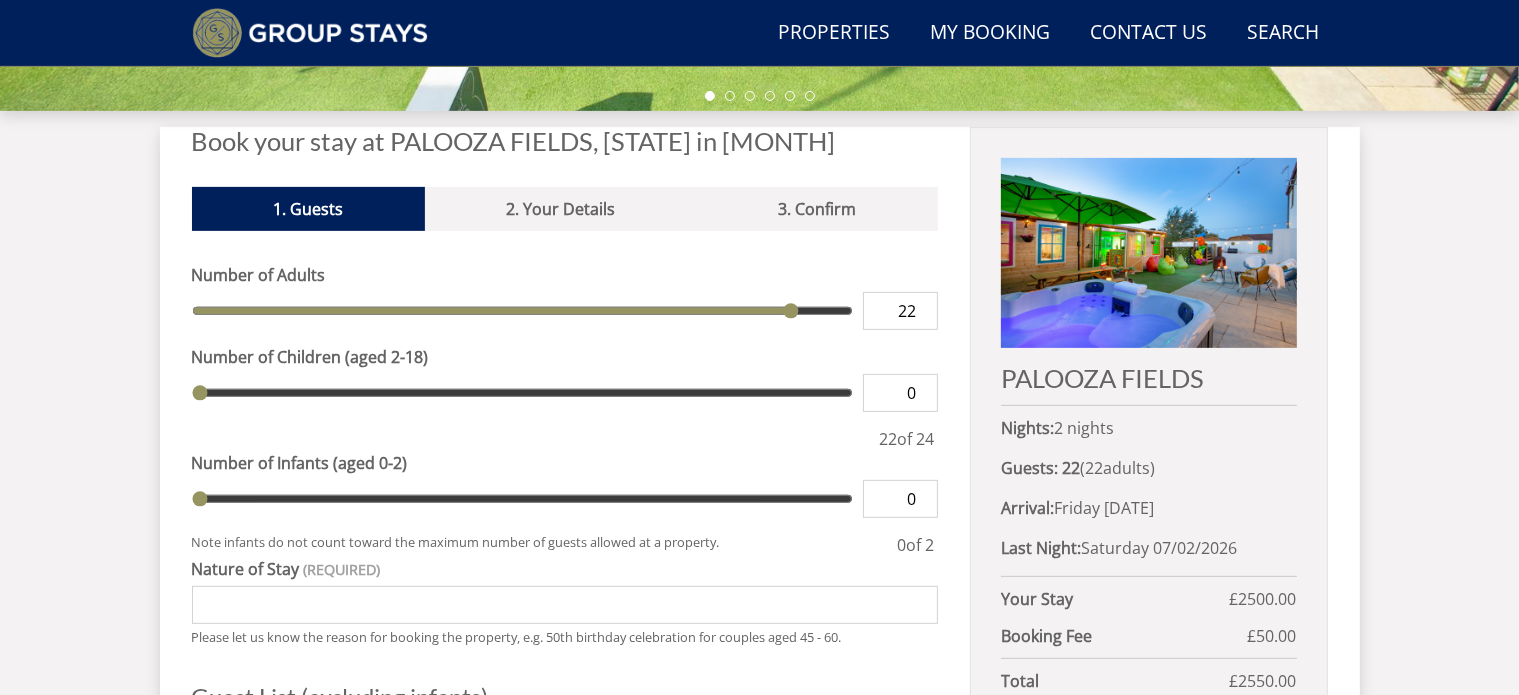 type on "21" 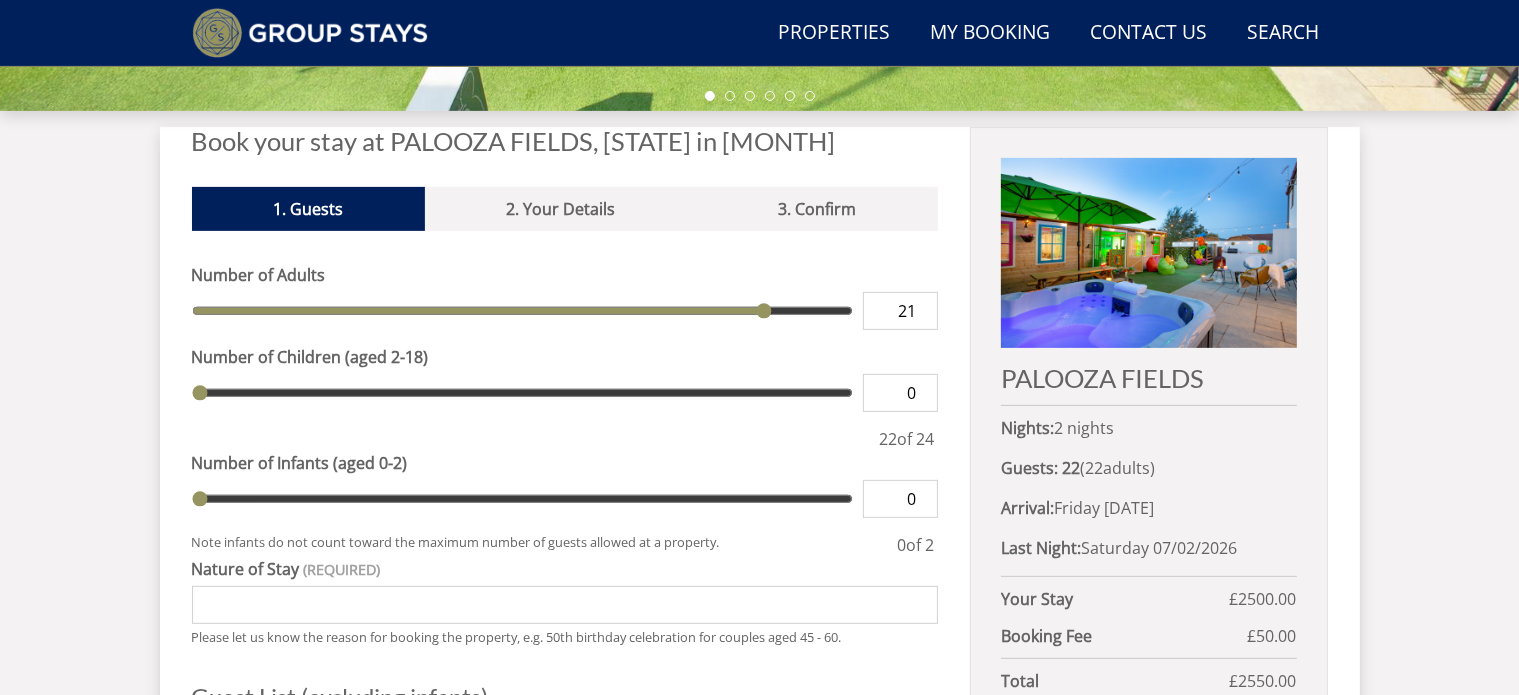 type on "20" 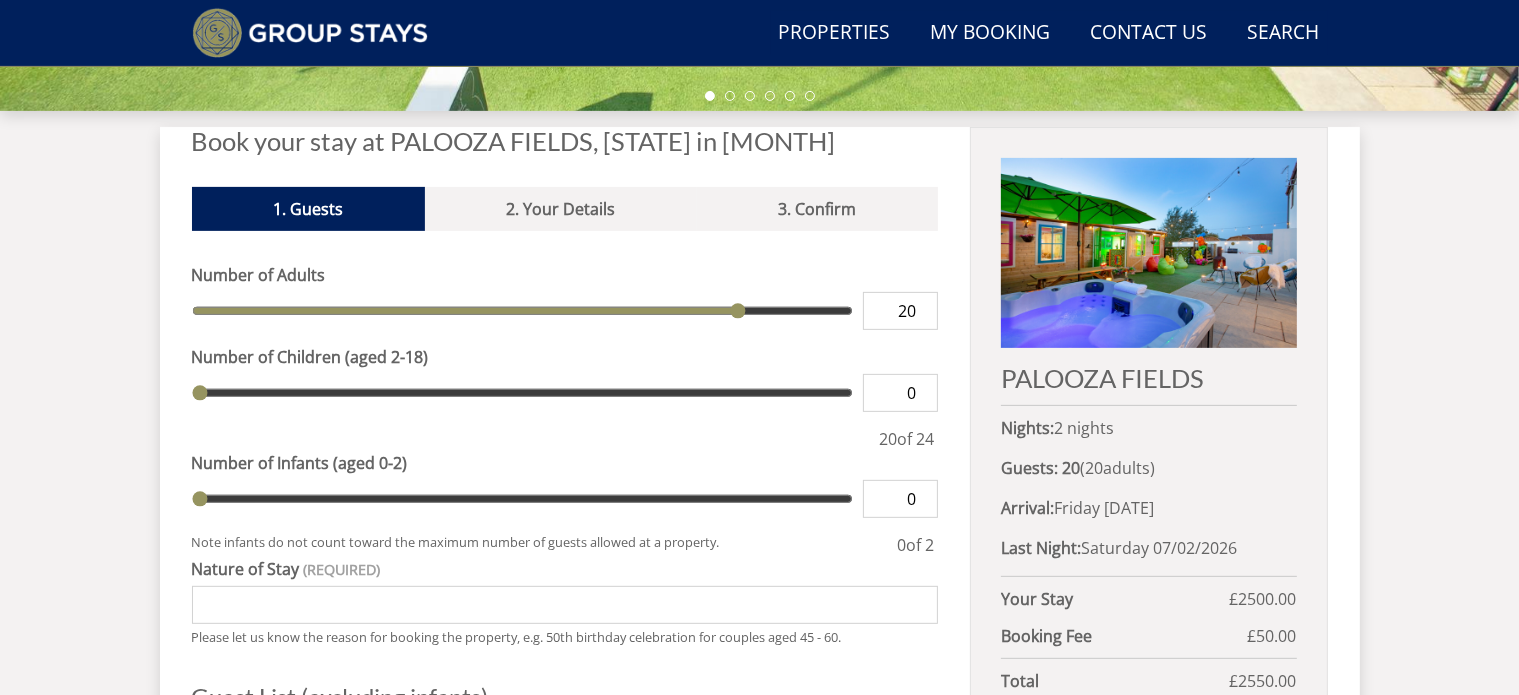 type on "19" 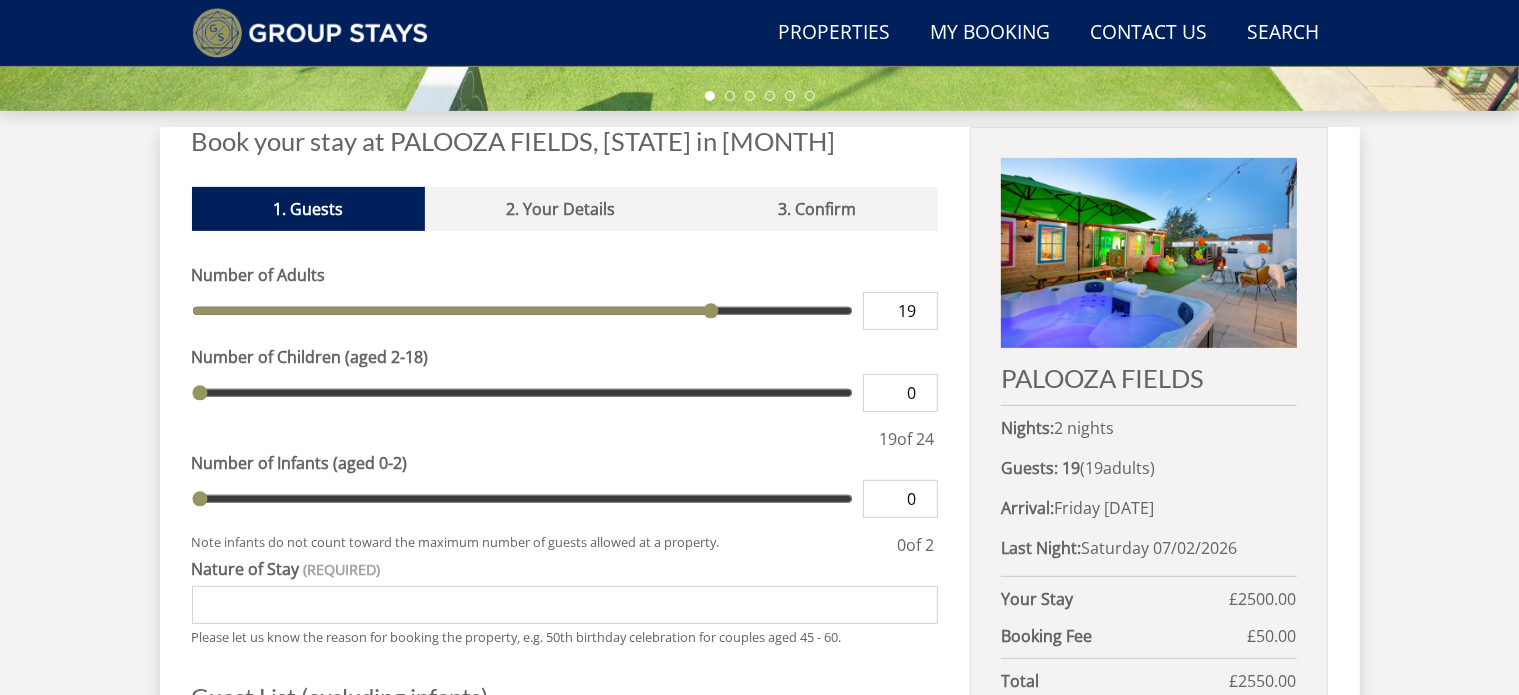 type on "18" 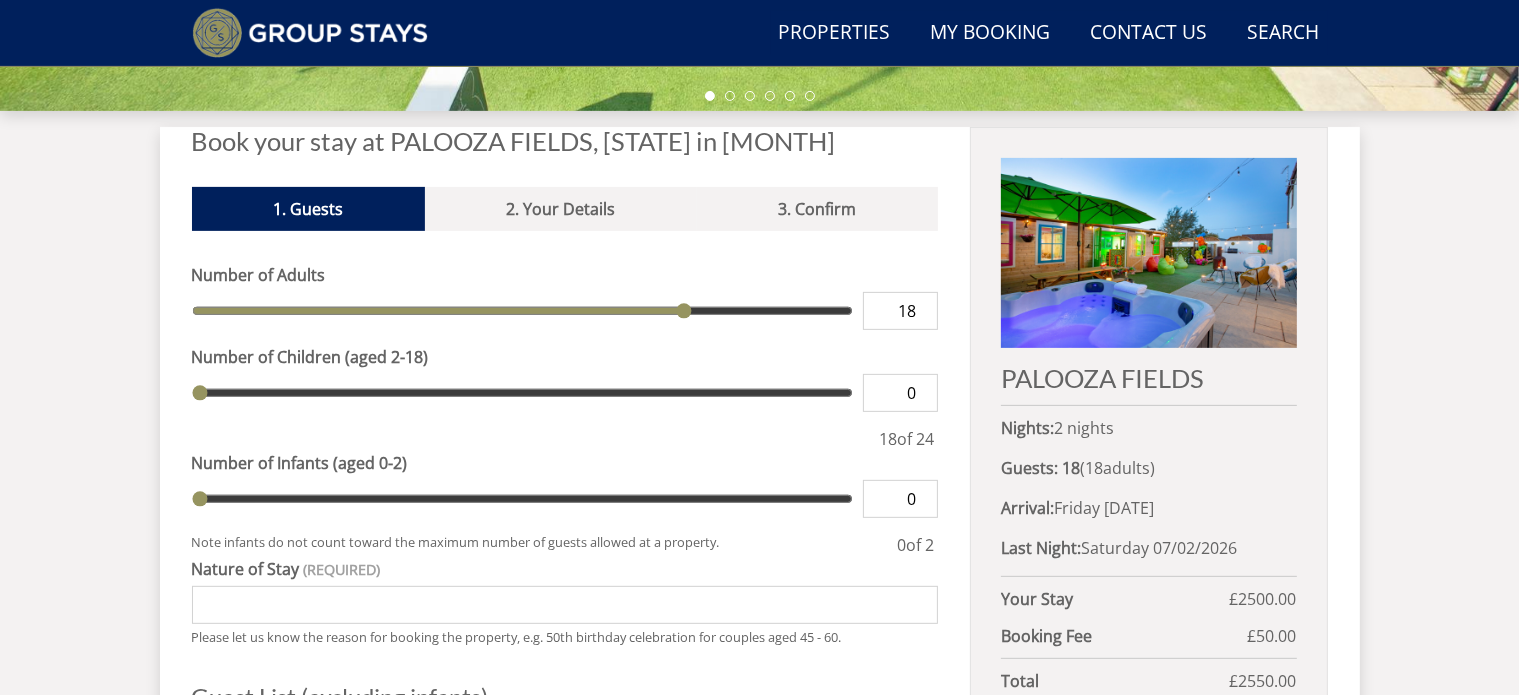 type on "17" 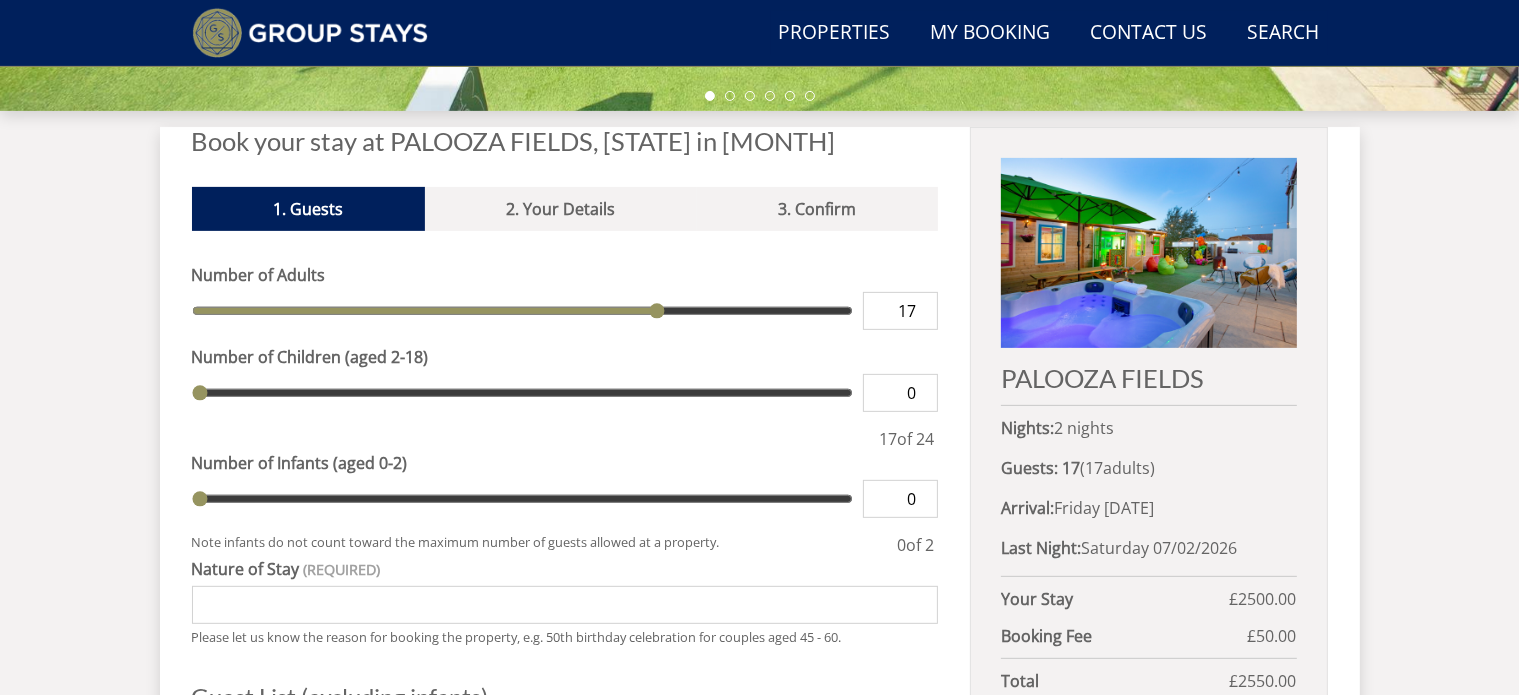 type on "16" 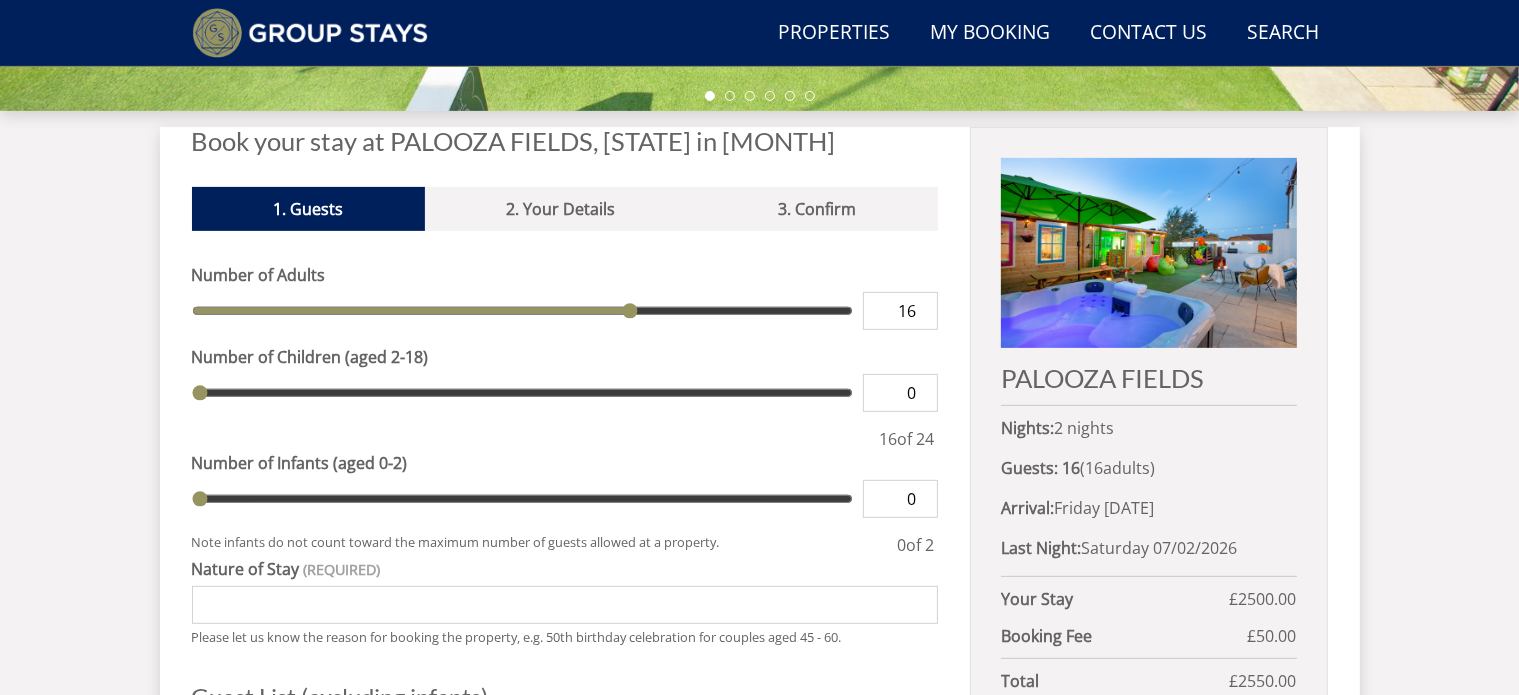 type on "17" 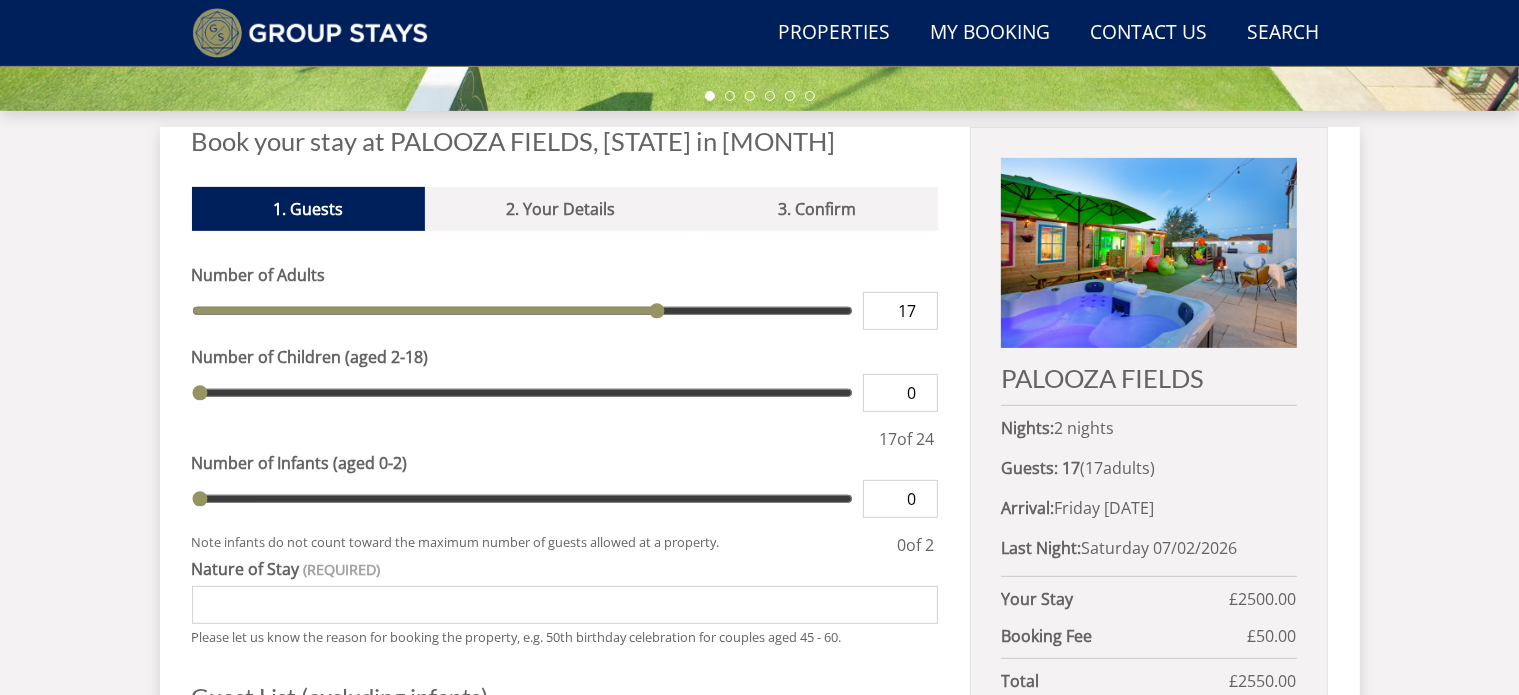 type on "18" 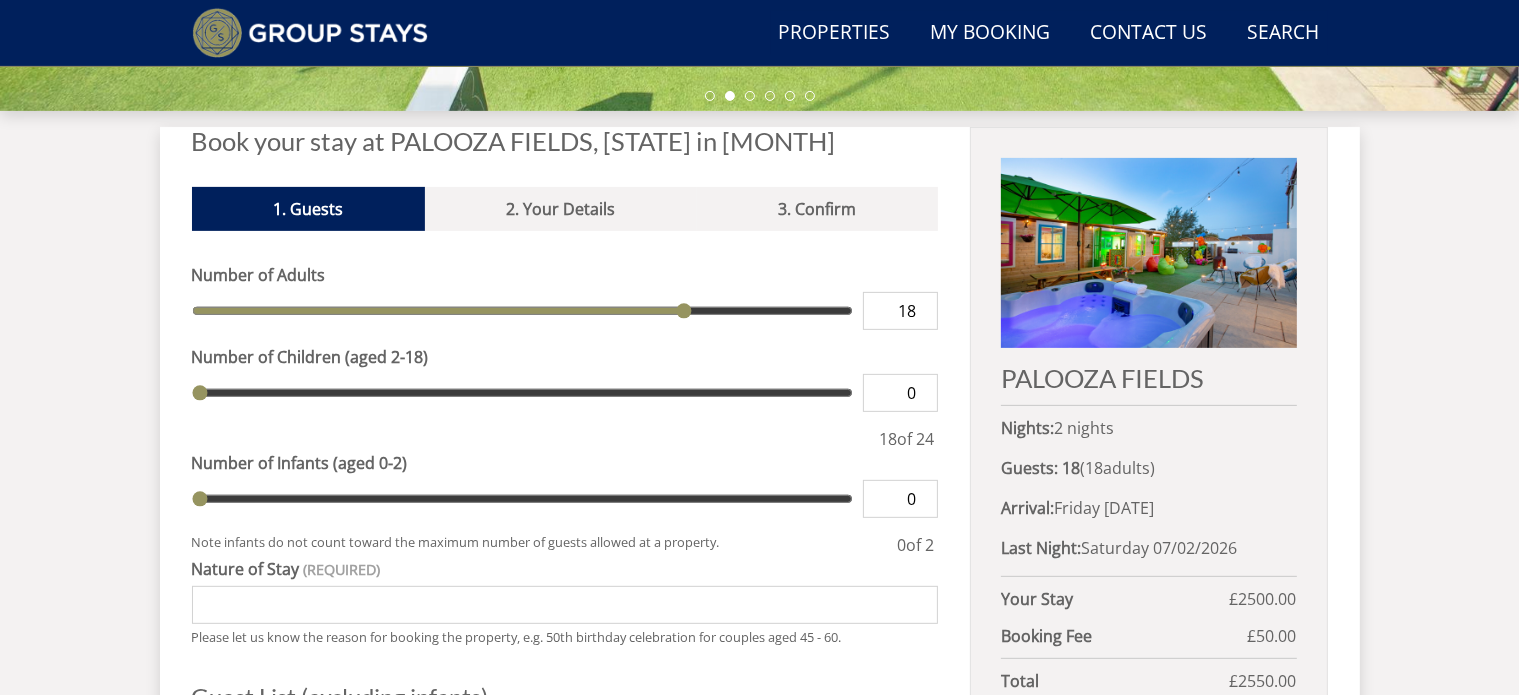 drag, startPoint x: 847, startPoint y: 309, endPoint x: 671, endPoint y: 317, distance: 176.18172 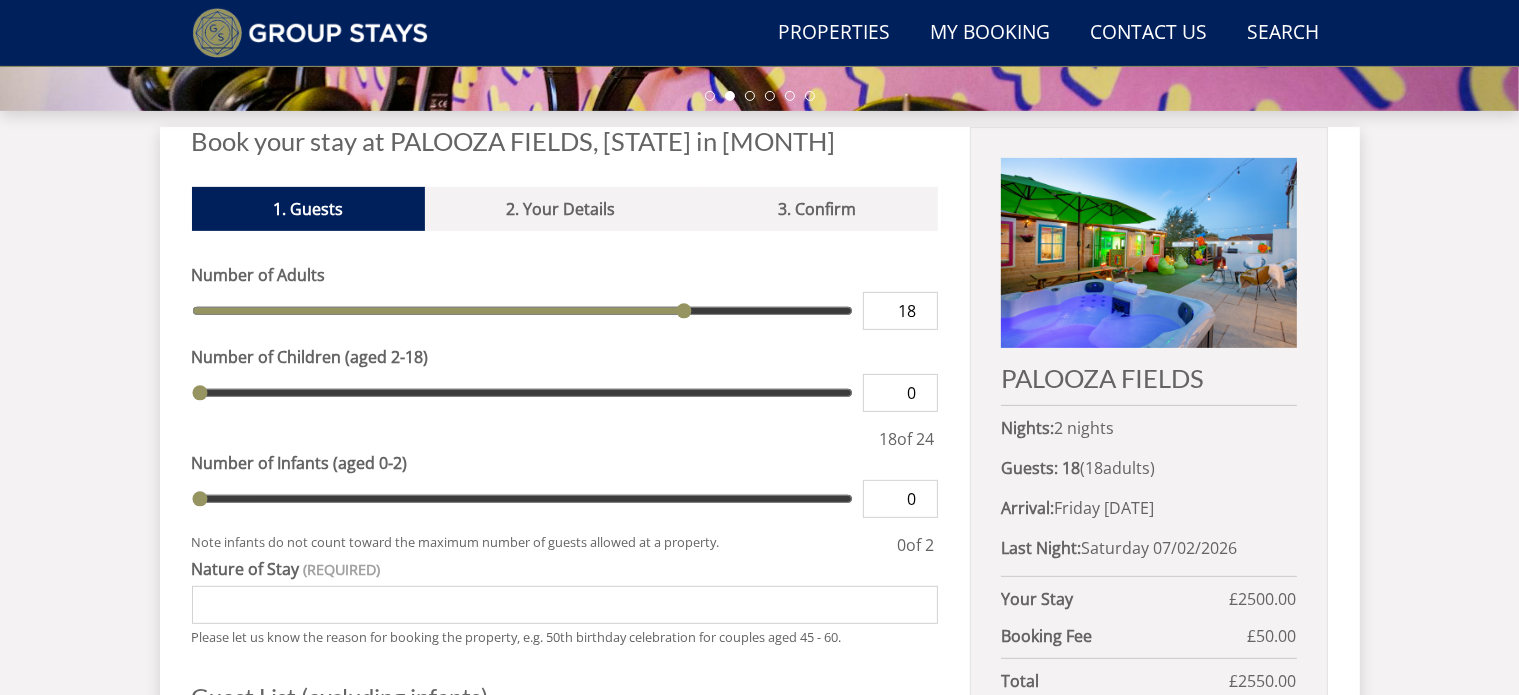 type on "1" 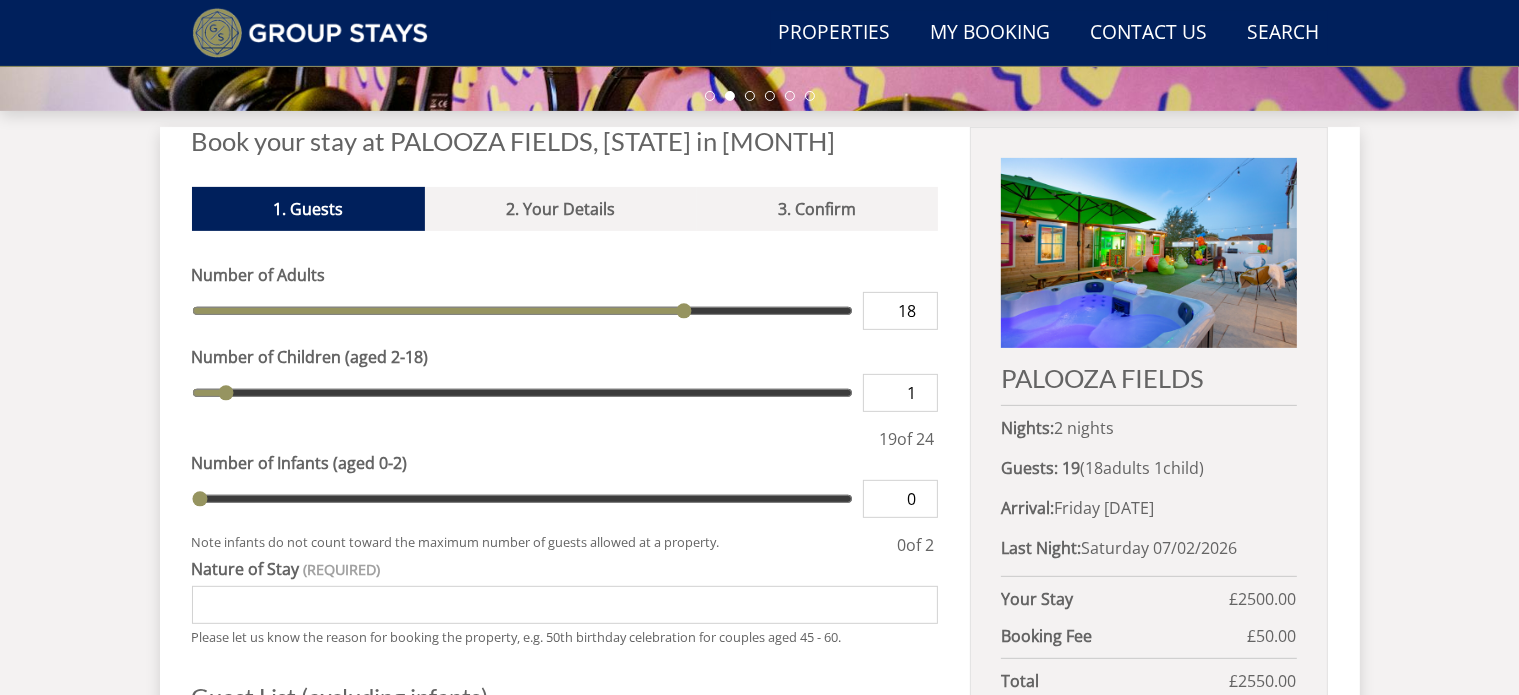 type on "2" 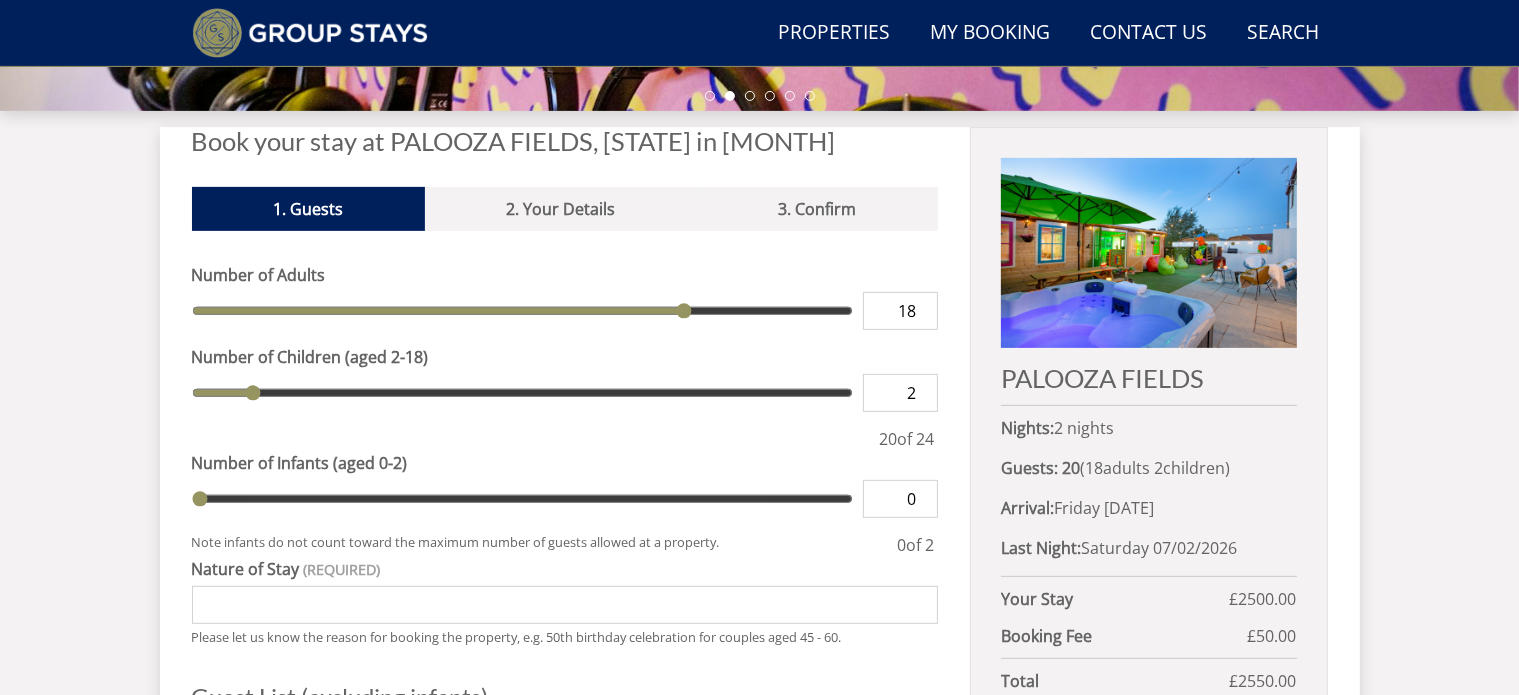 type on "3" 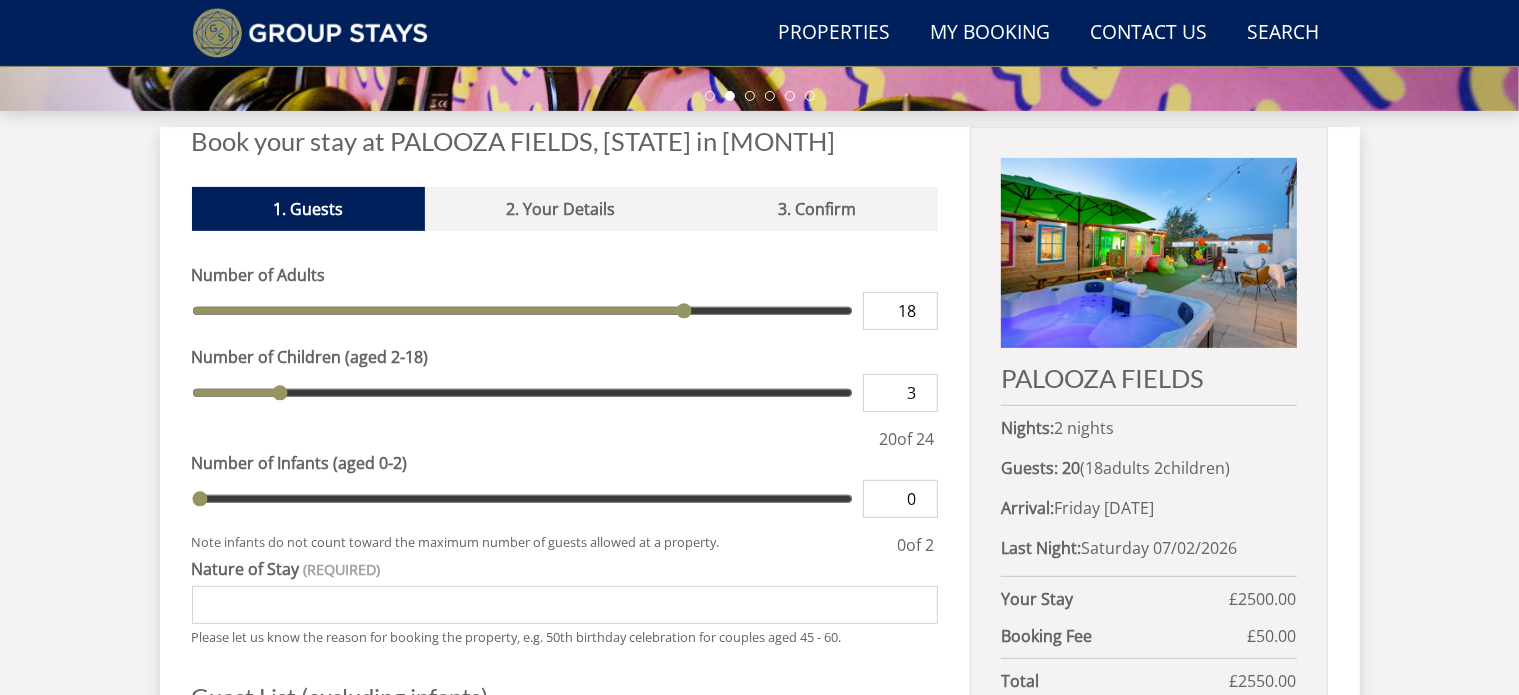 type on "4" 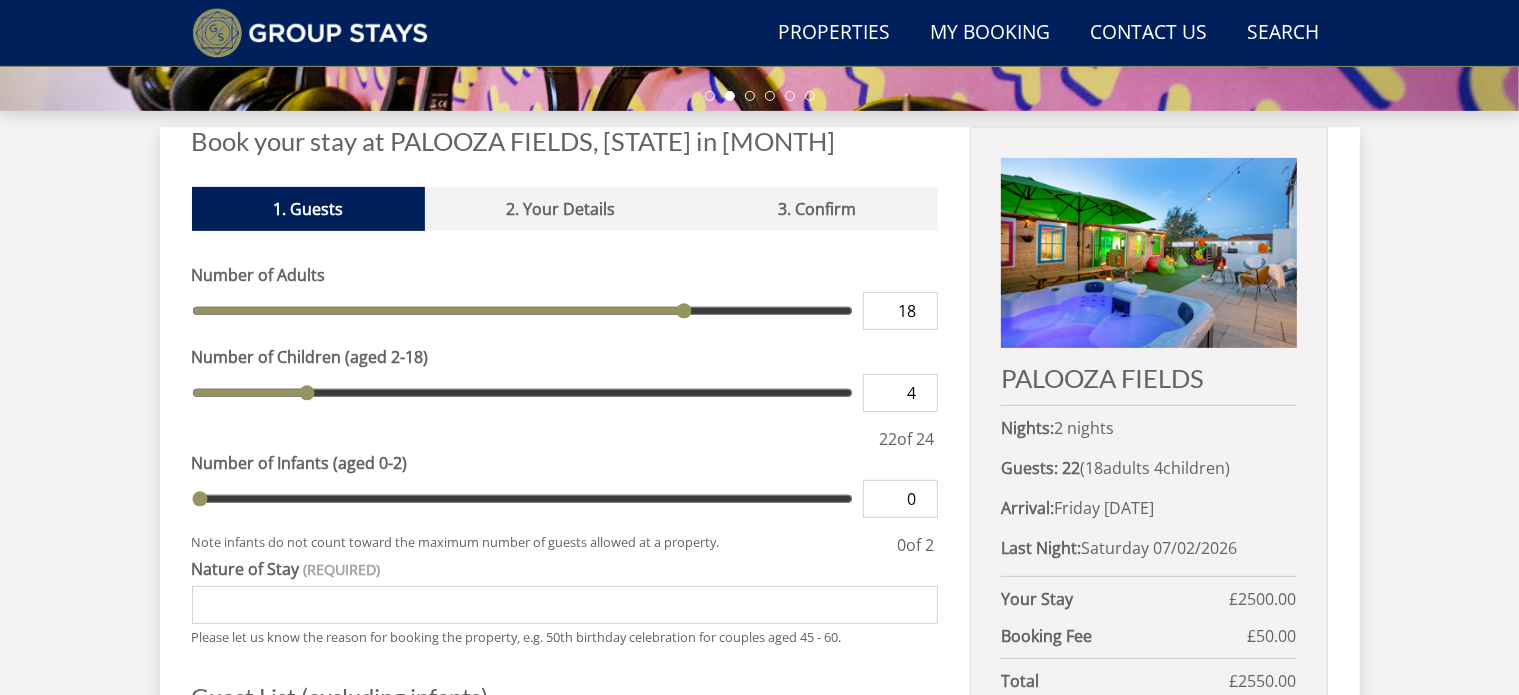 type on "5" 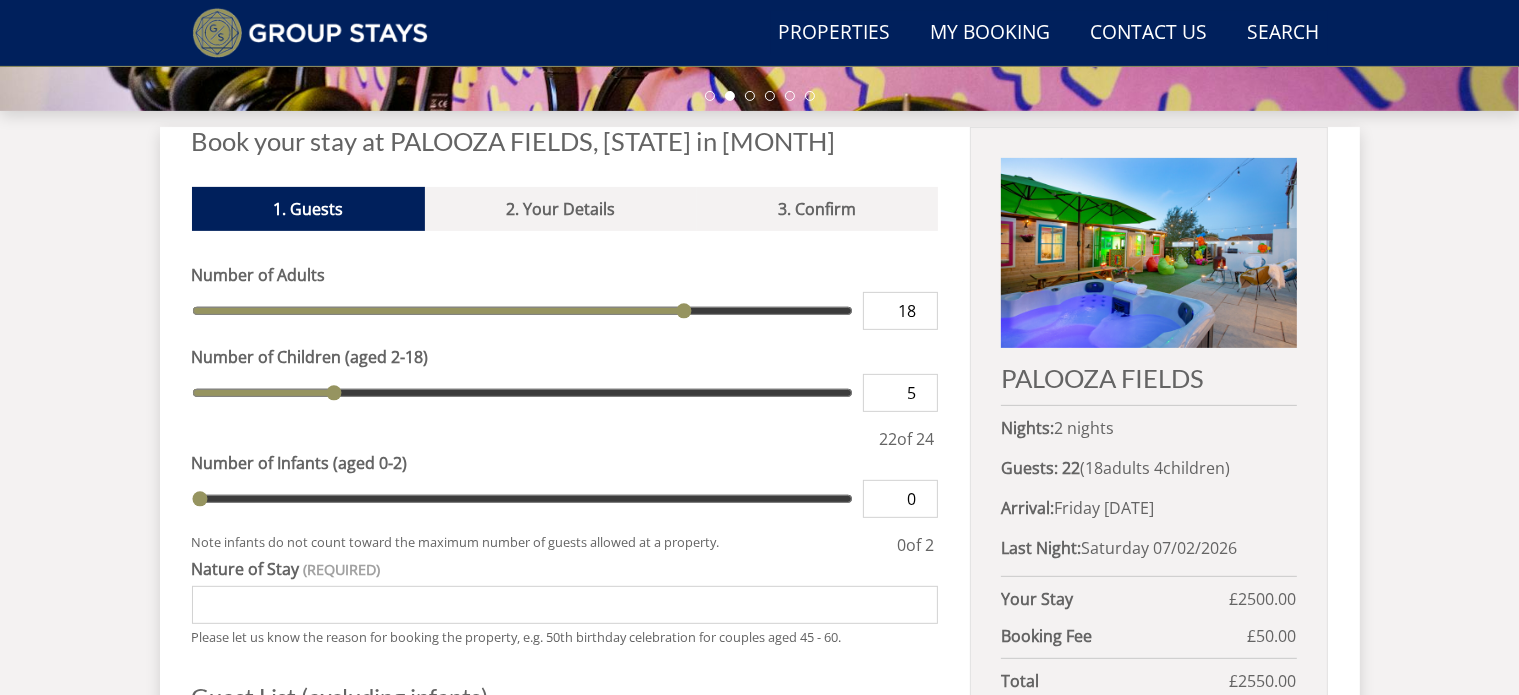 type on "6" 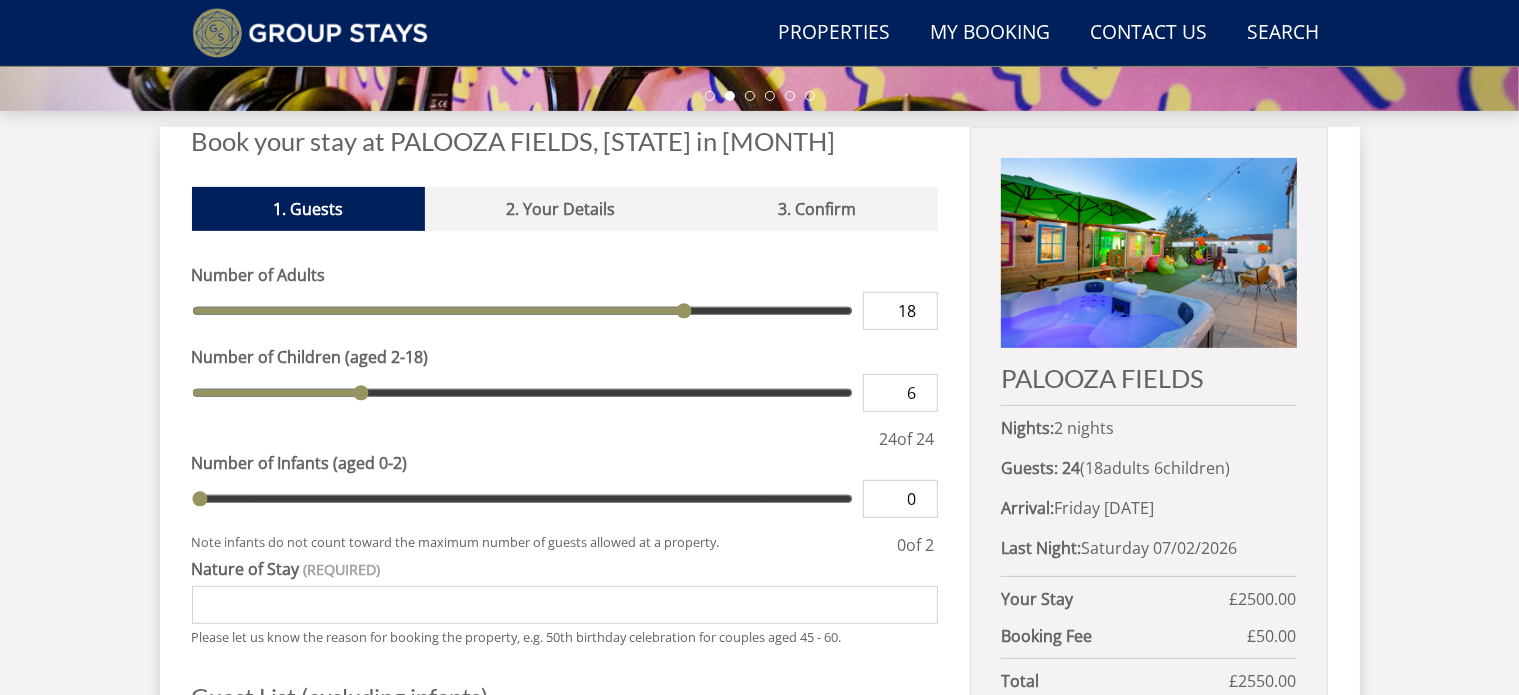 drag, startPoint x: 203, startPoint y: 389, endPoint x: 393, endPoint y: 390, distance: 190.00262 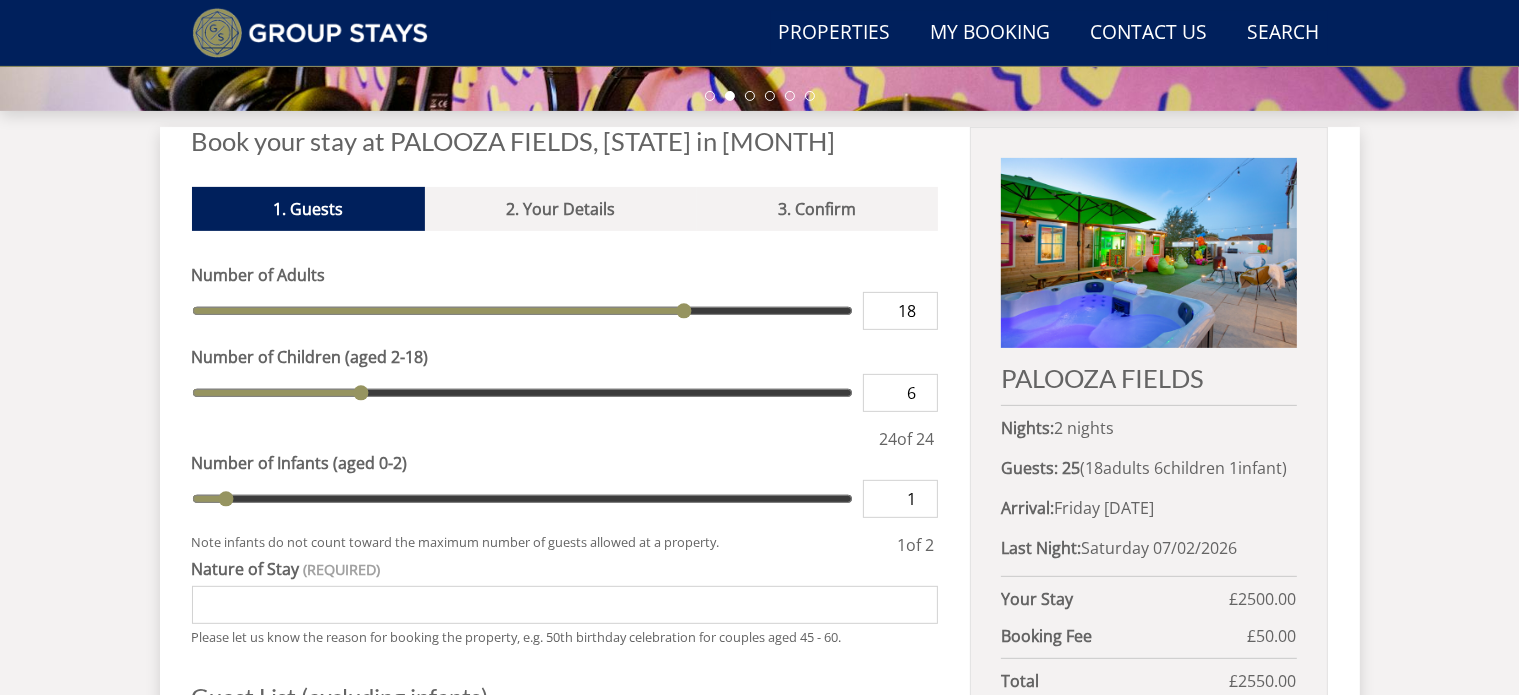 type on "2" 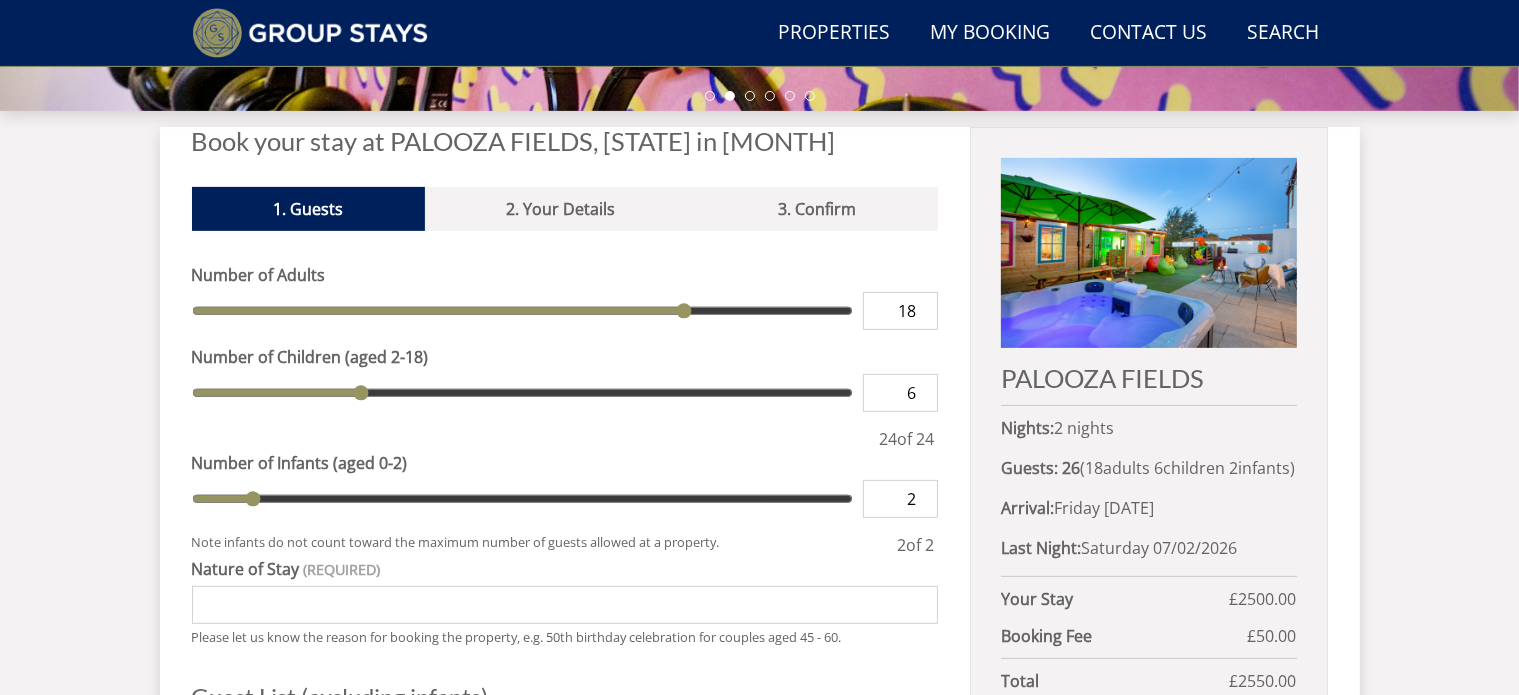 drag, startPoint x: 202, startPoint y: 495, endPoint x: 316, endPoint y: 495, distance: 114 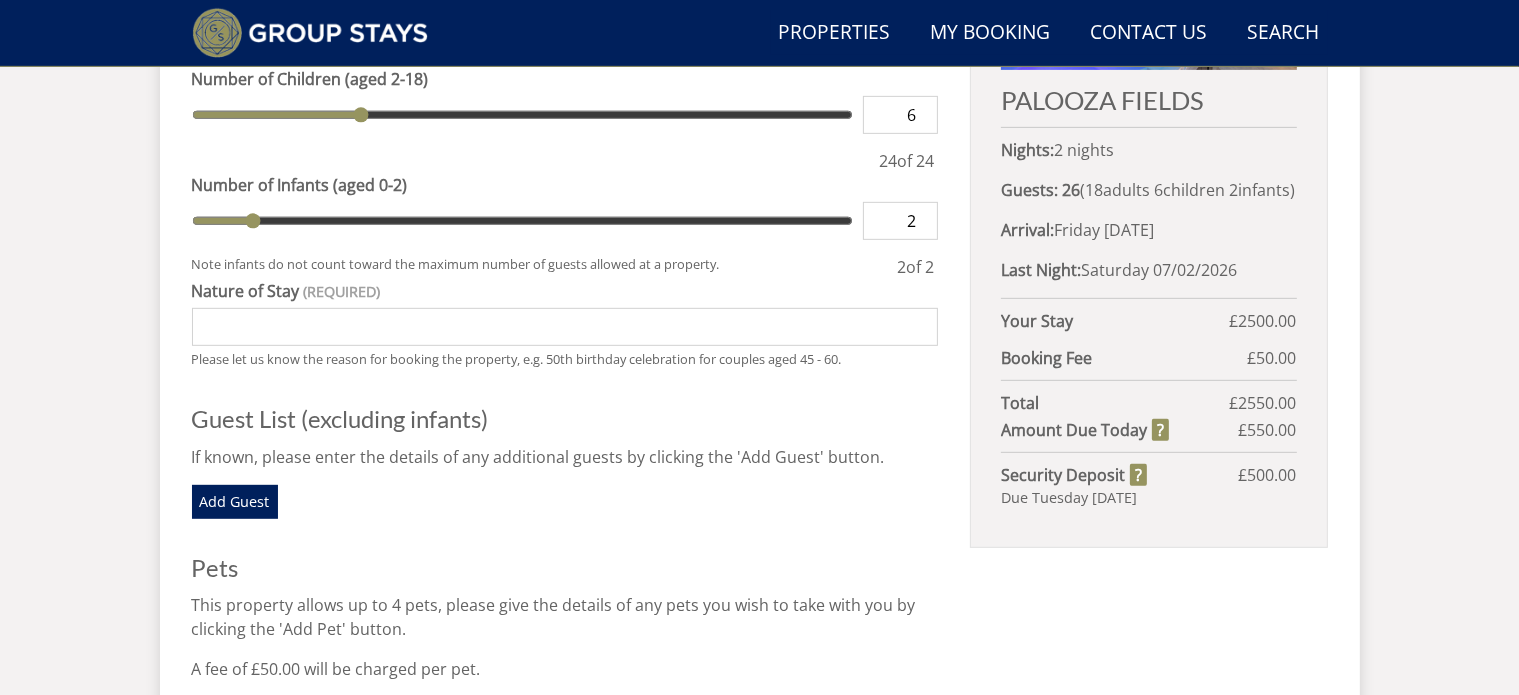 scroll, scrollTop: 1000, scrollLeft: 0, axis: vertical 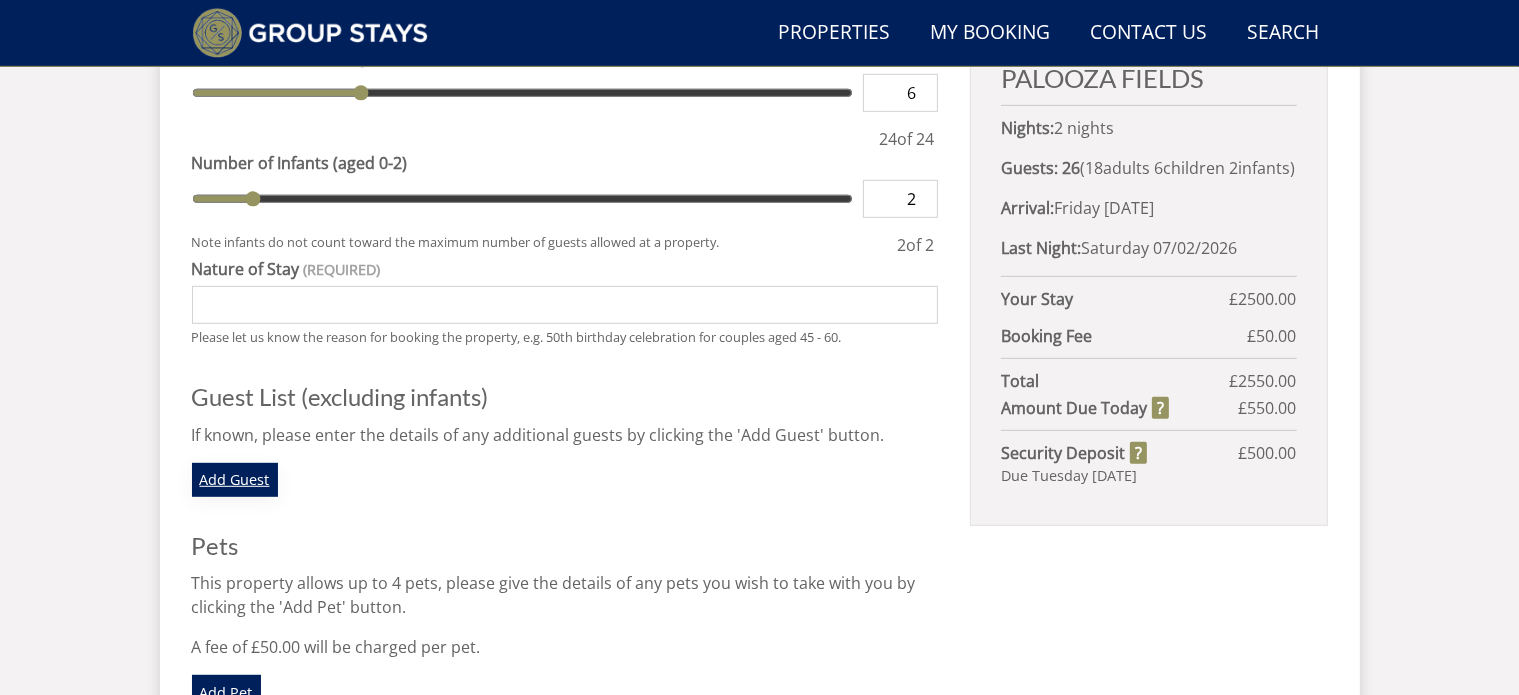 click on "Add Guest" at bounding box center [235, 480] 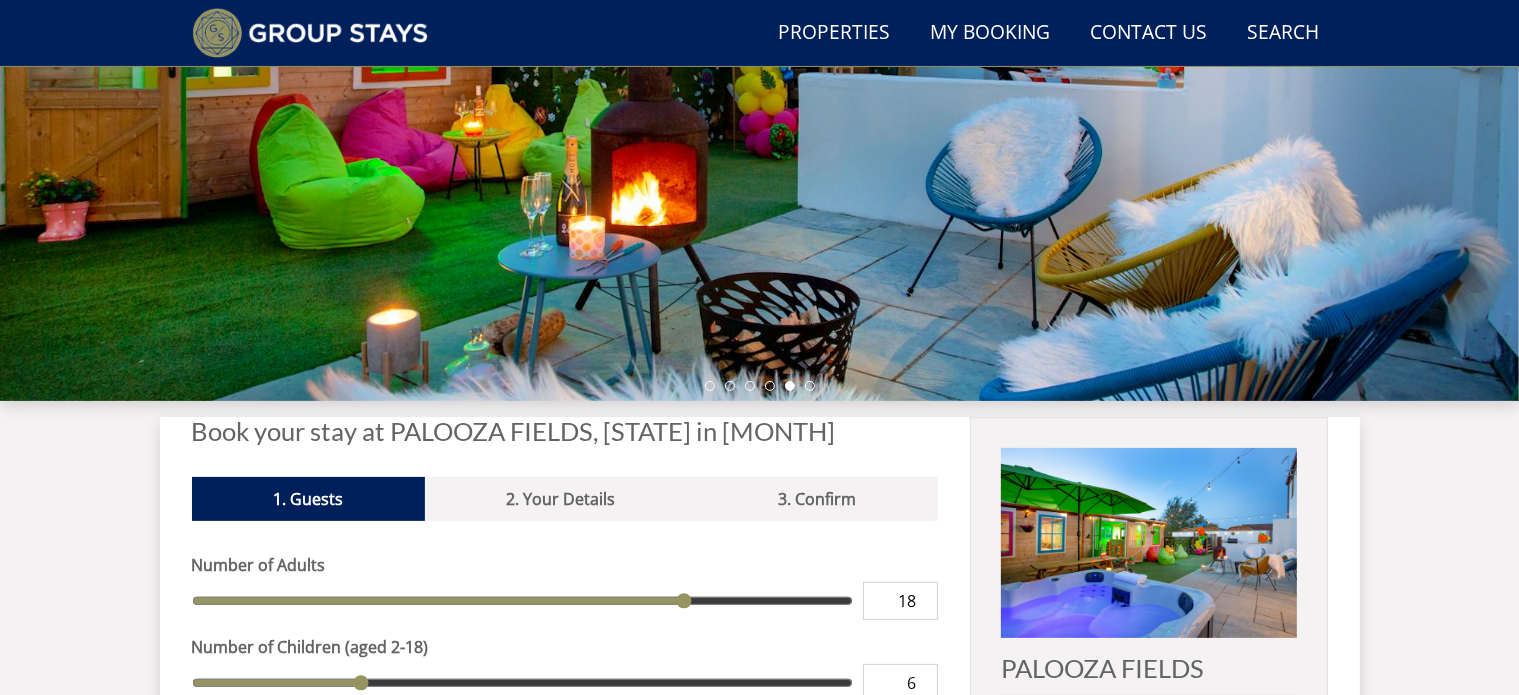 scroll, scrollTop: 500, scrollLeft: 0, axis: vertical 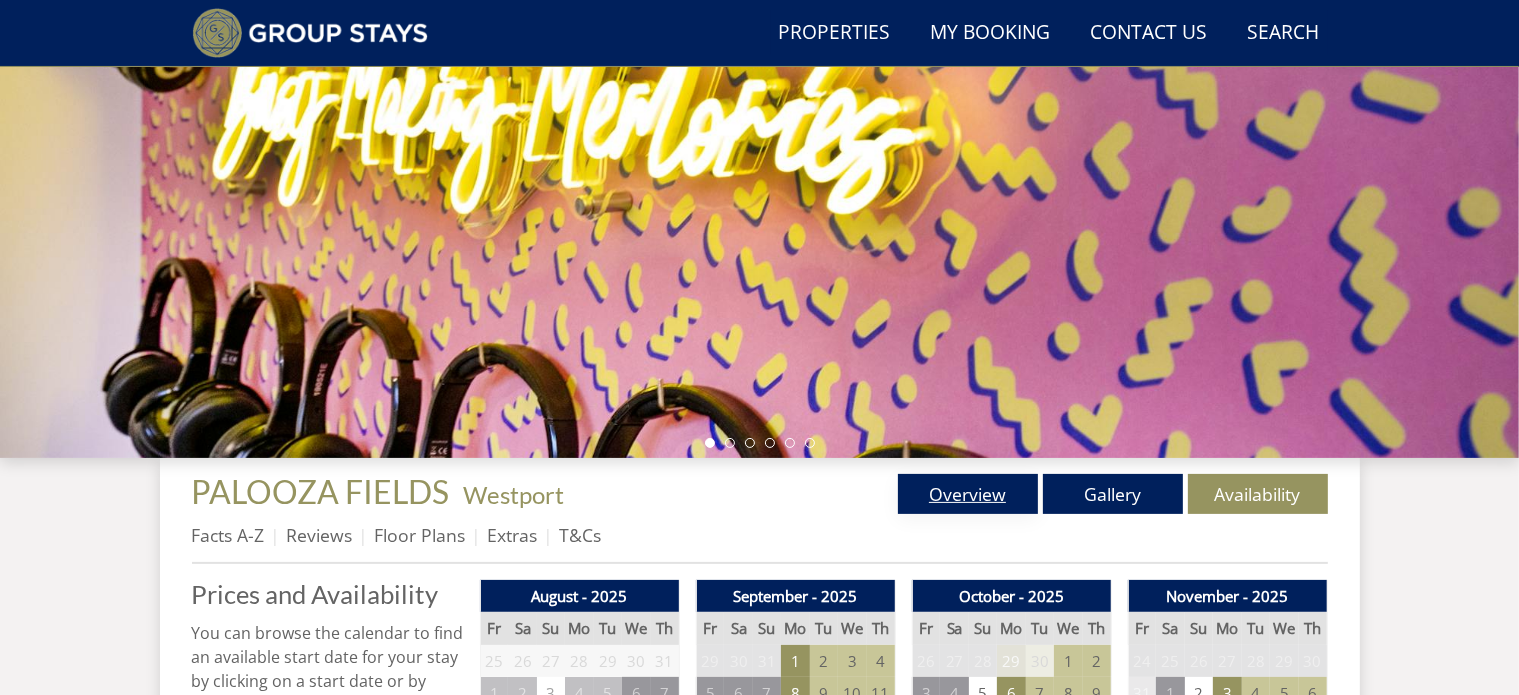 click on "Overview" at bounding box center [968, 494] 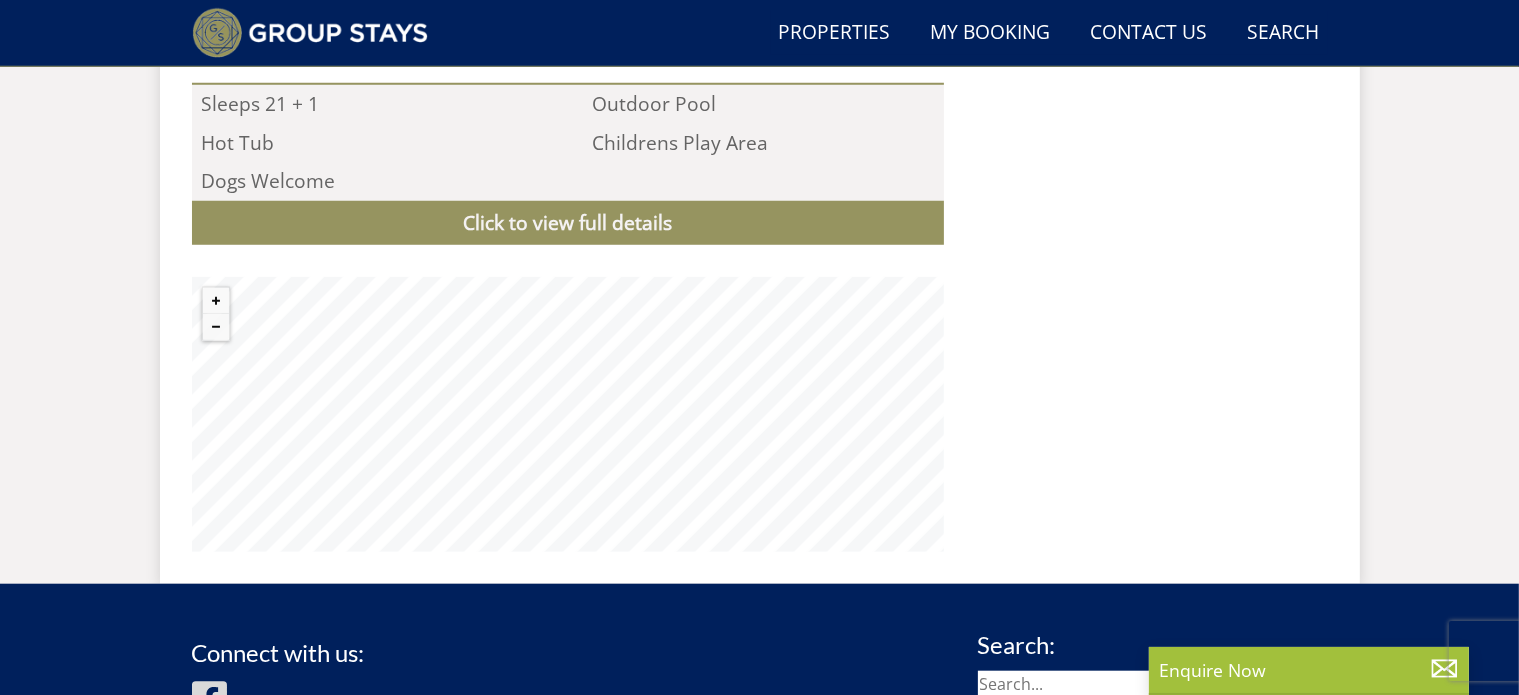 scroll, scrollTop: 1756, scrollLeft: 0, axis: vertical 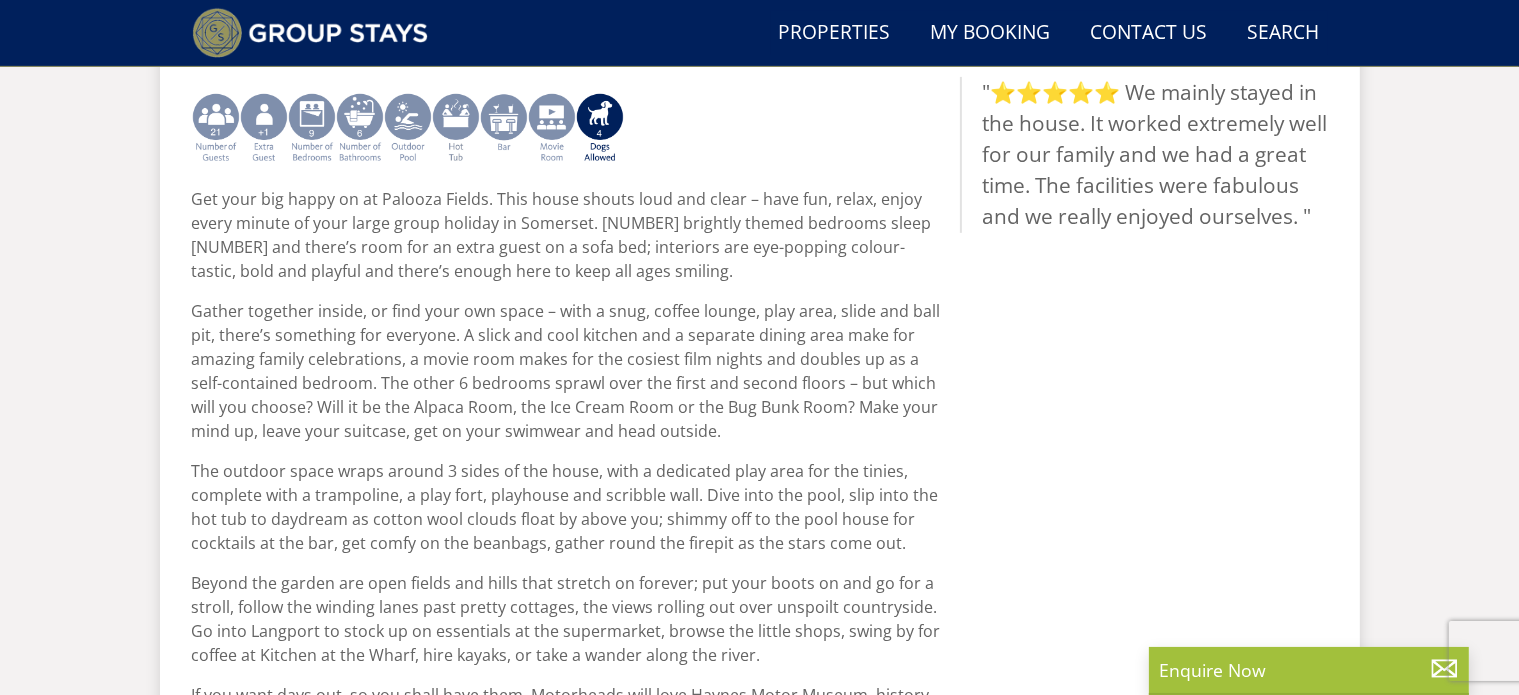 click at bounding box center (312, 129) 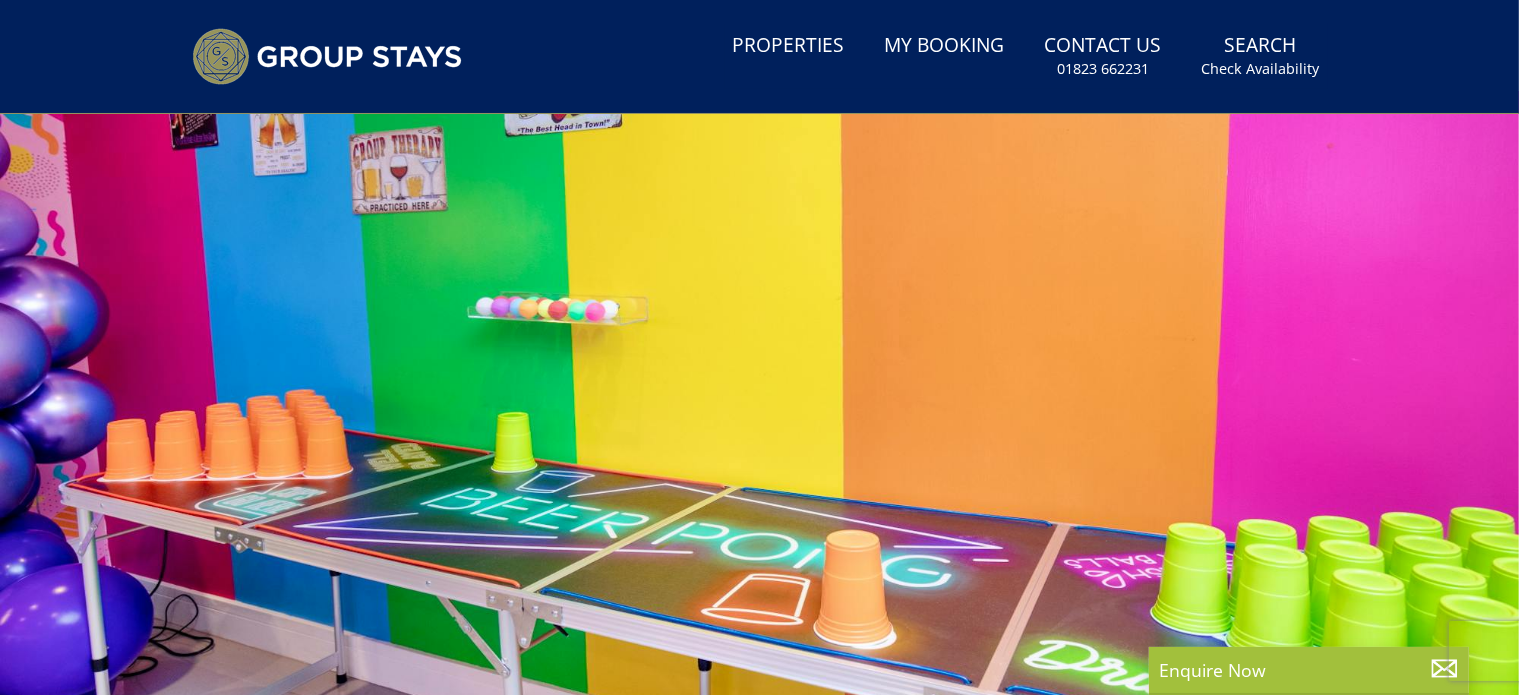 scroll, scrollTop: 500, scrollLeft: 0, axis: vertical 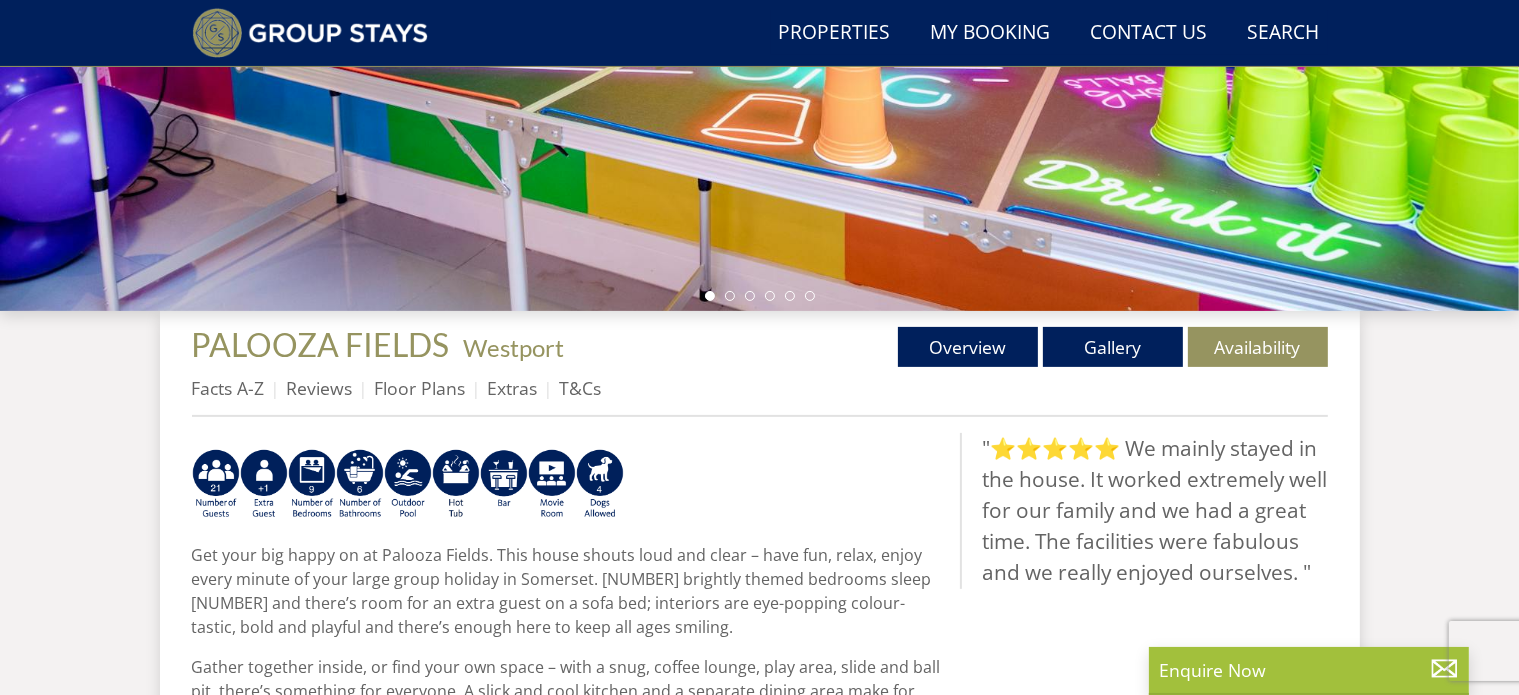 click on "Floor Plans" at bounding box center (420, 388) 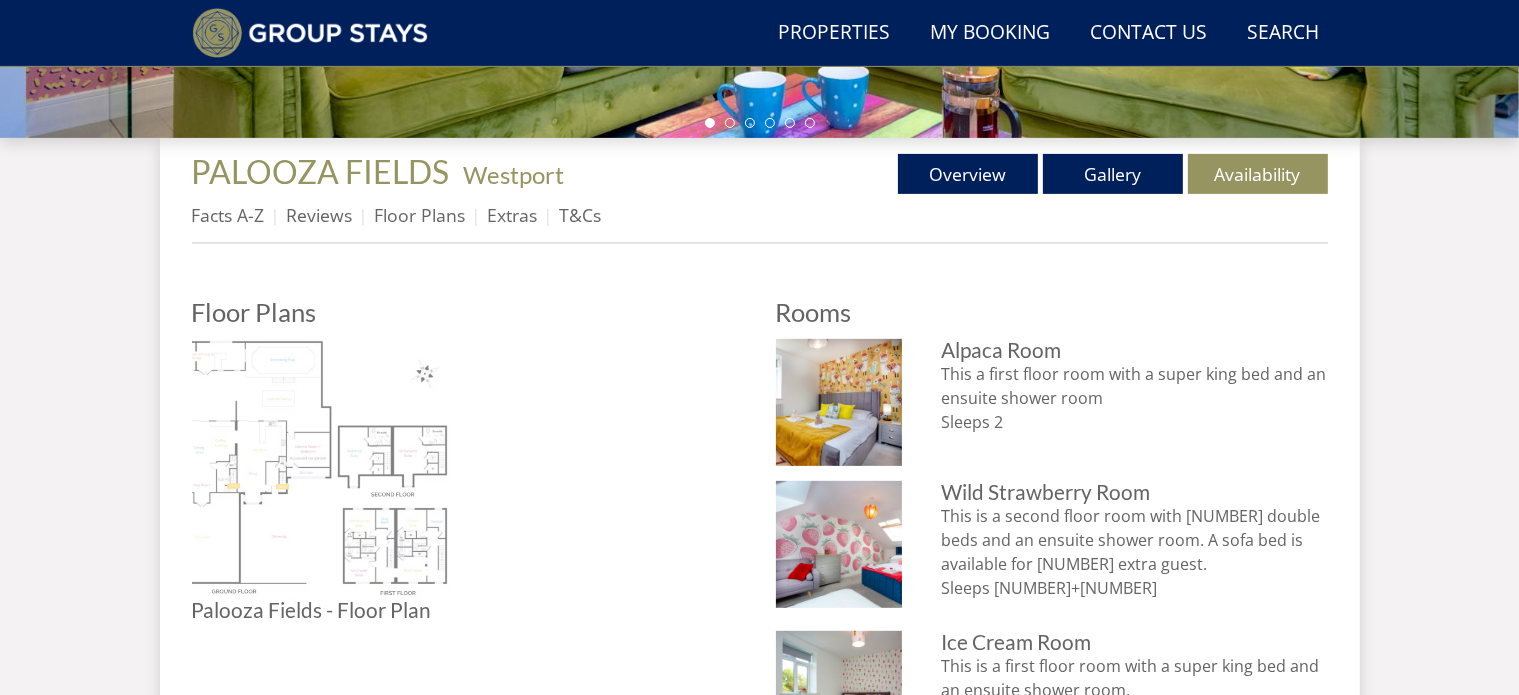 scroll, scrollTop: 700, scrollLeft: 0, axis: vertical 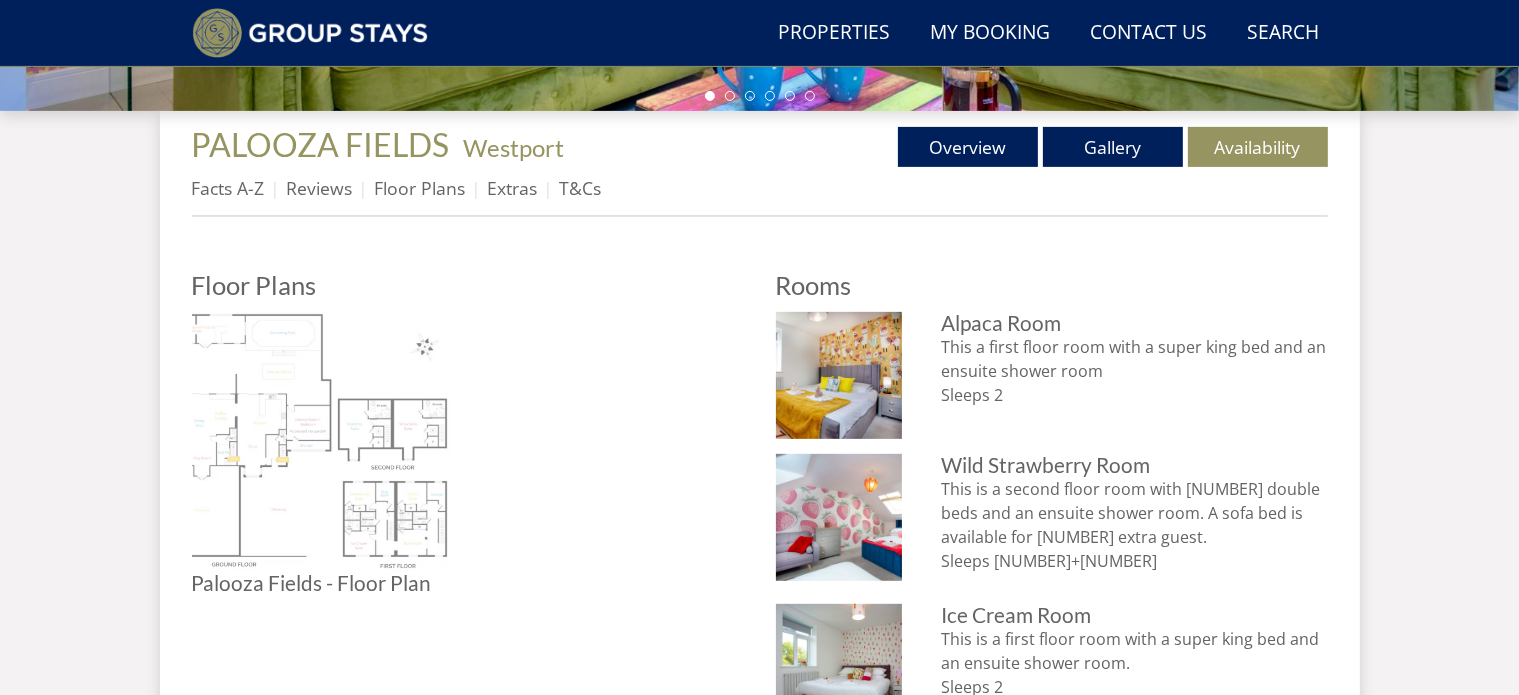 click at bounding box center (322, 442) 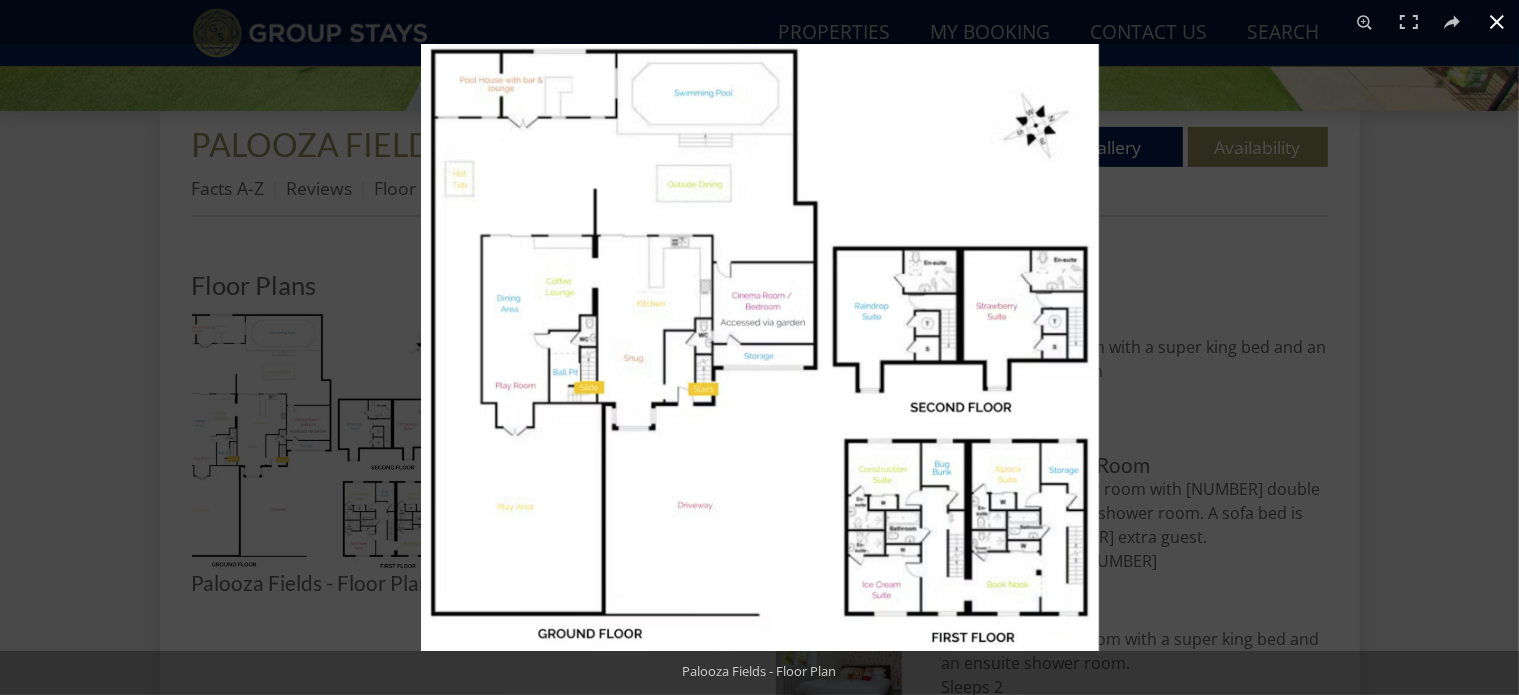 click at bounding box center (1497, 22) 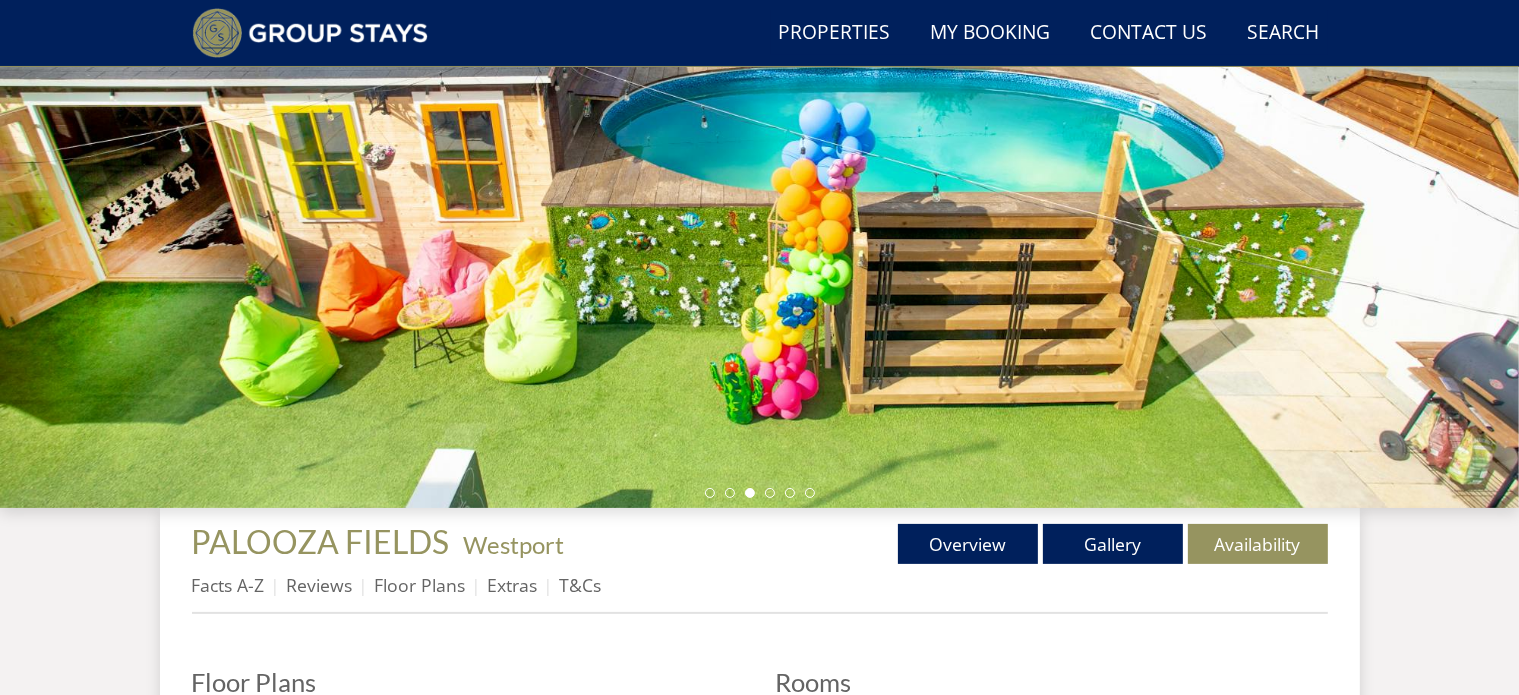 scroll, scrollTop: 300, scrollLeft: 0, axis: vertical 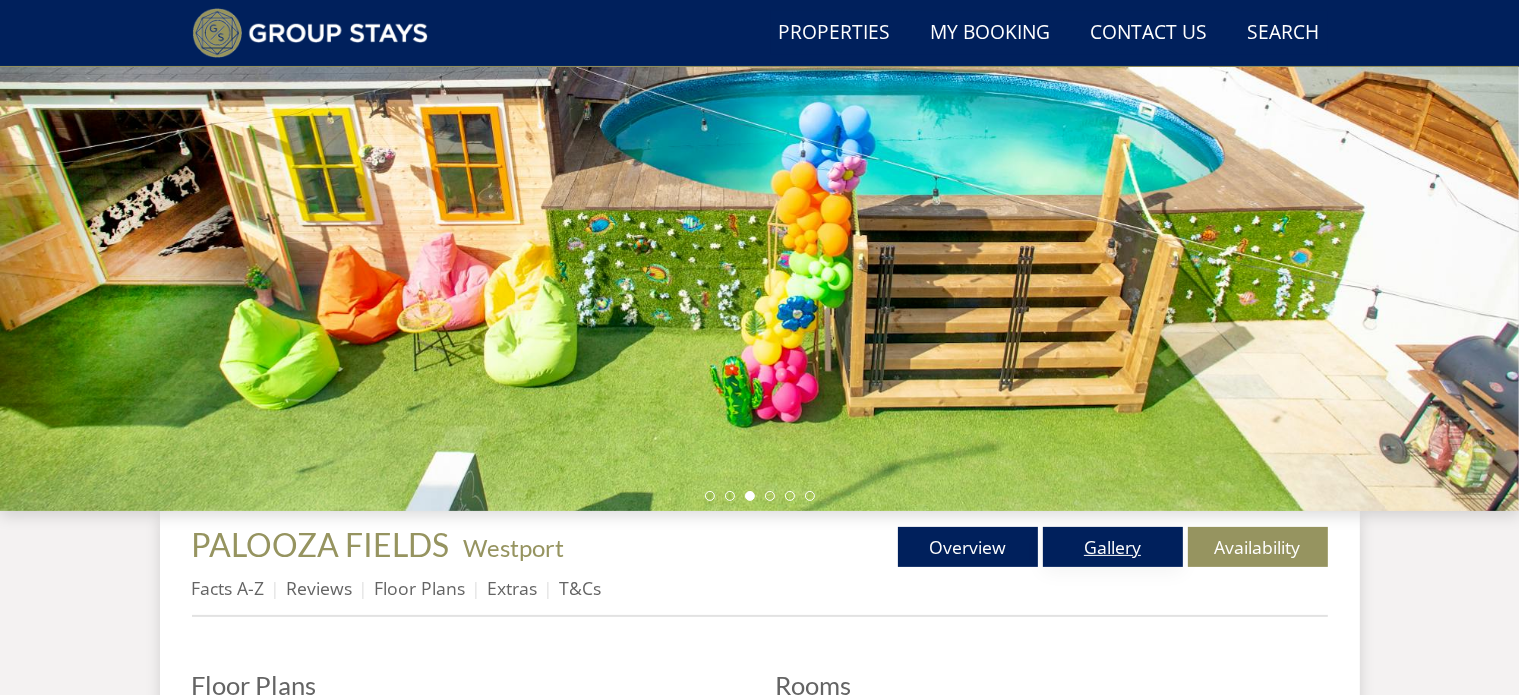 click on "Gallery" at bounding box center [1113, 547] 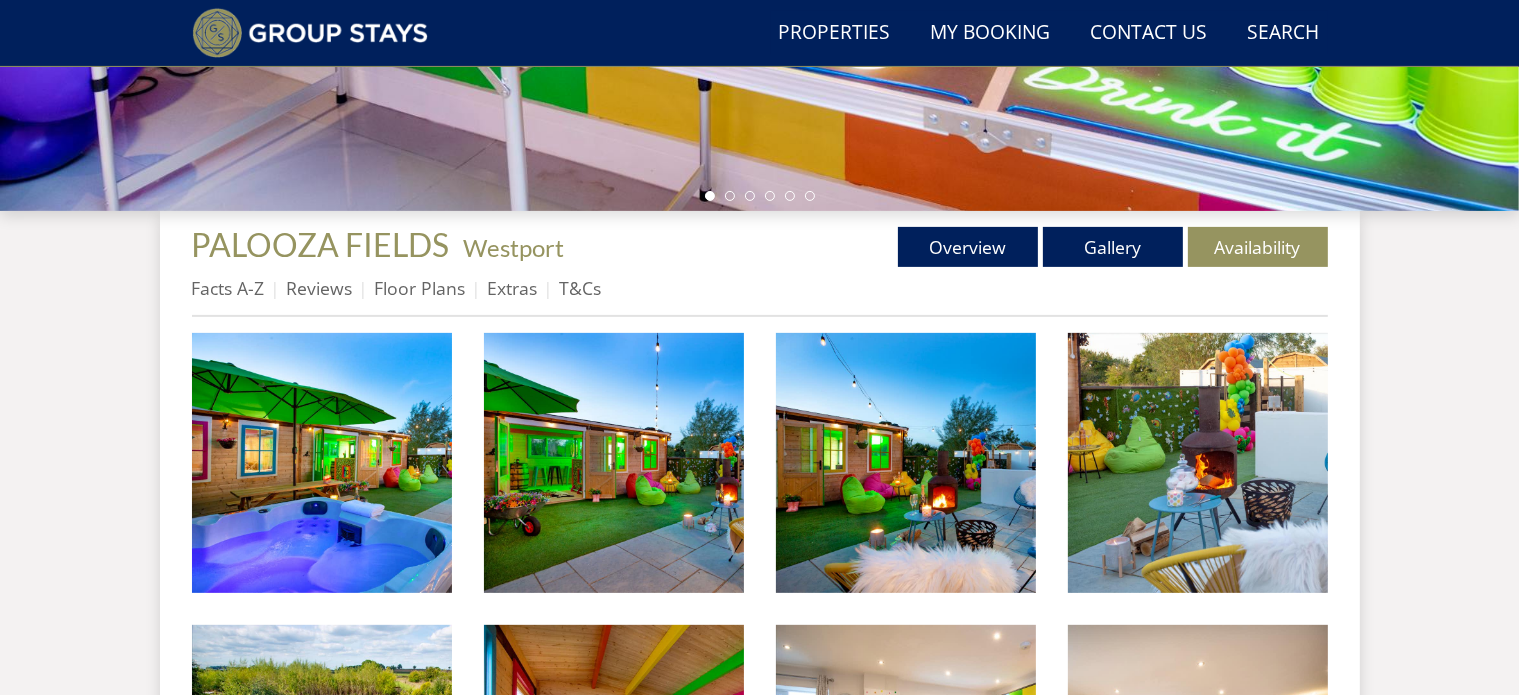 scroll, scrollTop: 500, scrollLeft: 0, axis: vertical 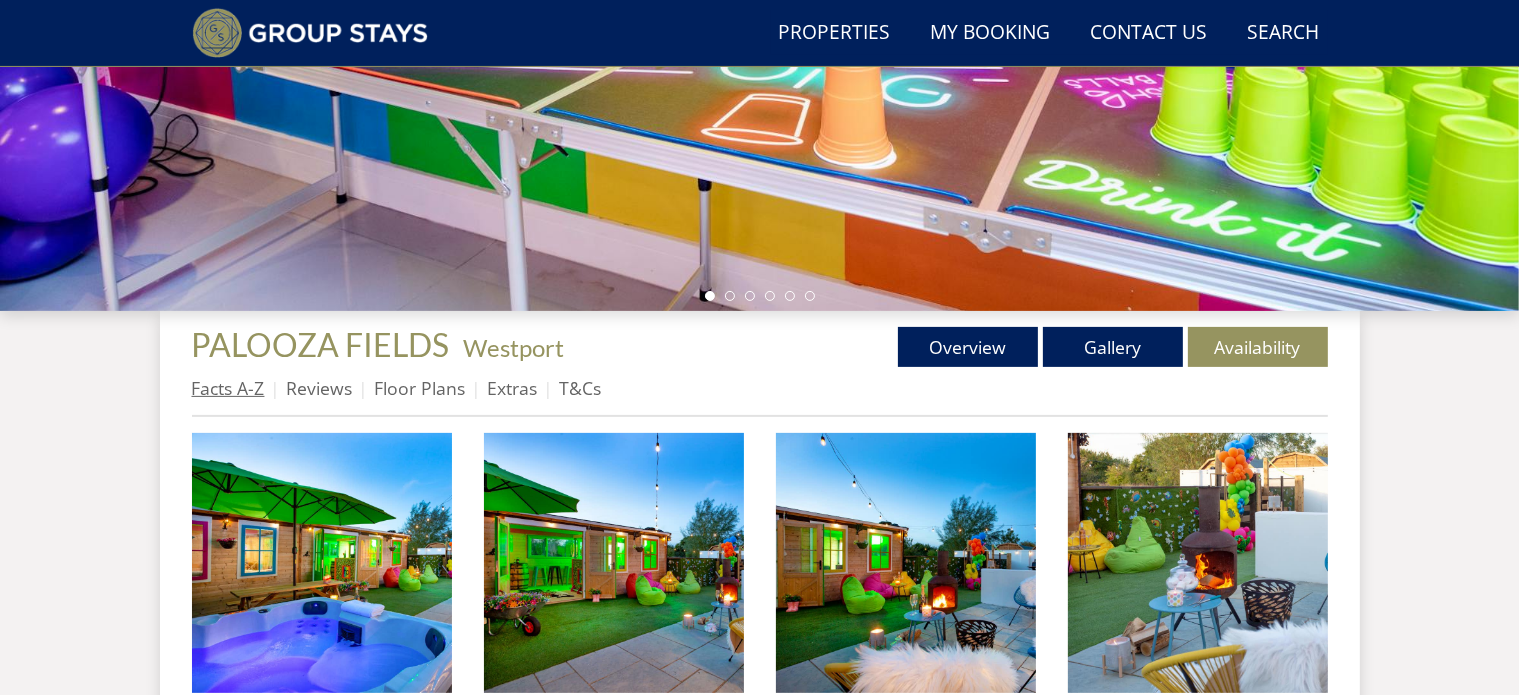 click on "Facts A-Z" at bounding box center (228, 388) 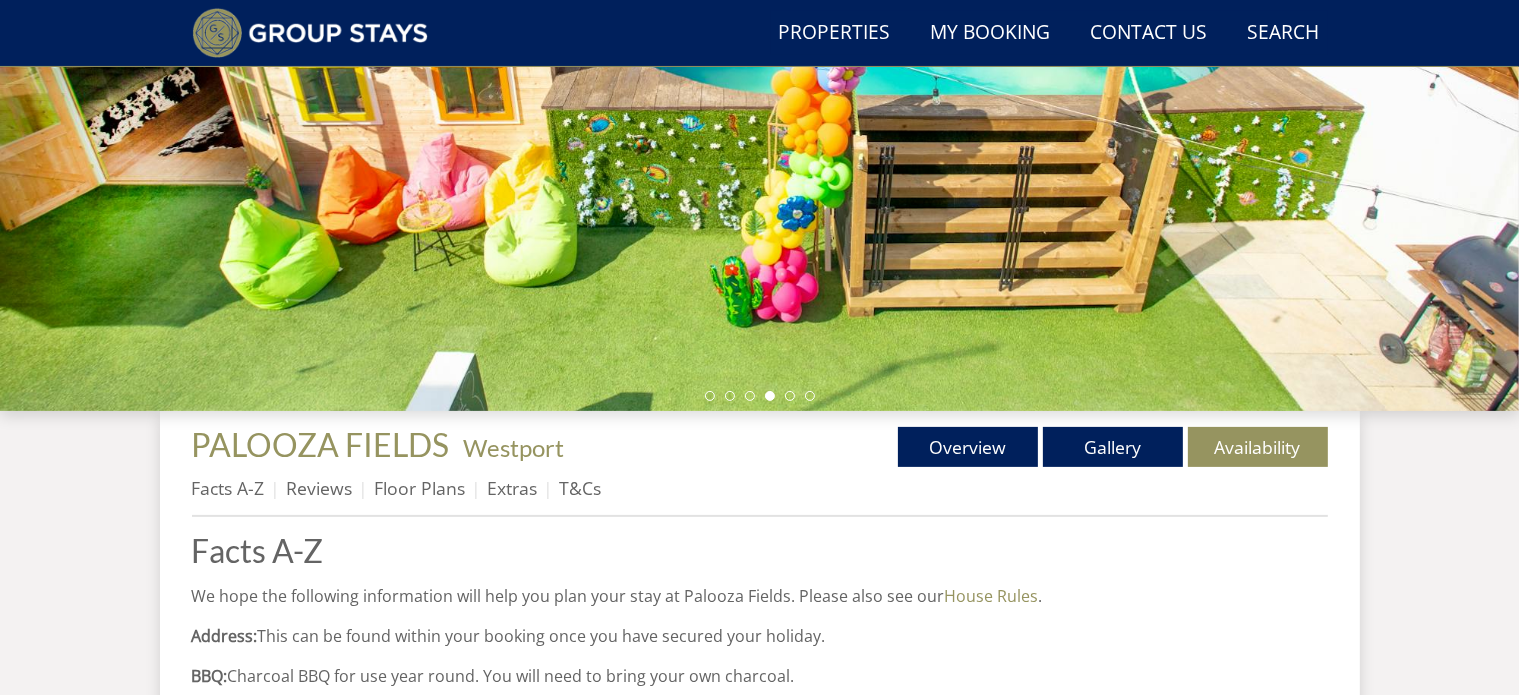 scroll, scrollTop: 500, scrollLeft: 0, axis: vertical 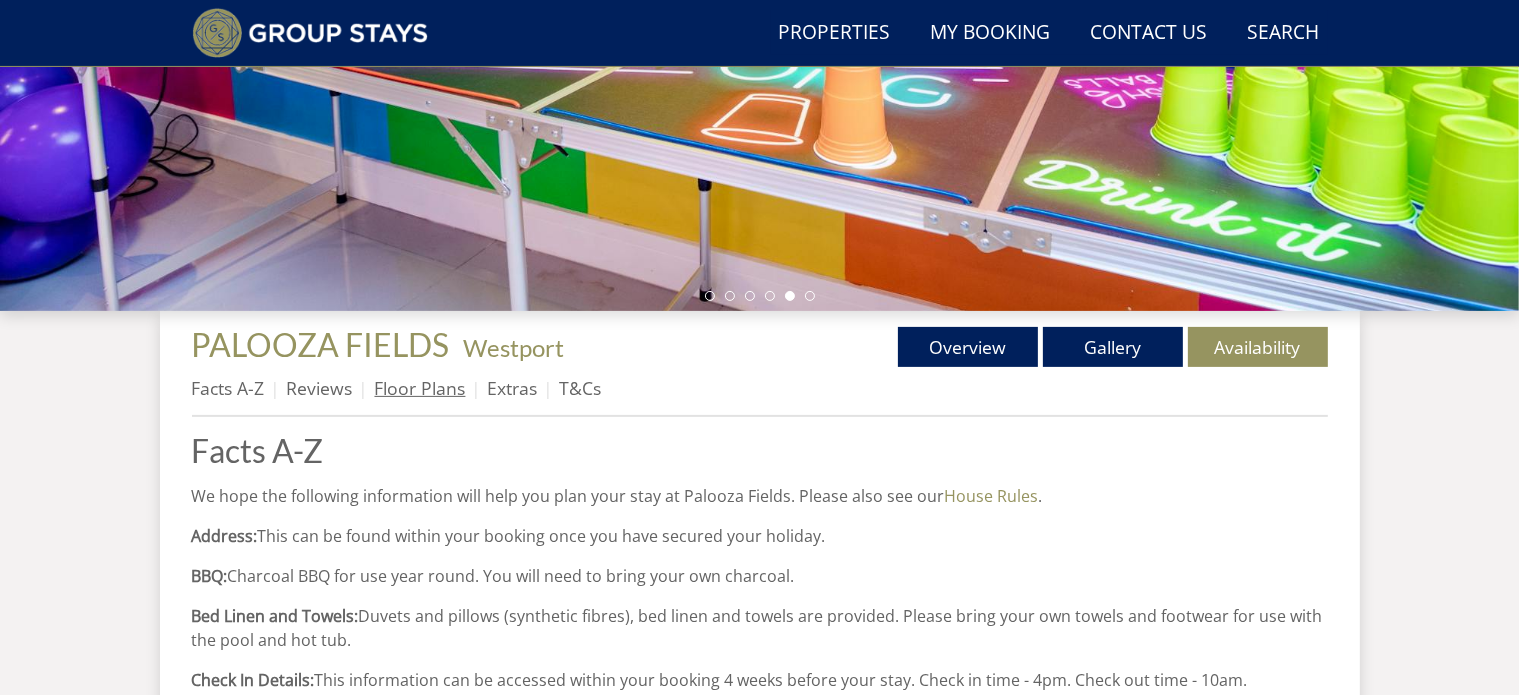 click on "Floor Plans" at bounding box center [420, 388] 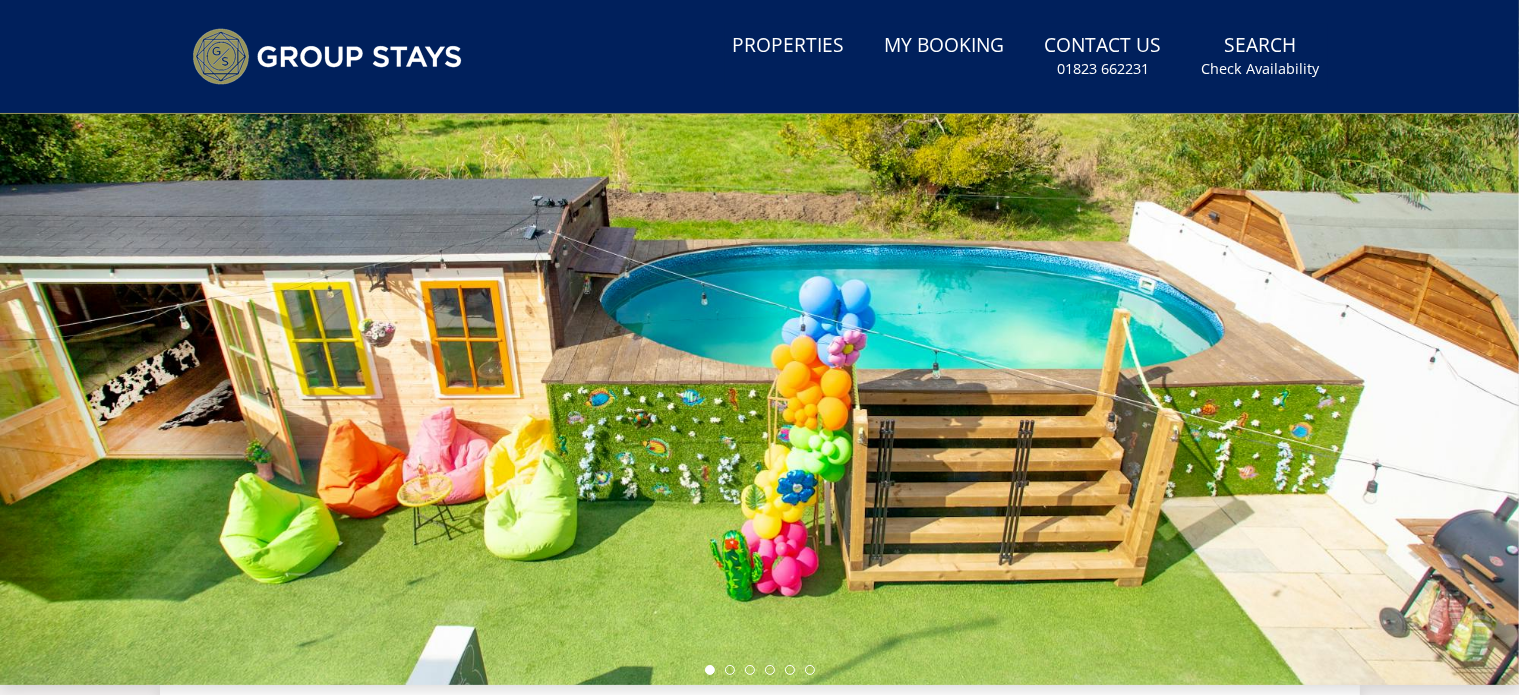 scroll, scrollTop: 400, scrollLeft: 0, axis: vertical 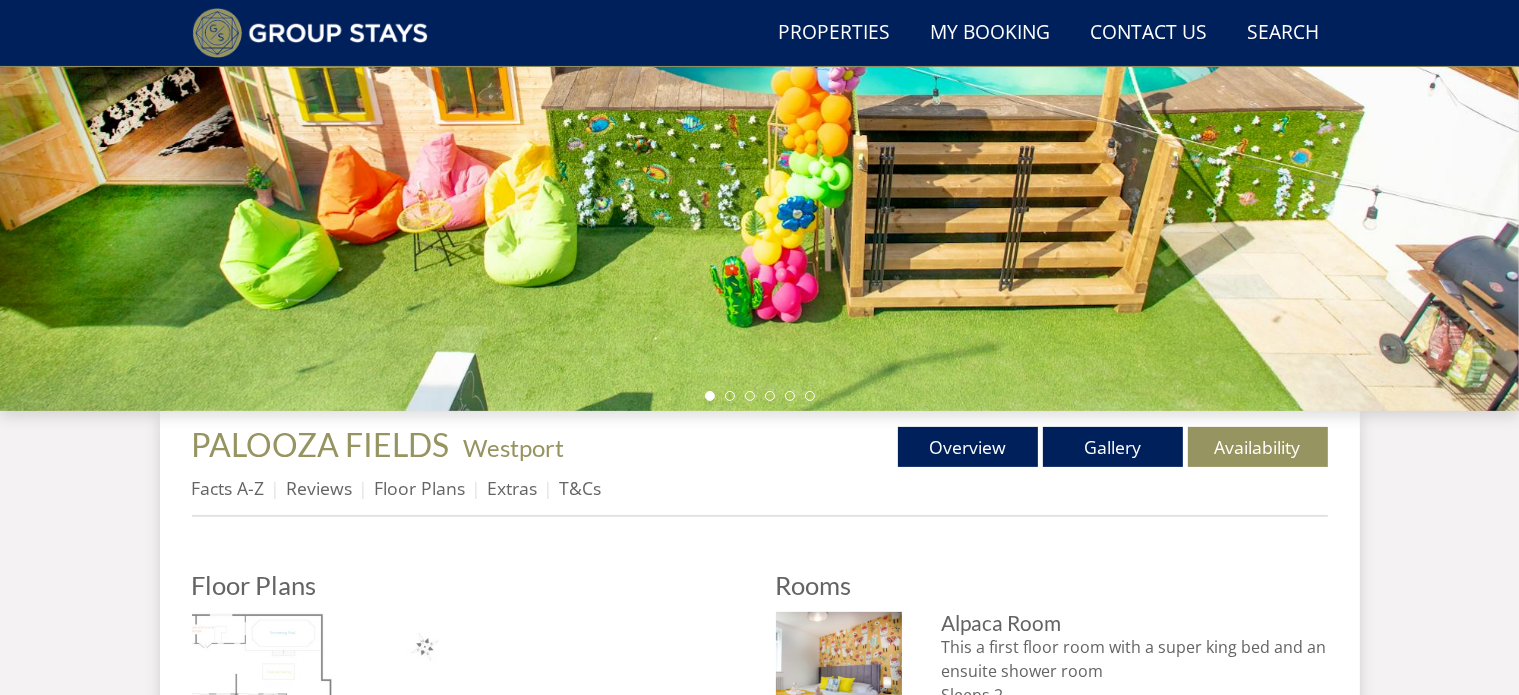 click at bounding box center [322, 742] 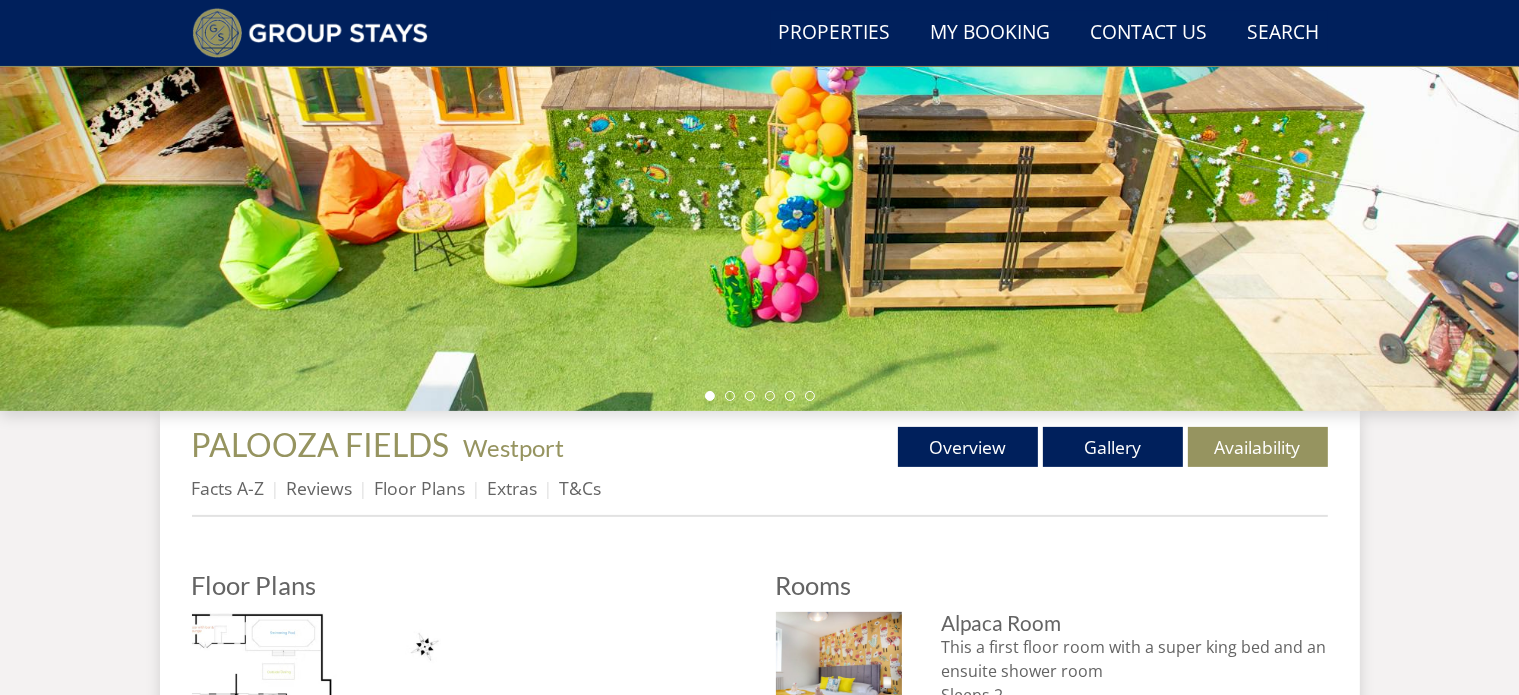 scroll, scrollTop: 700, scrollLeft: 0, axis: vertical 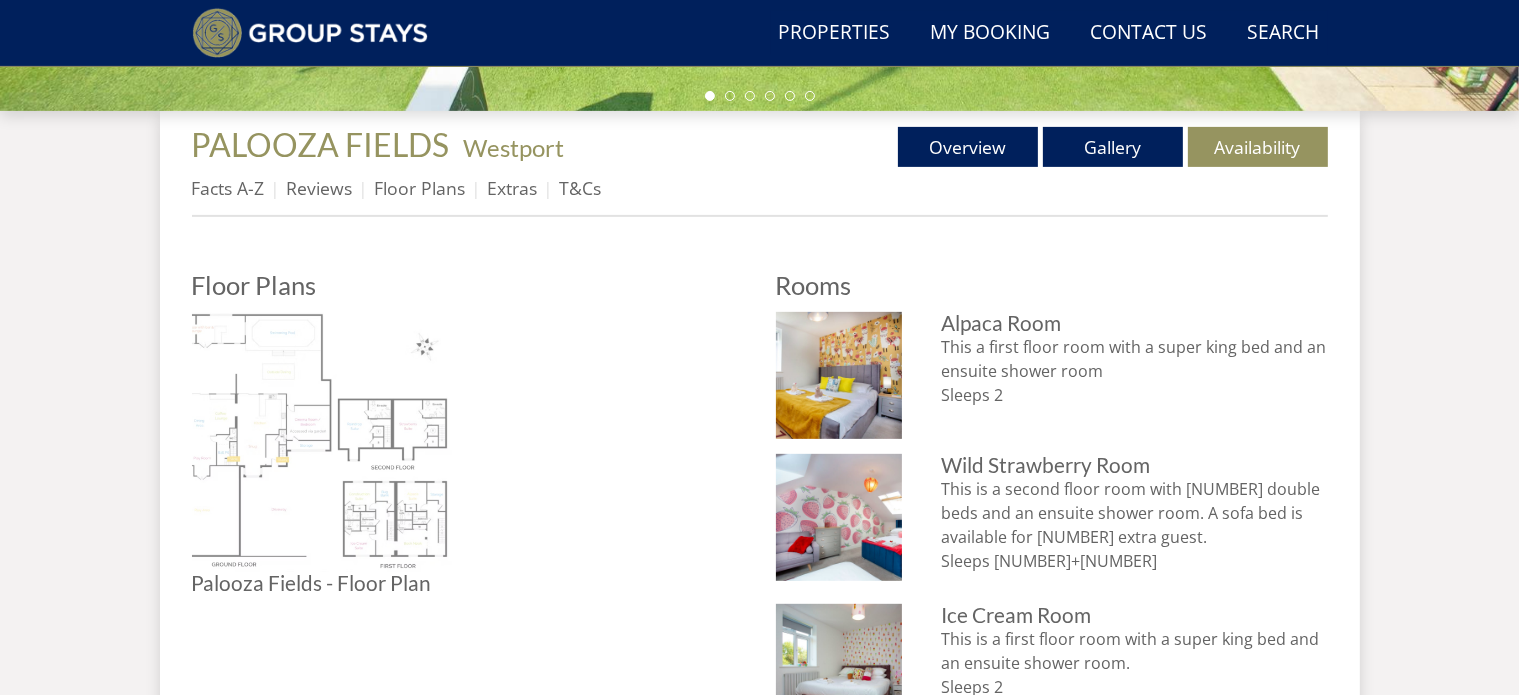 click at bounding box center [322, 442] 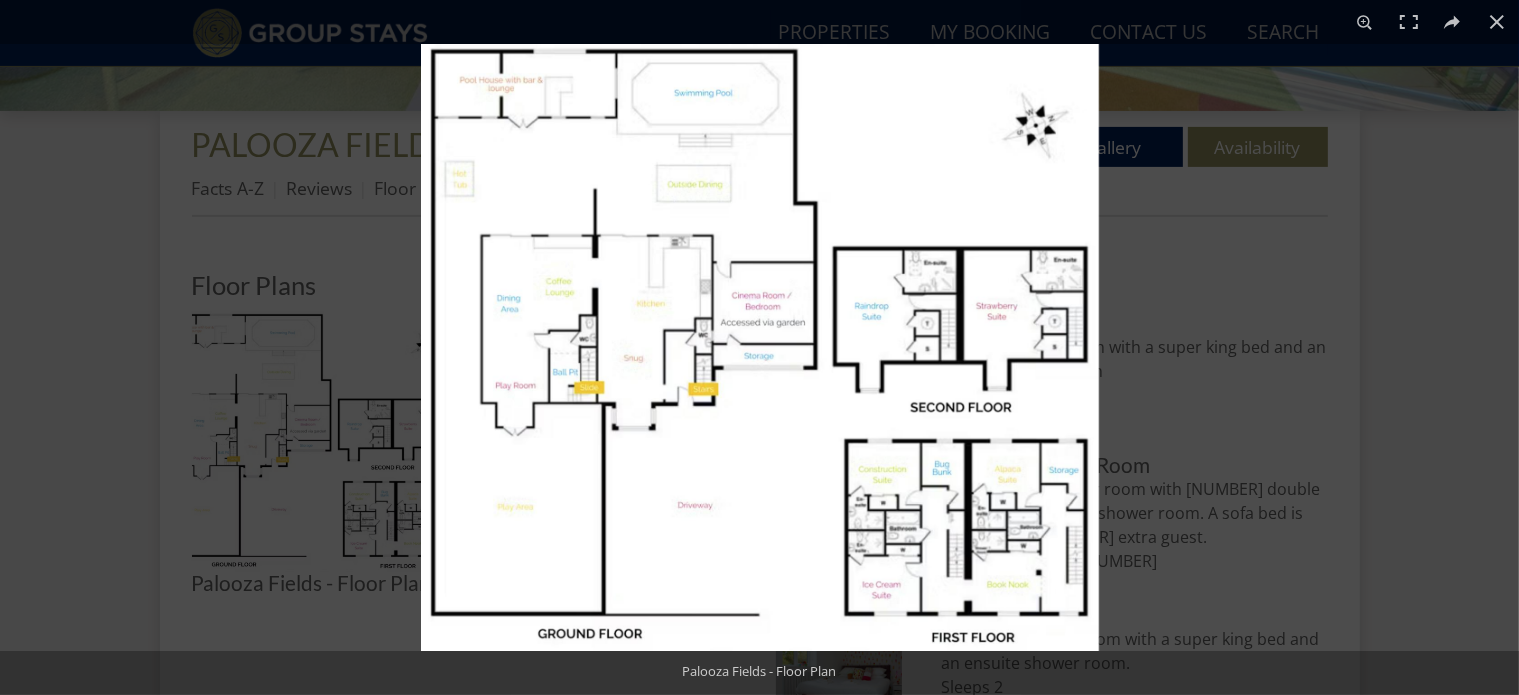 click at bounding box center (760, 347) 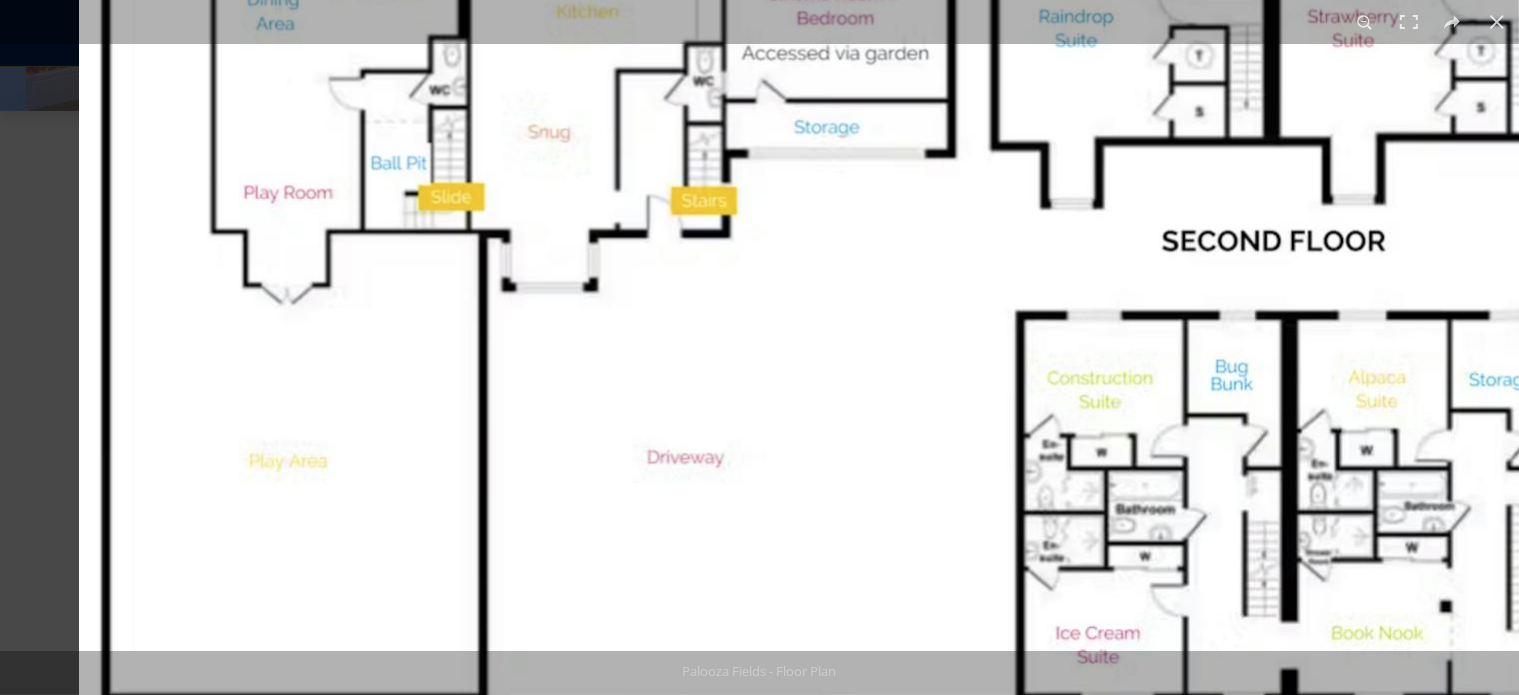 drag, startPoint x: 695, startPoint y: 383, endPoint x: 893, endPoint y: 165, distance: 294.4962 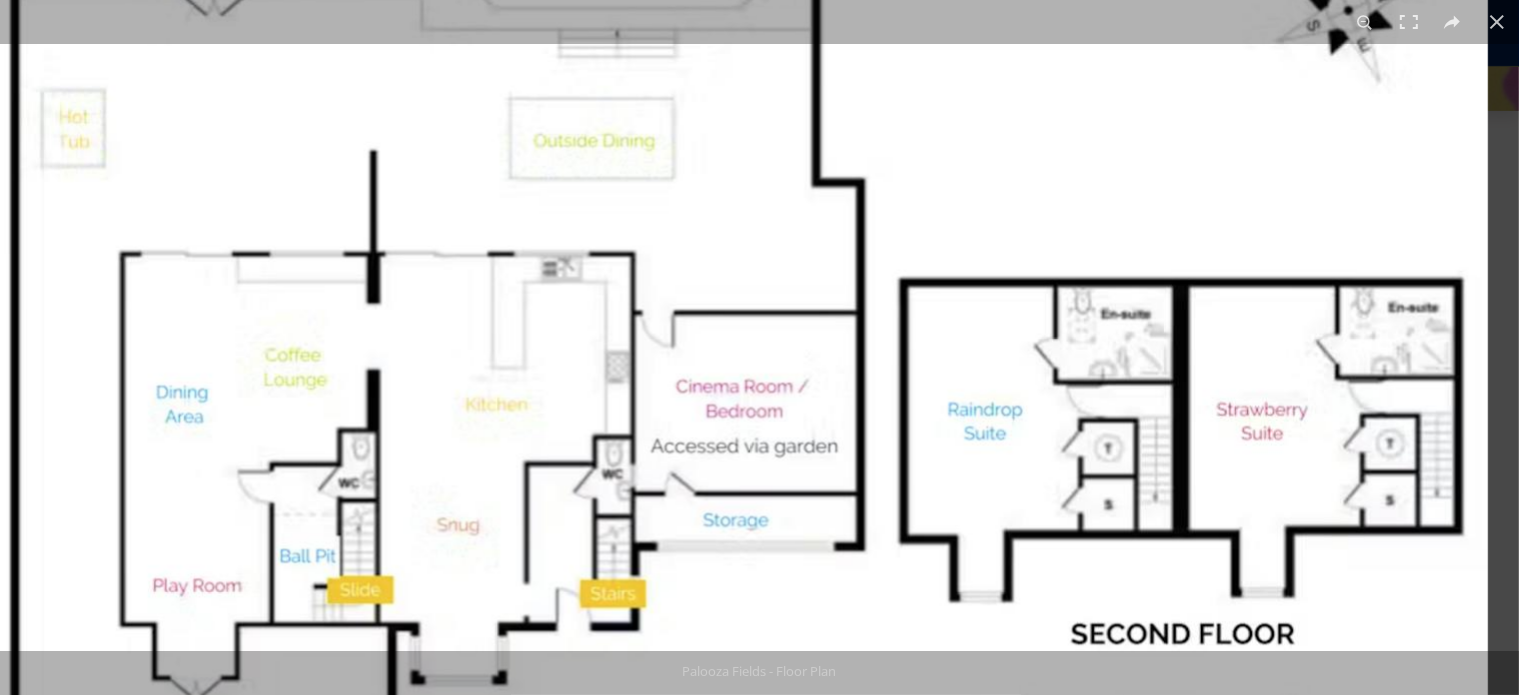 drag, startPoint x: 801, startPoint y: 363, endPoint x: 783, endPoint y: 671, distance: 308.5255 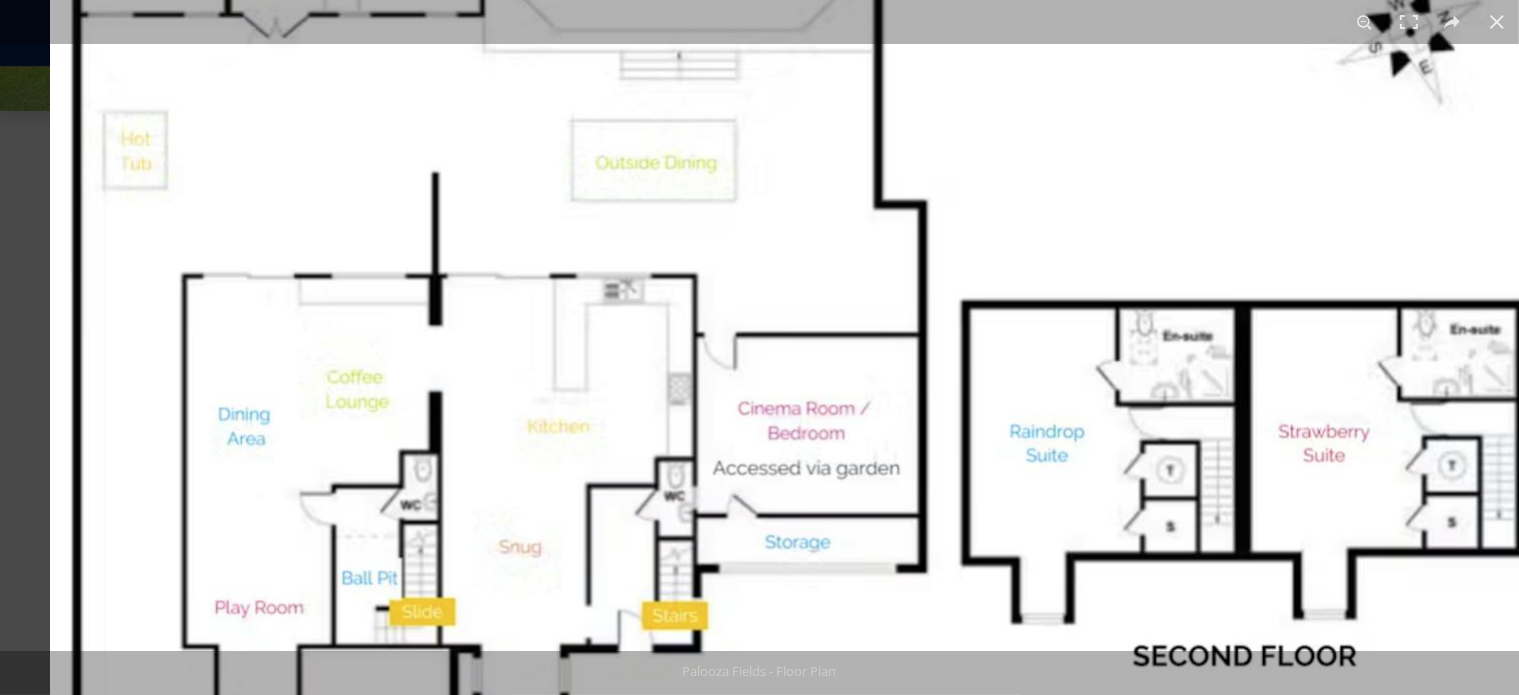 drag, startPoint x: 614, startPoint y: 150, endPoint x: 757, endPoint y: 133, distance: 144.00694 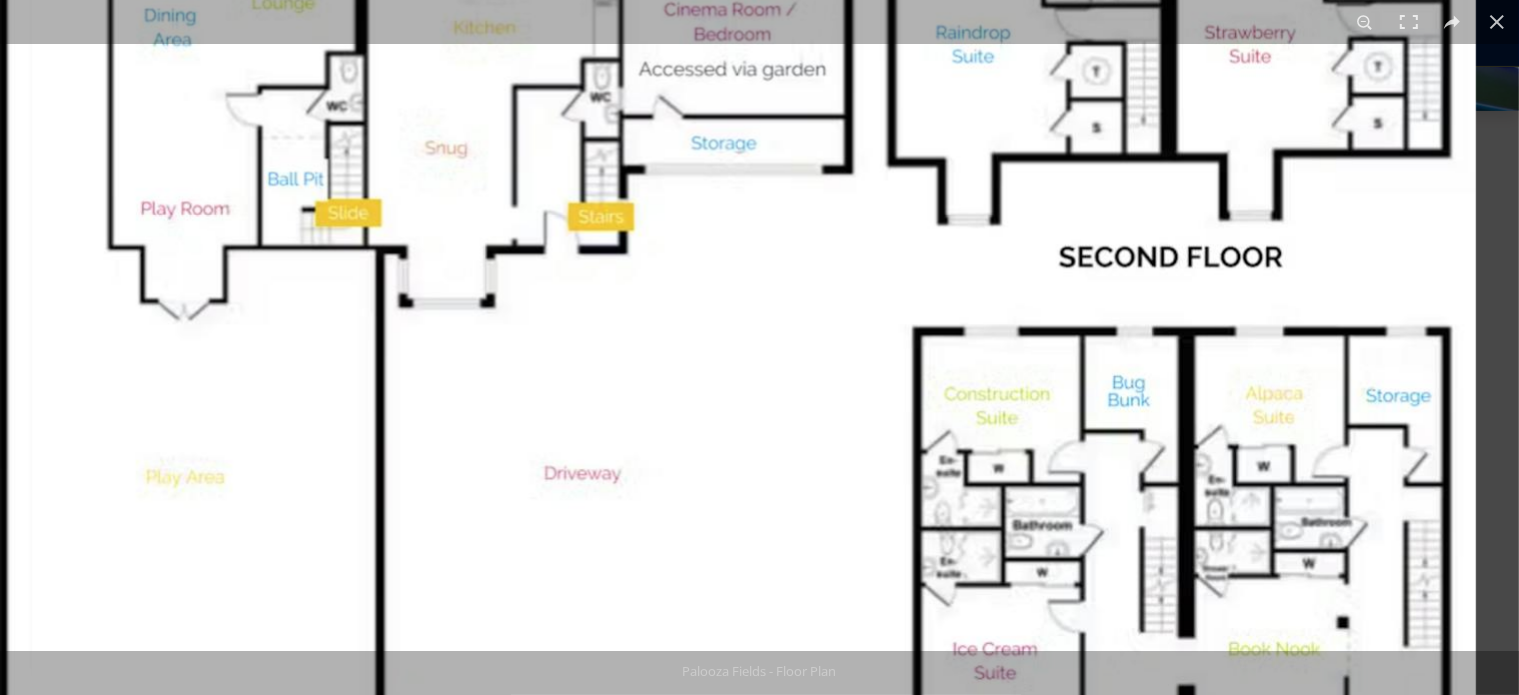 drag, startPoint x: 758, startPoint y: 581, endPoint x: 652, endPoint y: 186, distance: 408.97556 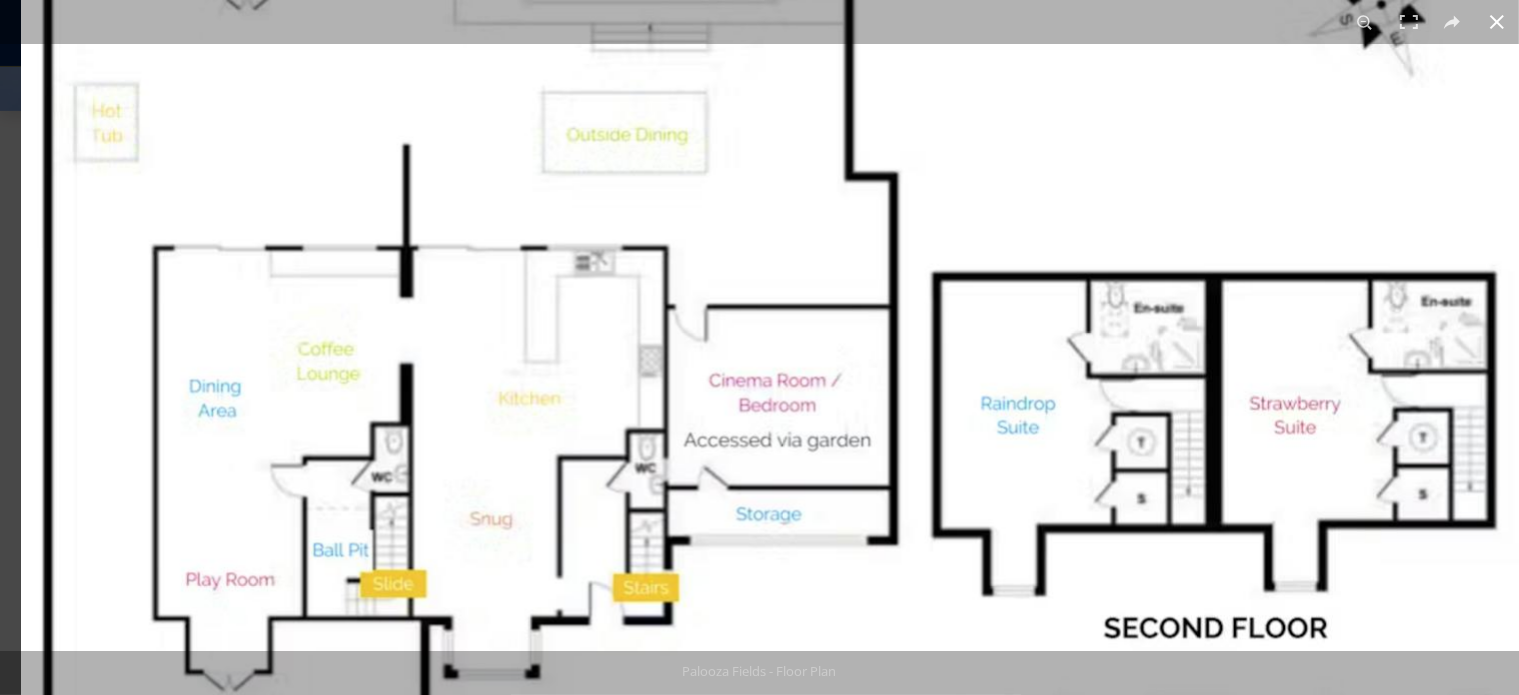 drag, startPoint x: 730, startPoint y: 199, endPoint x: 813, endPoint y: 486, distance: 298.76077 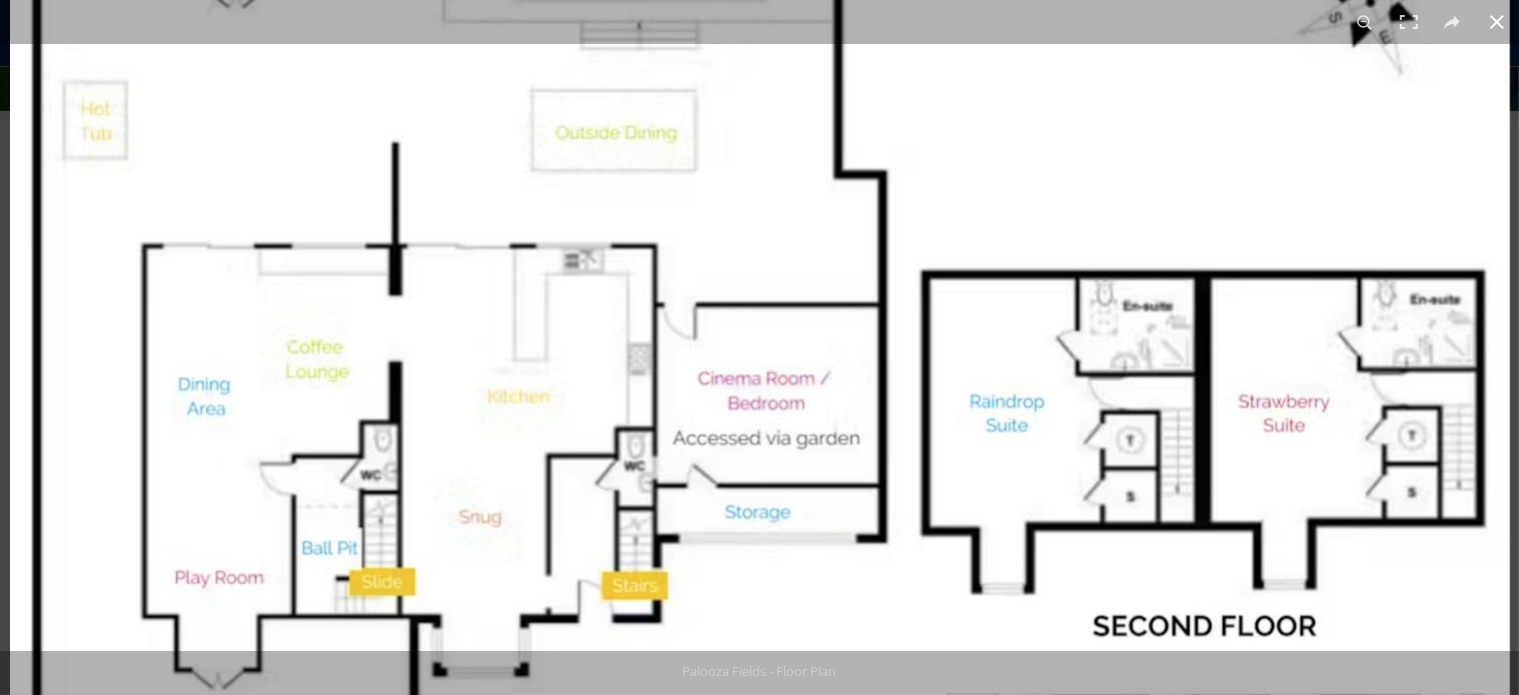 click at bounding box center (1497, 22) 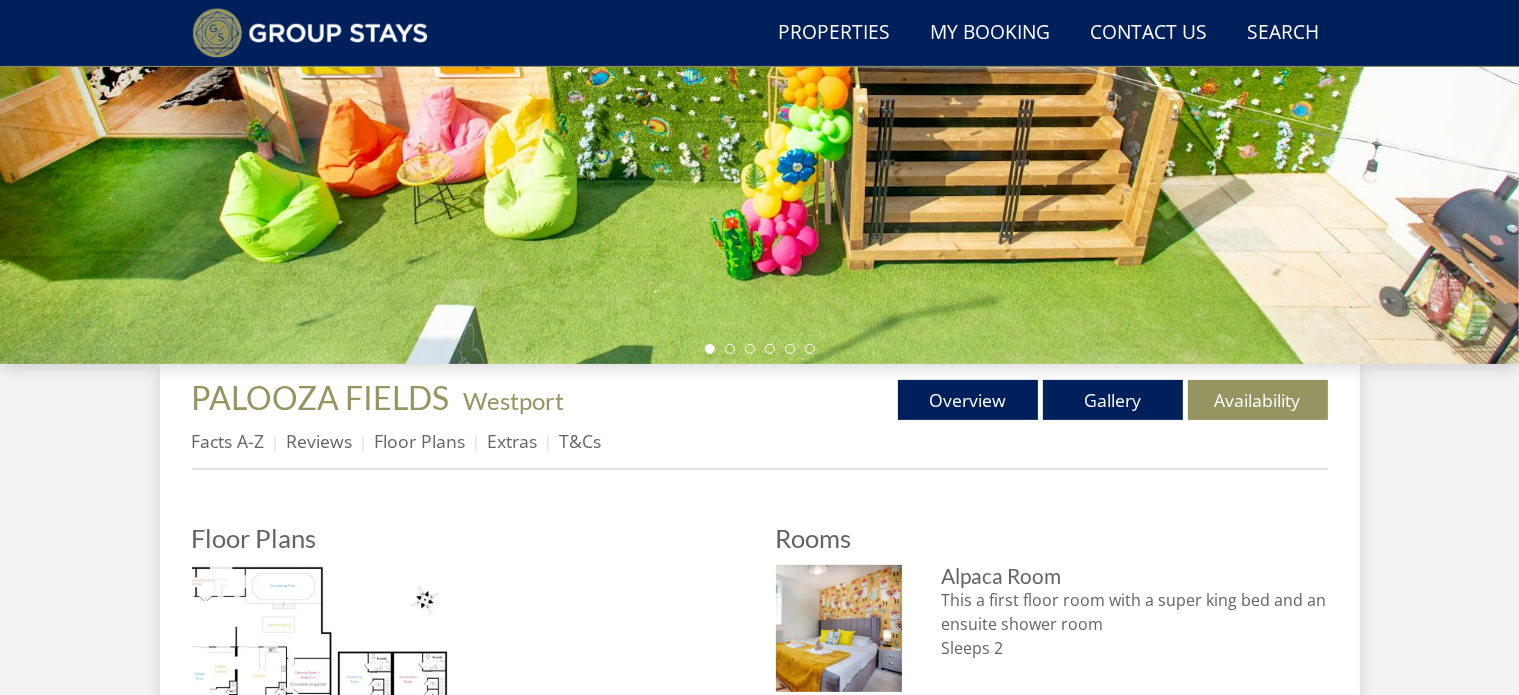 scroll, scrollTop: 300, scrollLeft: 0, axis: vertical 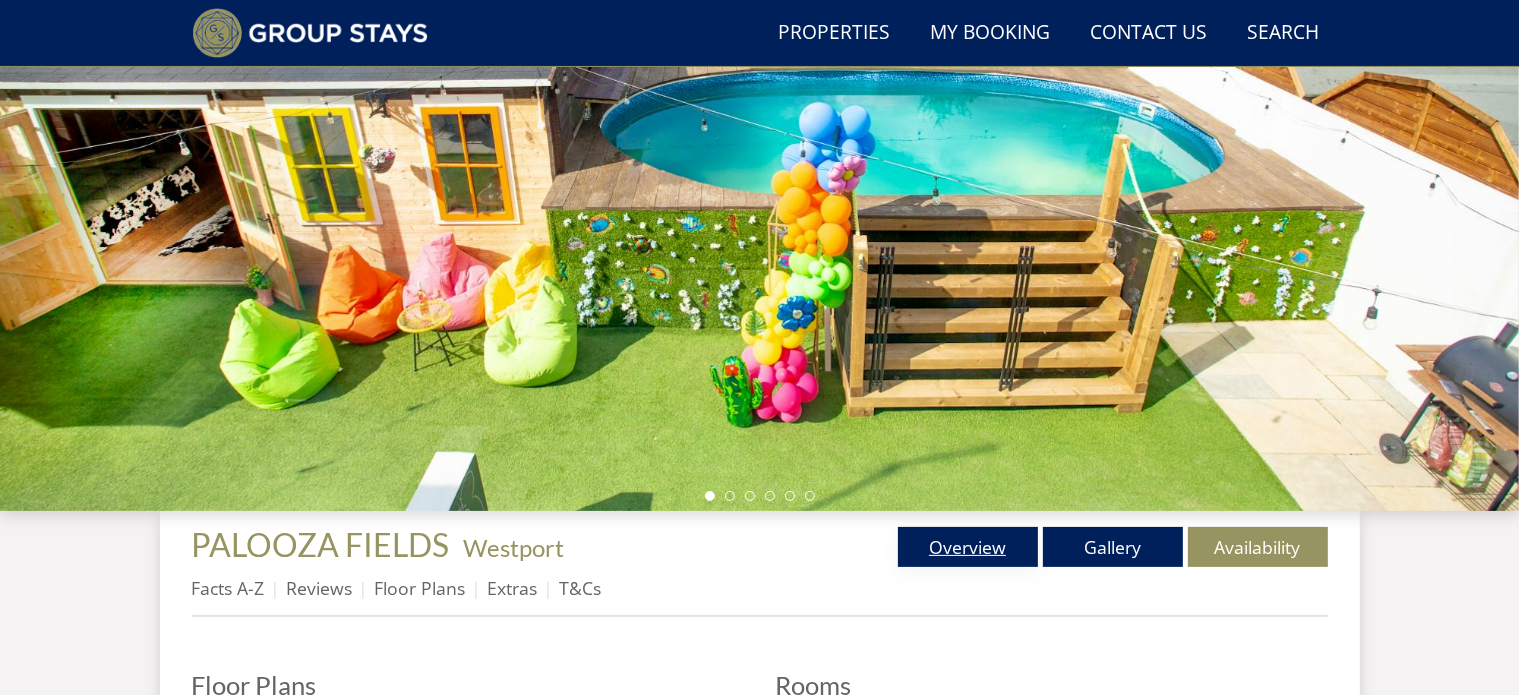 click on "Overview" at bounding box center [968, 547] 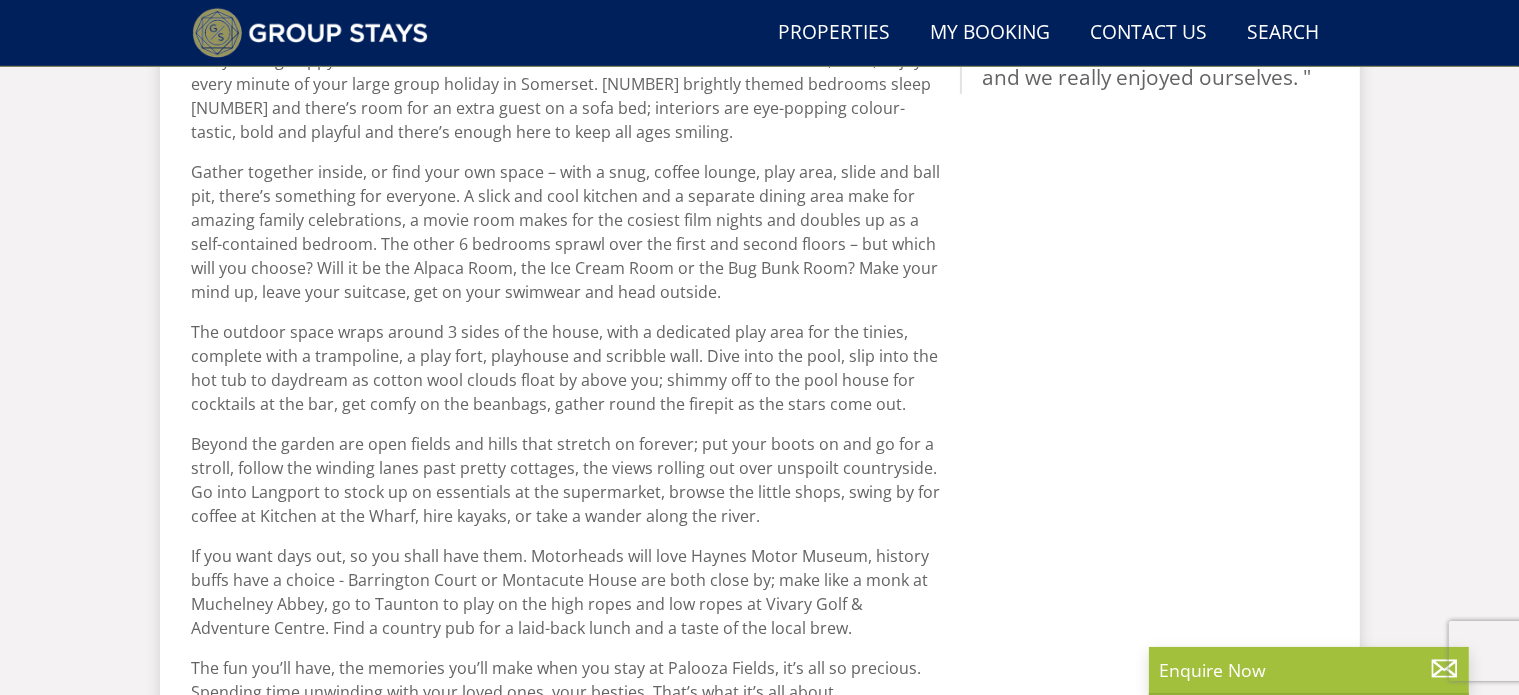 scroll, scrollTop: 400, scrollLeft: 0, axis: vertical 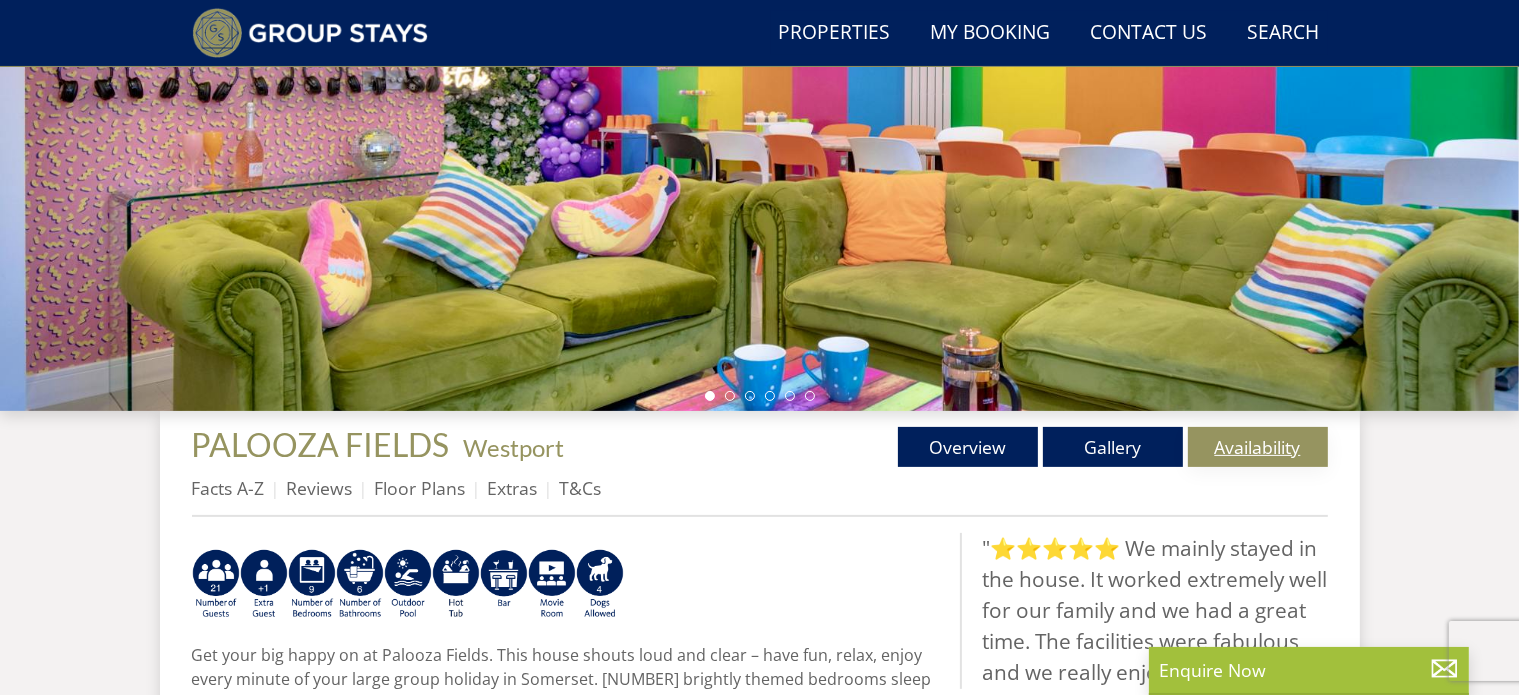 click on "Availability" at bounding box center (1258, 447) 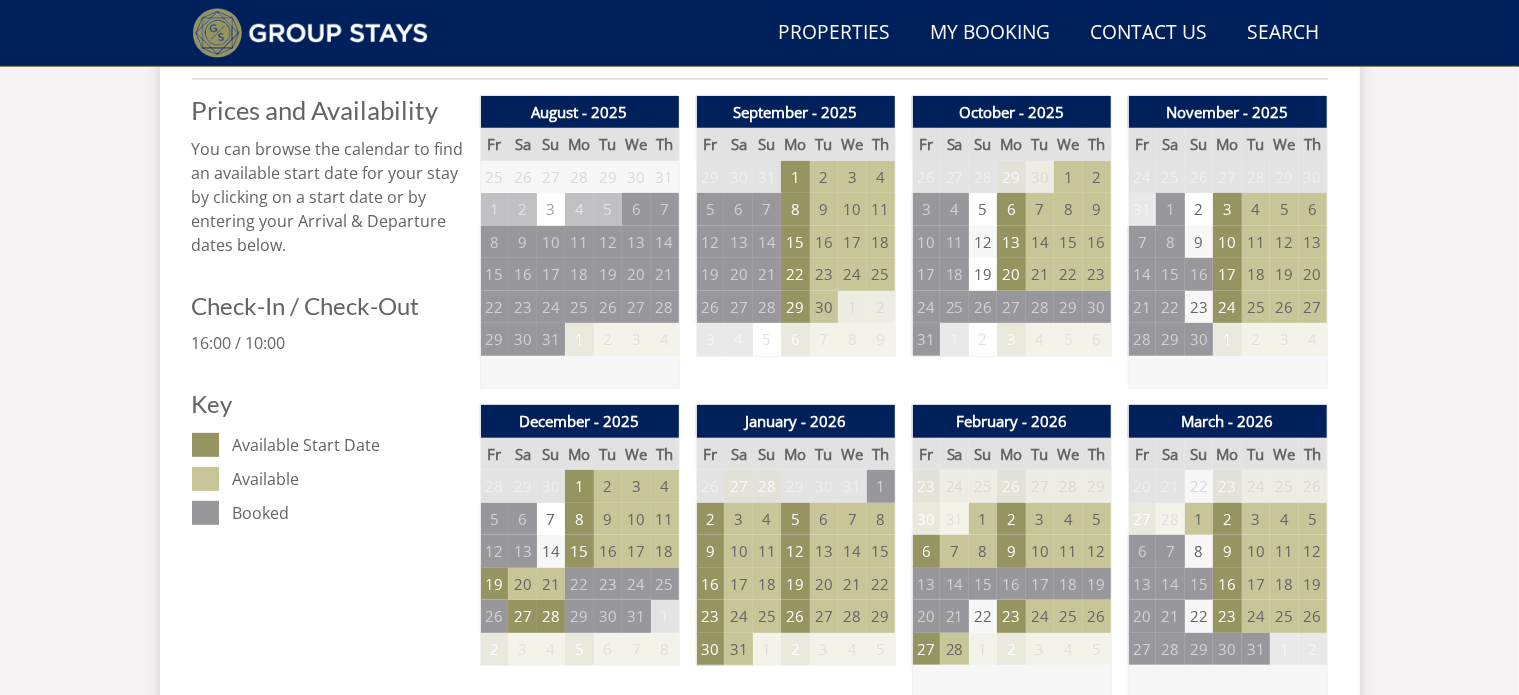 scroll, scrollTop: 935, scrollLeft: 0, axis: vertical 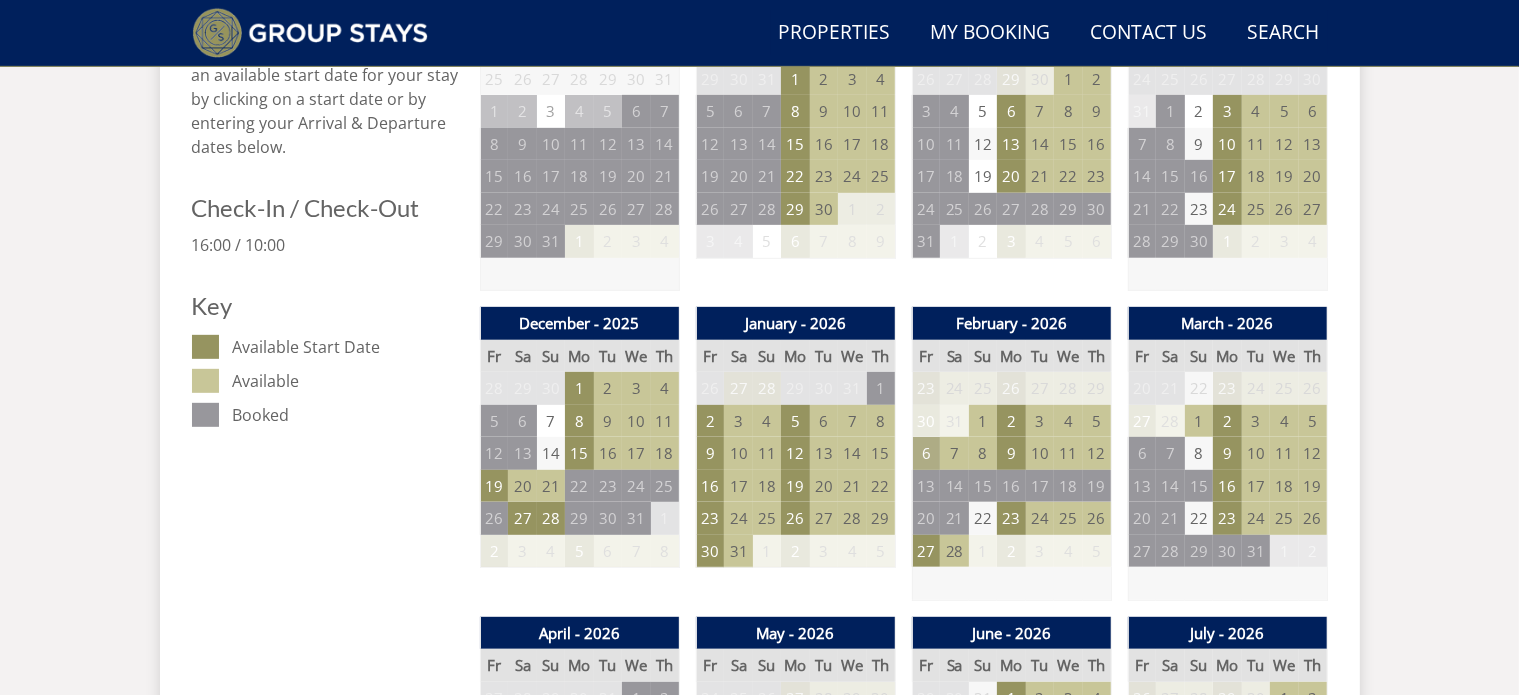 click on "6" at bounding box center [926, 453] 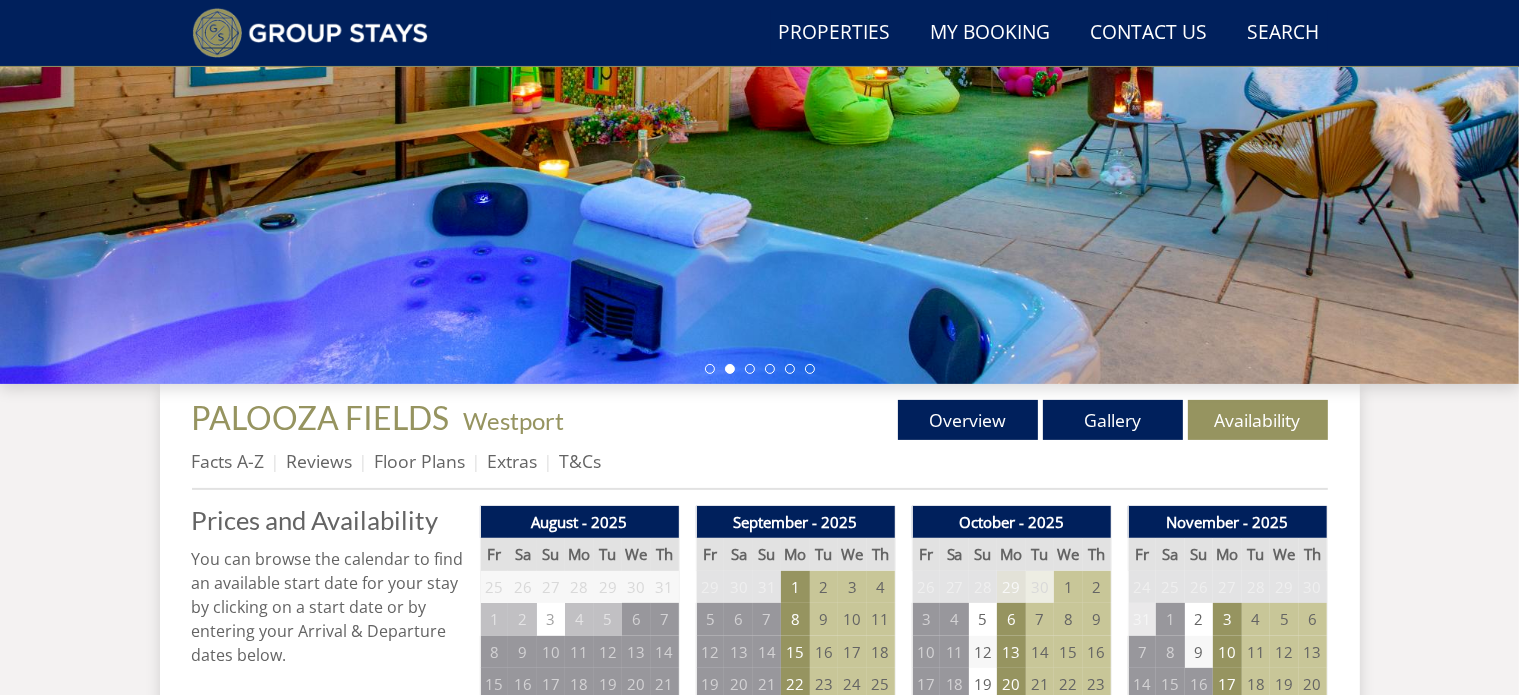 scroll, scrollTop: 635, scrollLeft: 0, axis: vertical 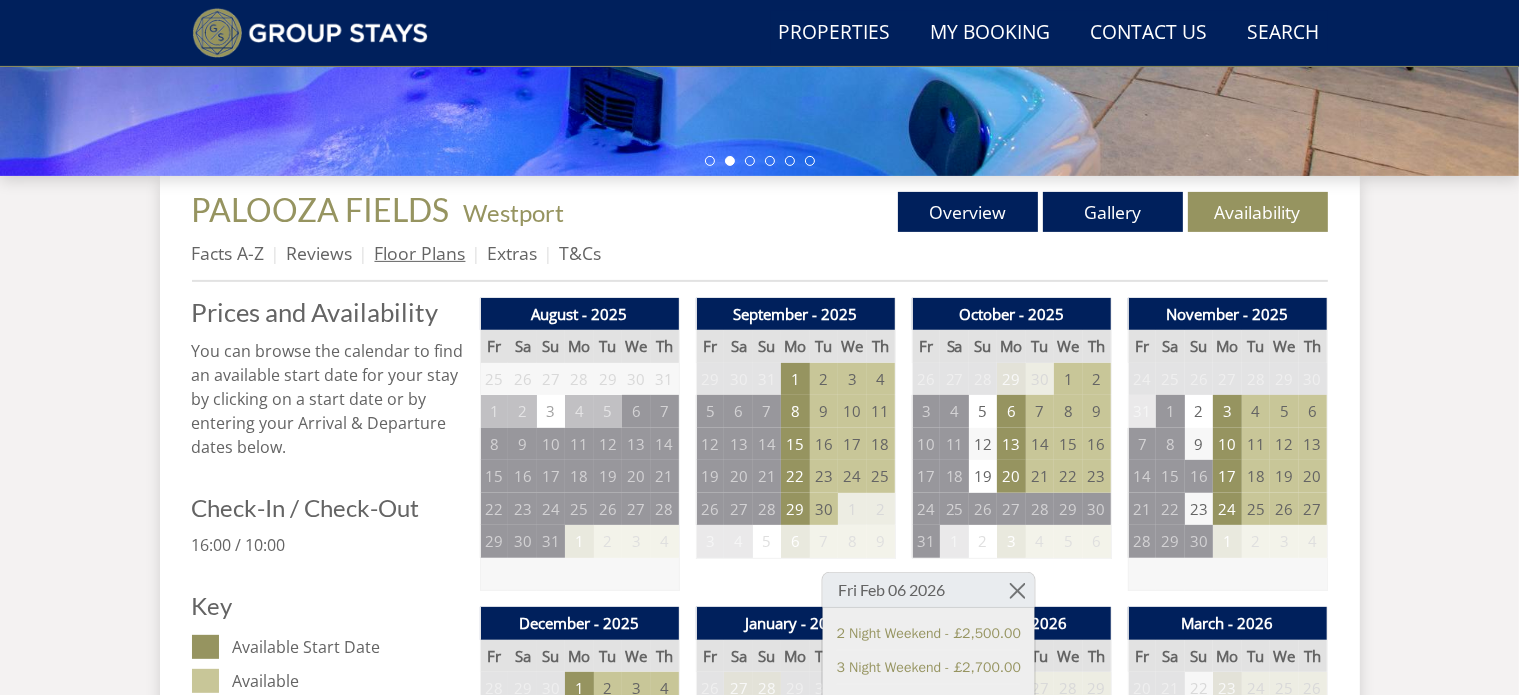 click on "Floor Plans" at bounding box center [420, 253] 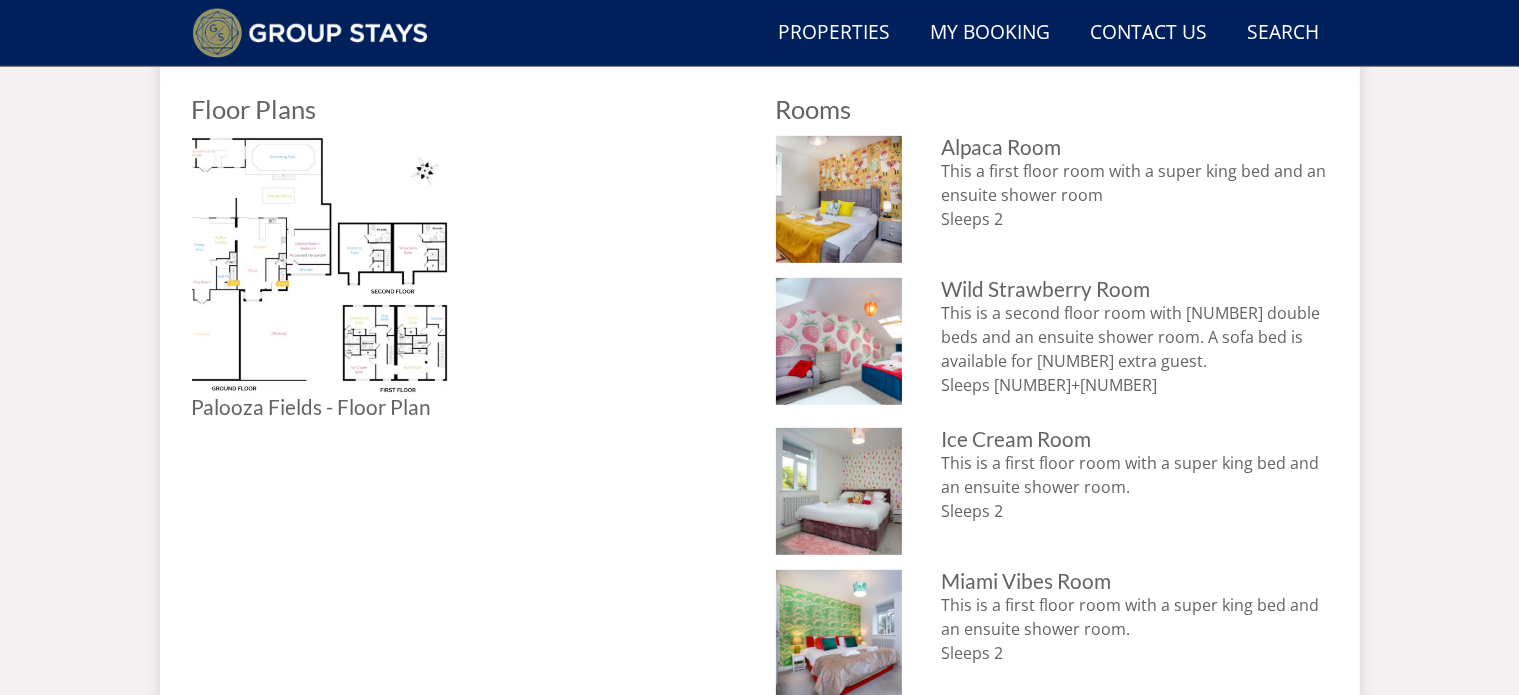 scroll, scrollTop: 877, scrollLeft: 0, axis: vertical 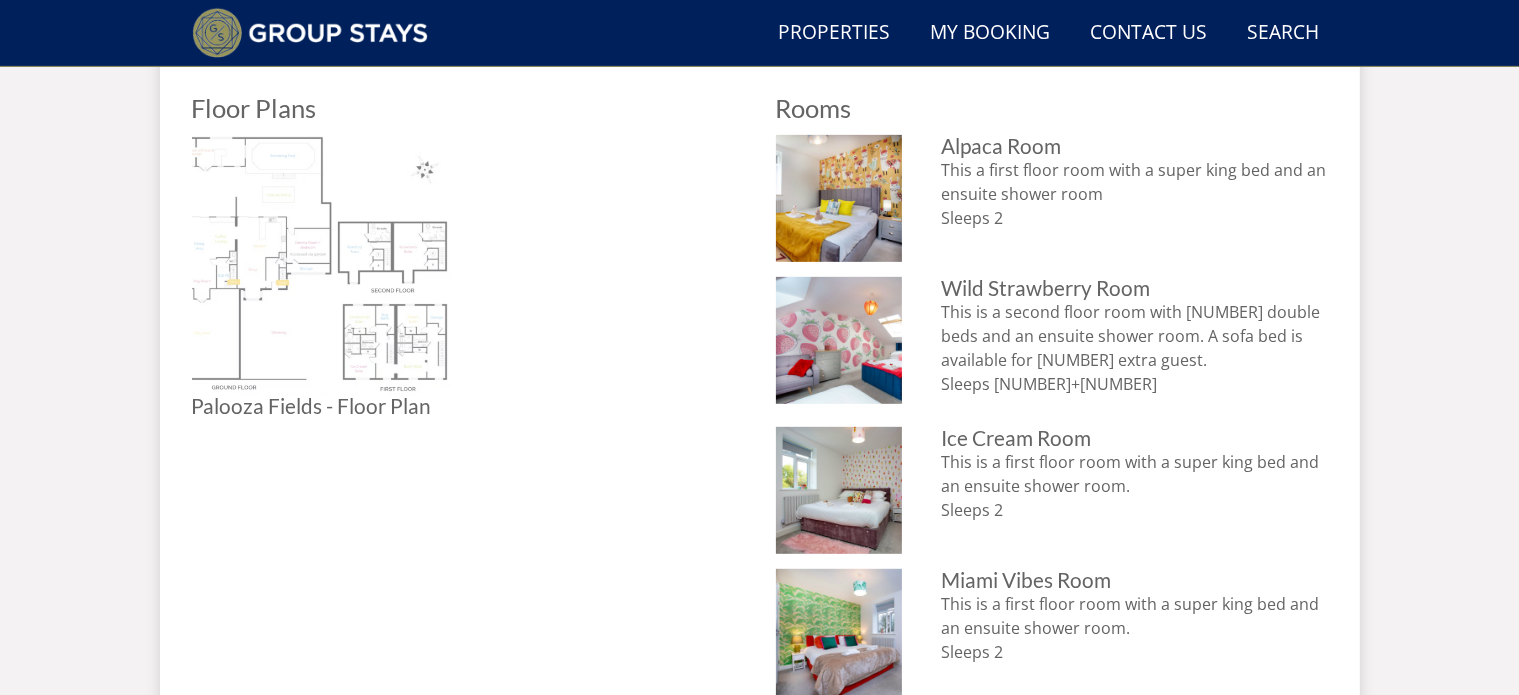 click at bounding box center (322, 265) 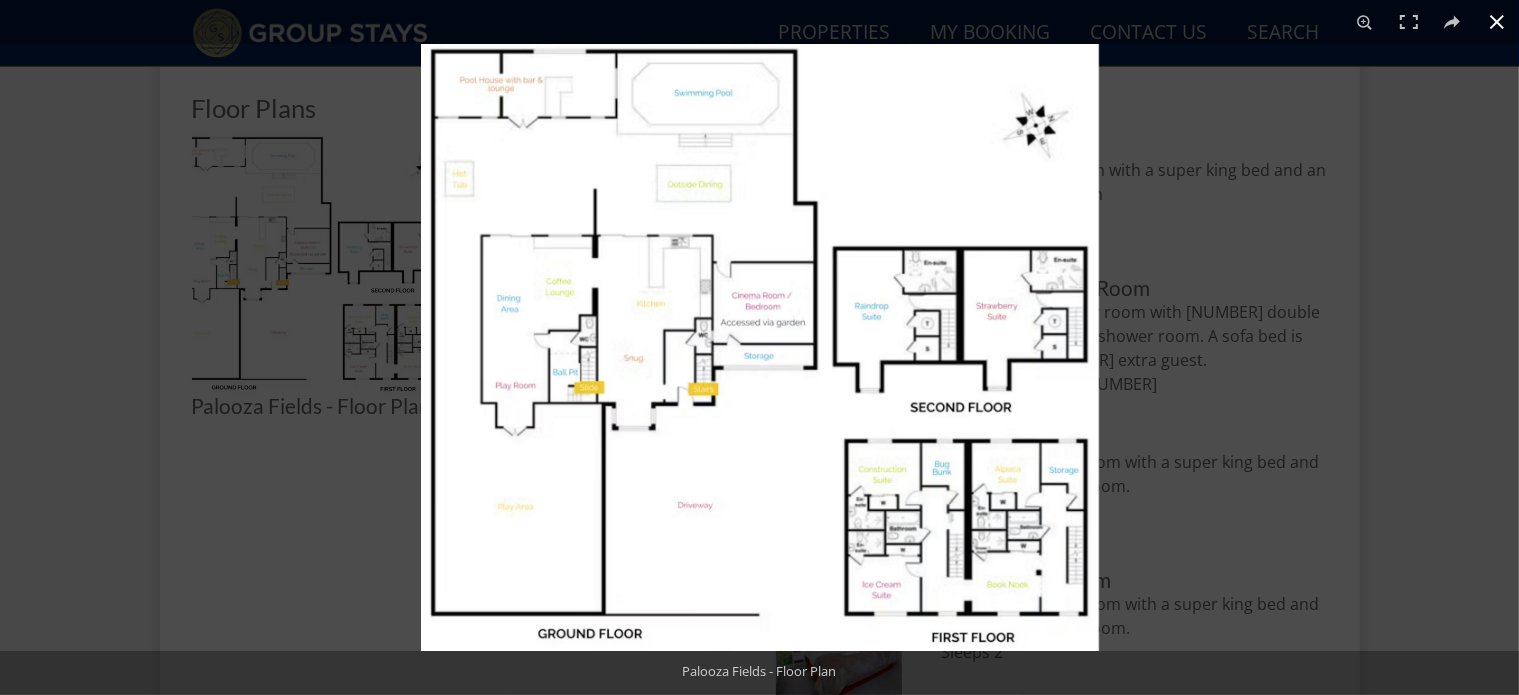 click at bounding box center [1497, 22] 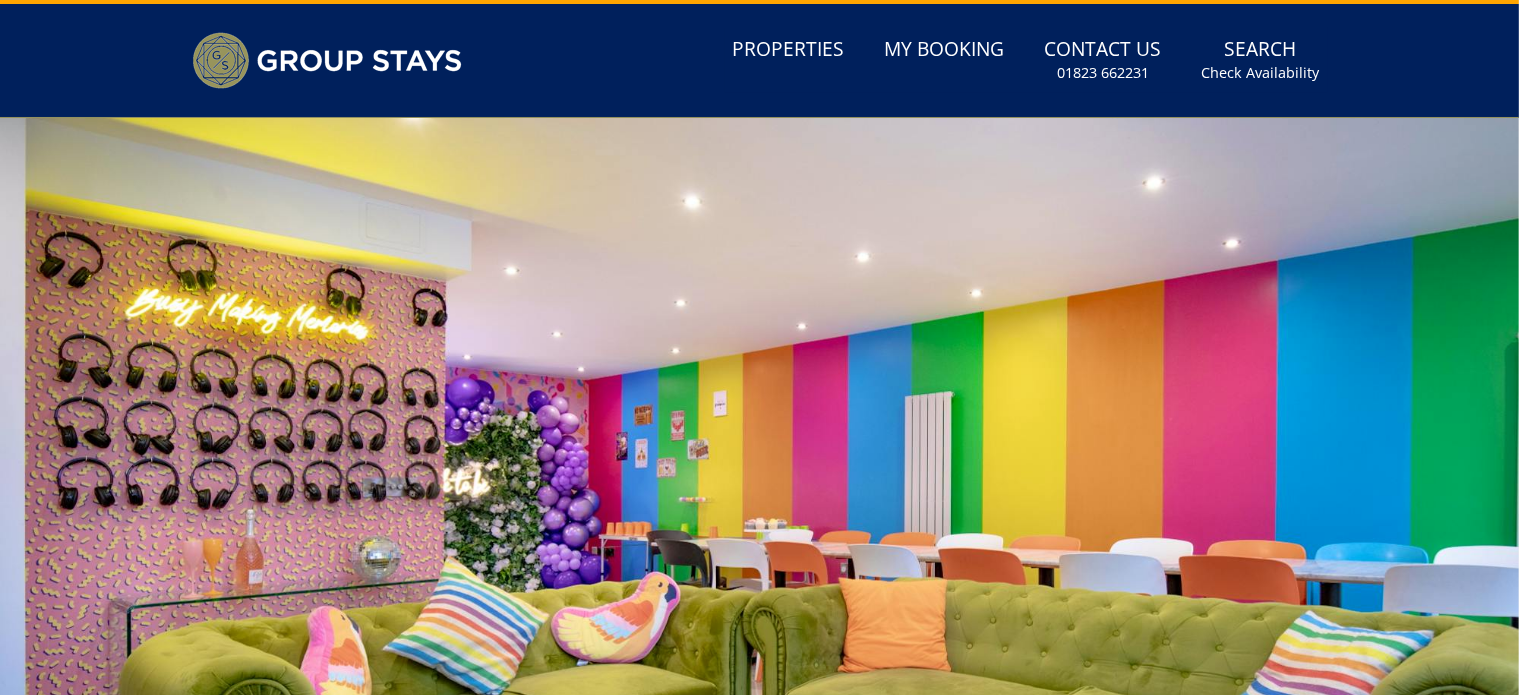 scroll, scrollTop: 500, scrollLeft: 0, axis: vertical 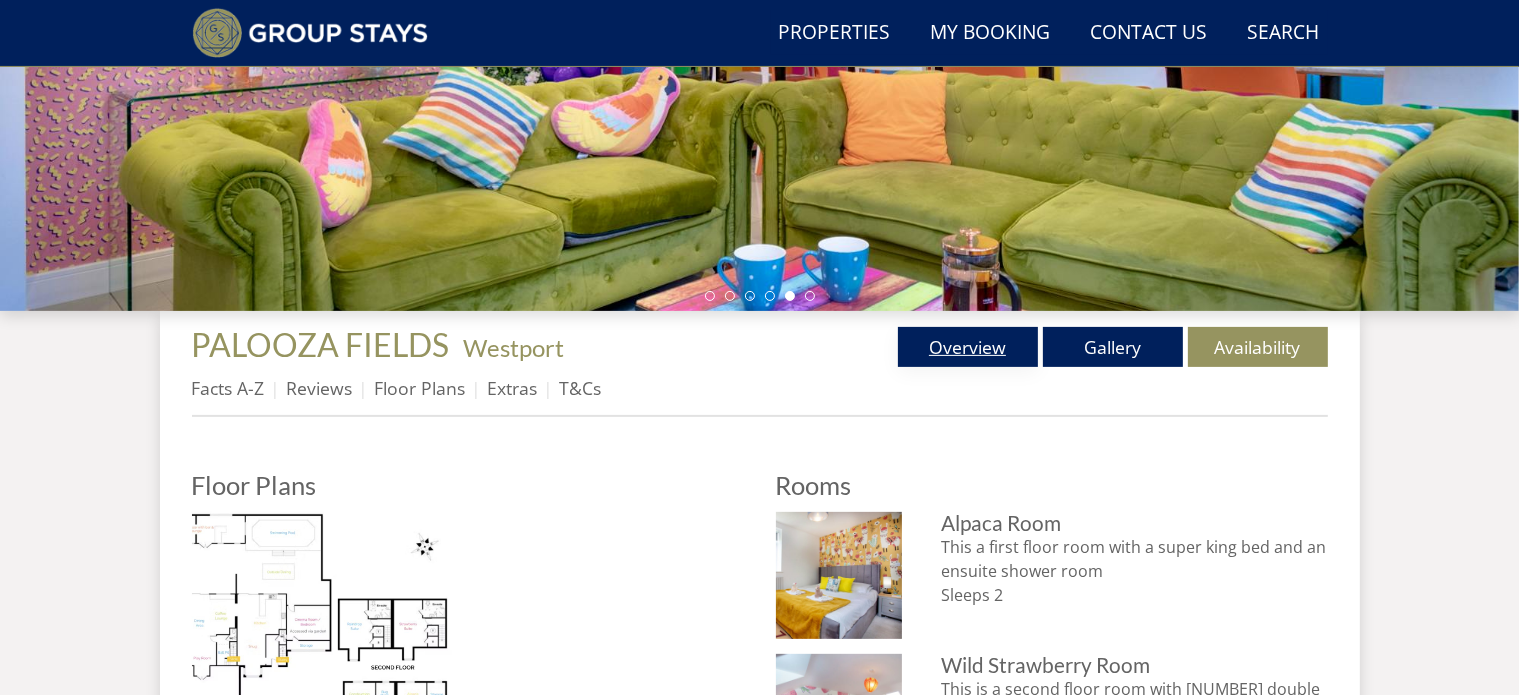 click on "Overview" at bounding box center [968, 347] 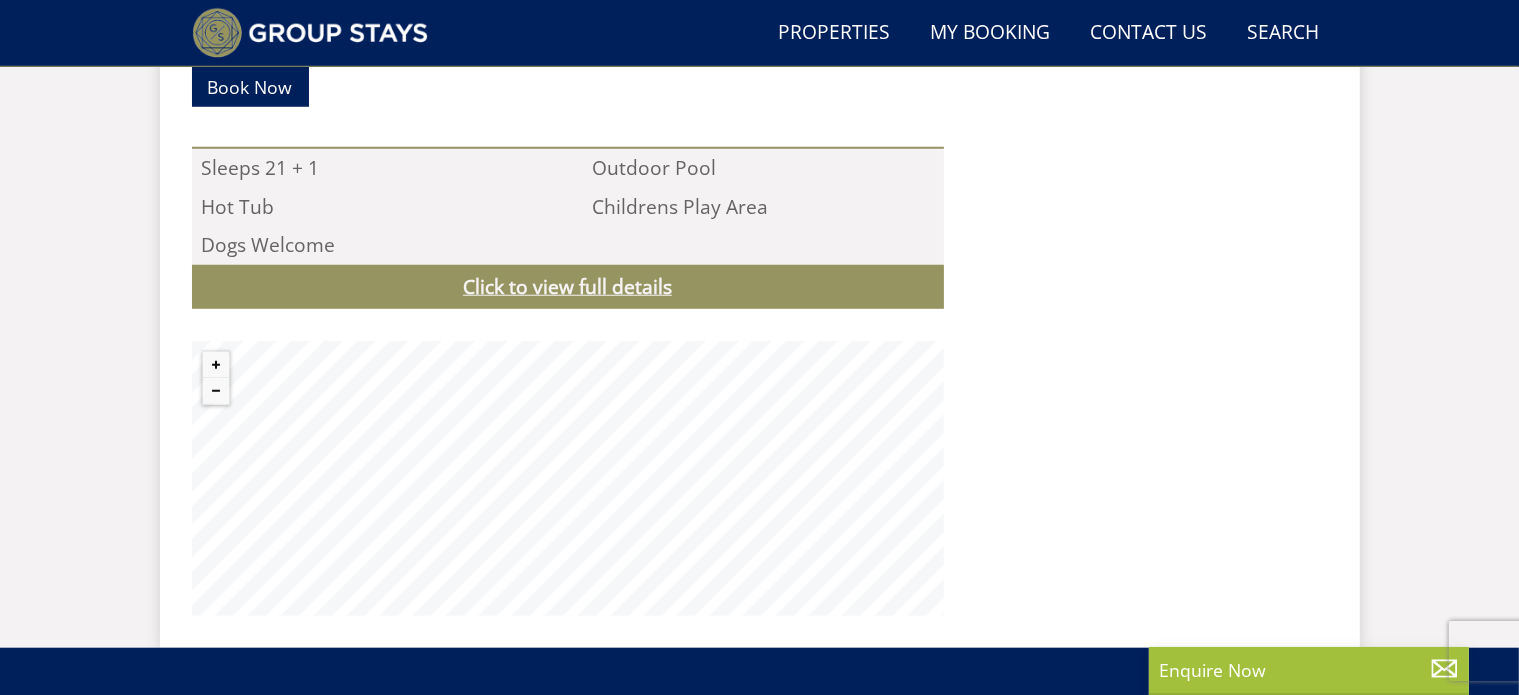 scroll, scrollTop: 1600, scrollLeft: 0, axis: vertical 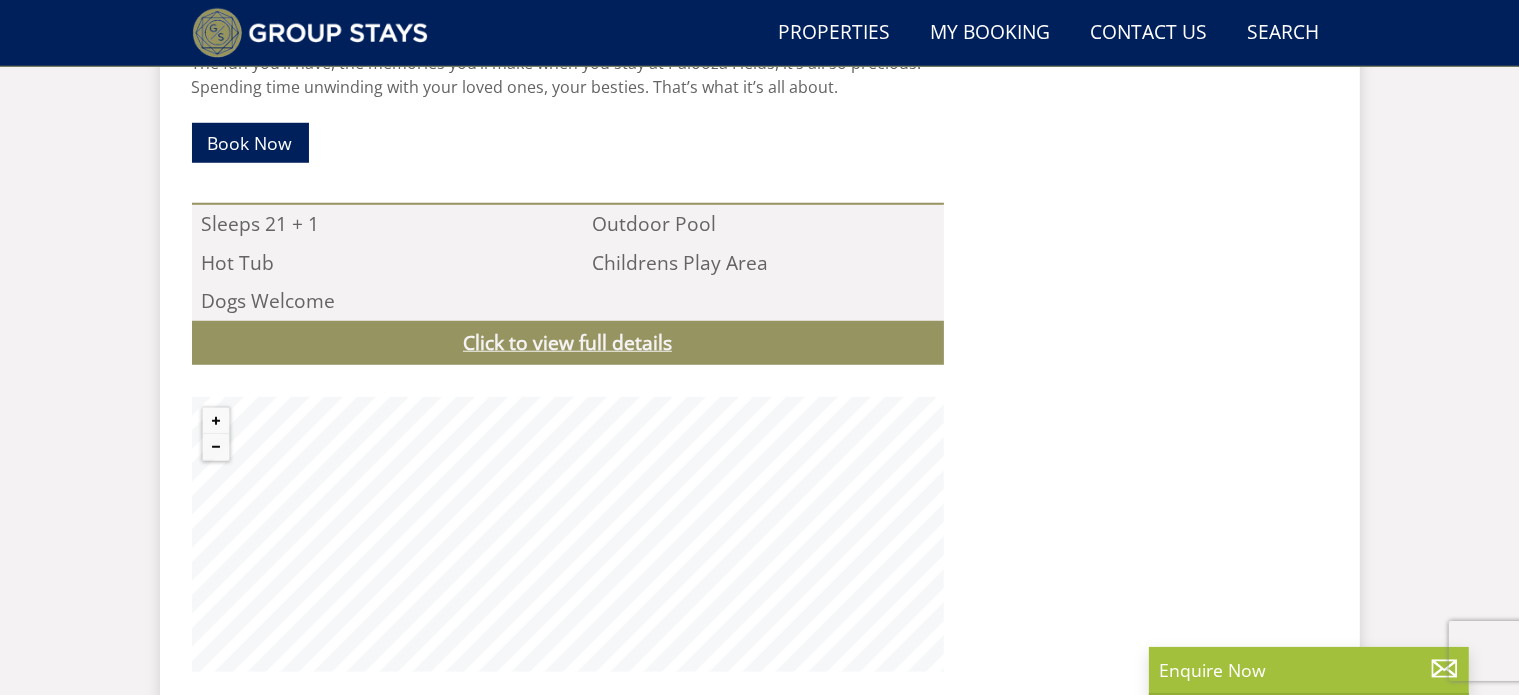 click on "Click to view full details" at bounding box center [568, 343] 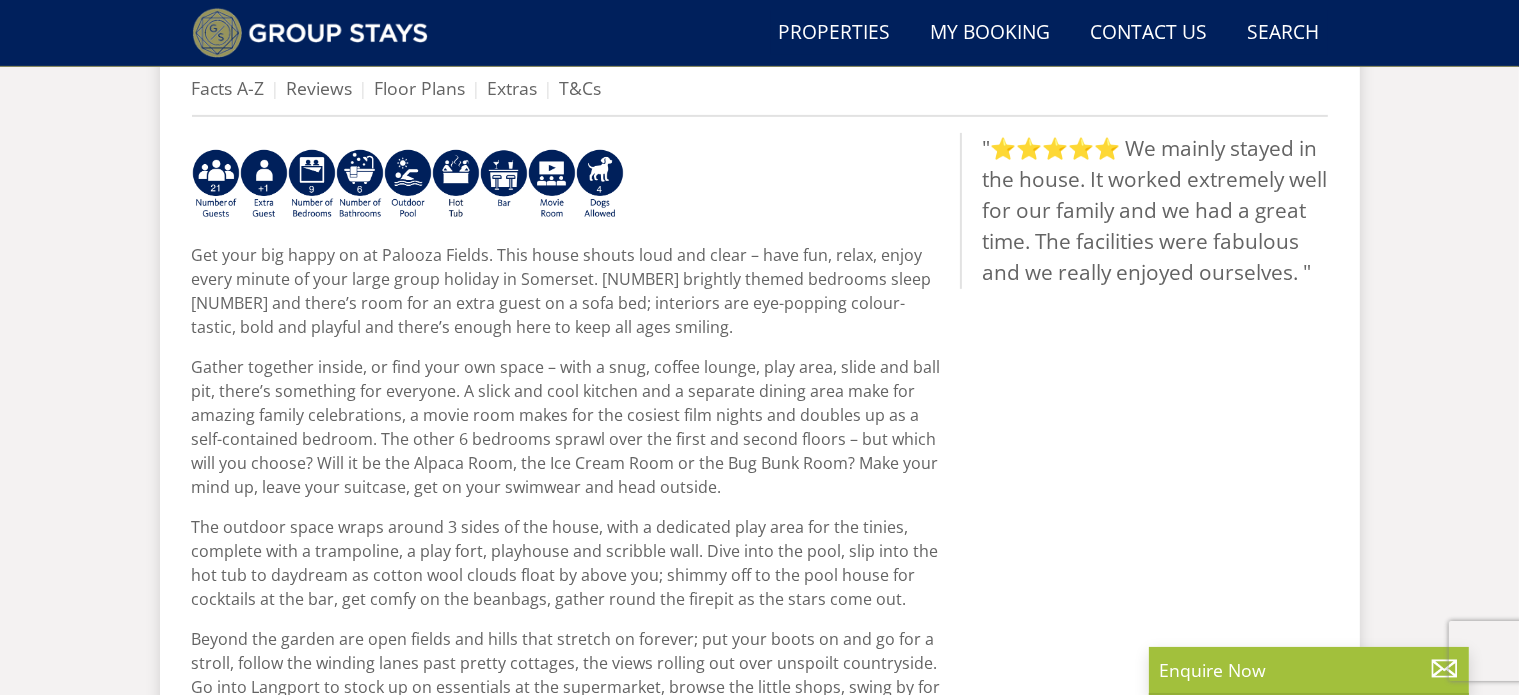 scroll, scrollTop: 700, scrollLeft: 0, axis: vertical 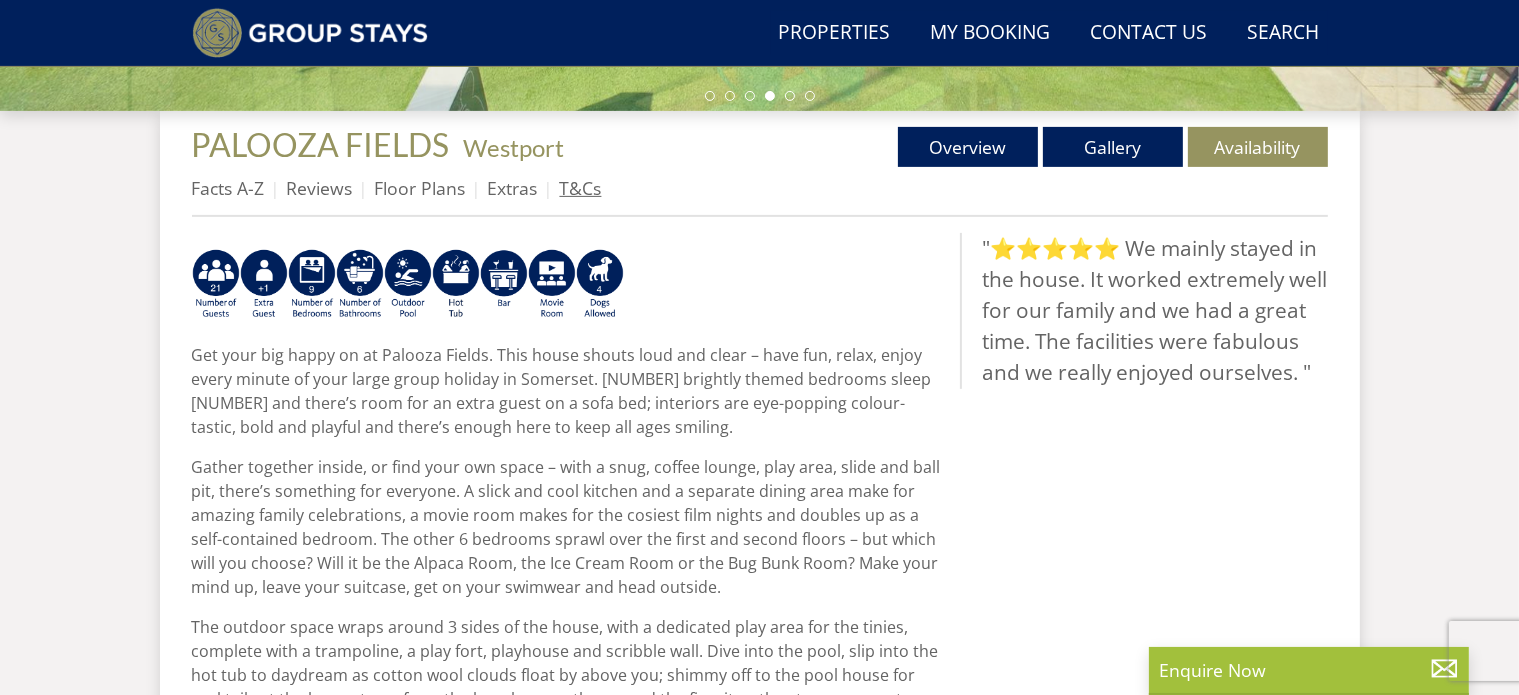 click on "T&Cs" at bounding box center (581, 188) 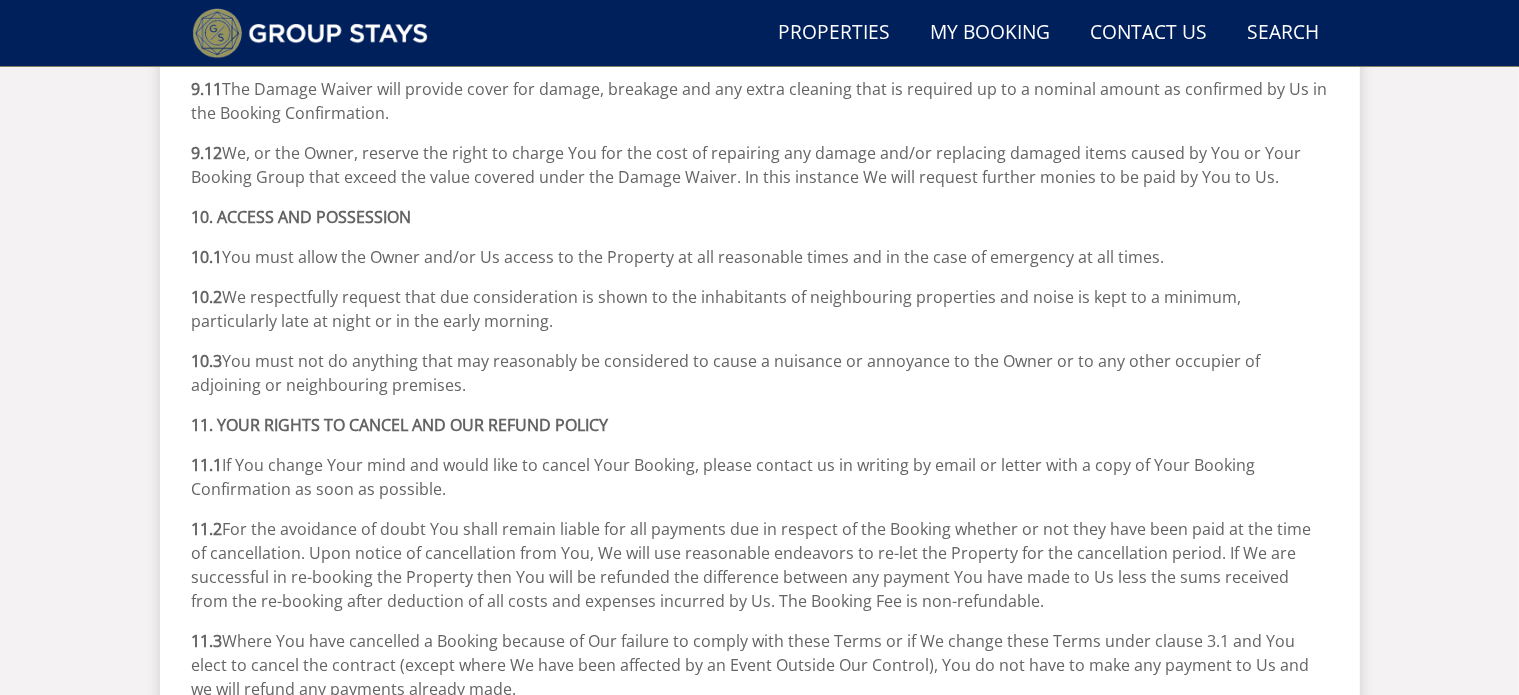 scroll, scrollTop: 6400, scrollLeft: 0, axis: vertical 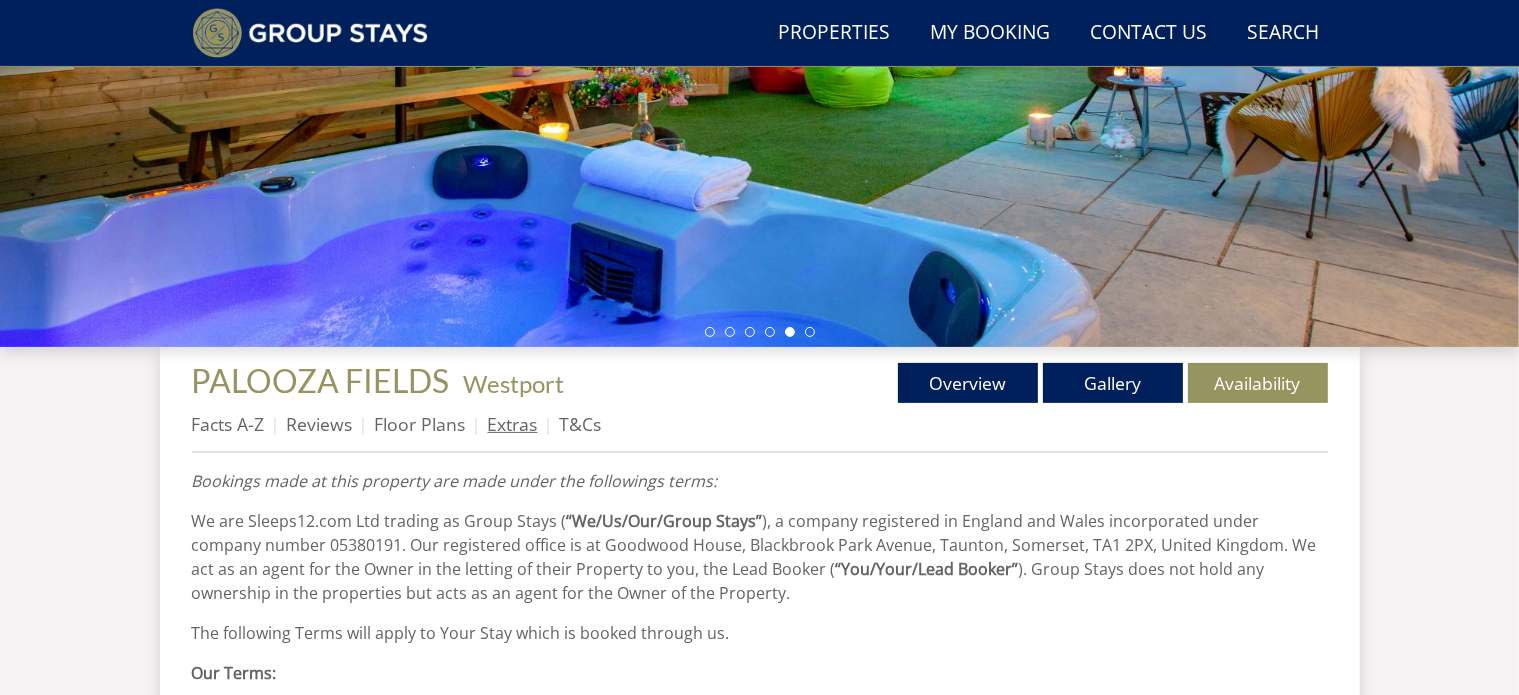click on "Extras" at bounding box center (513, 424) 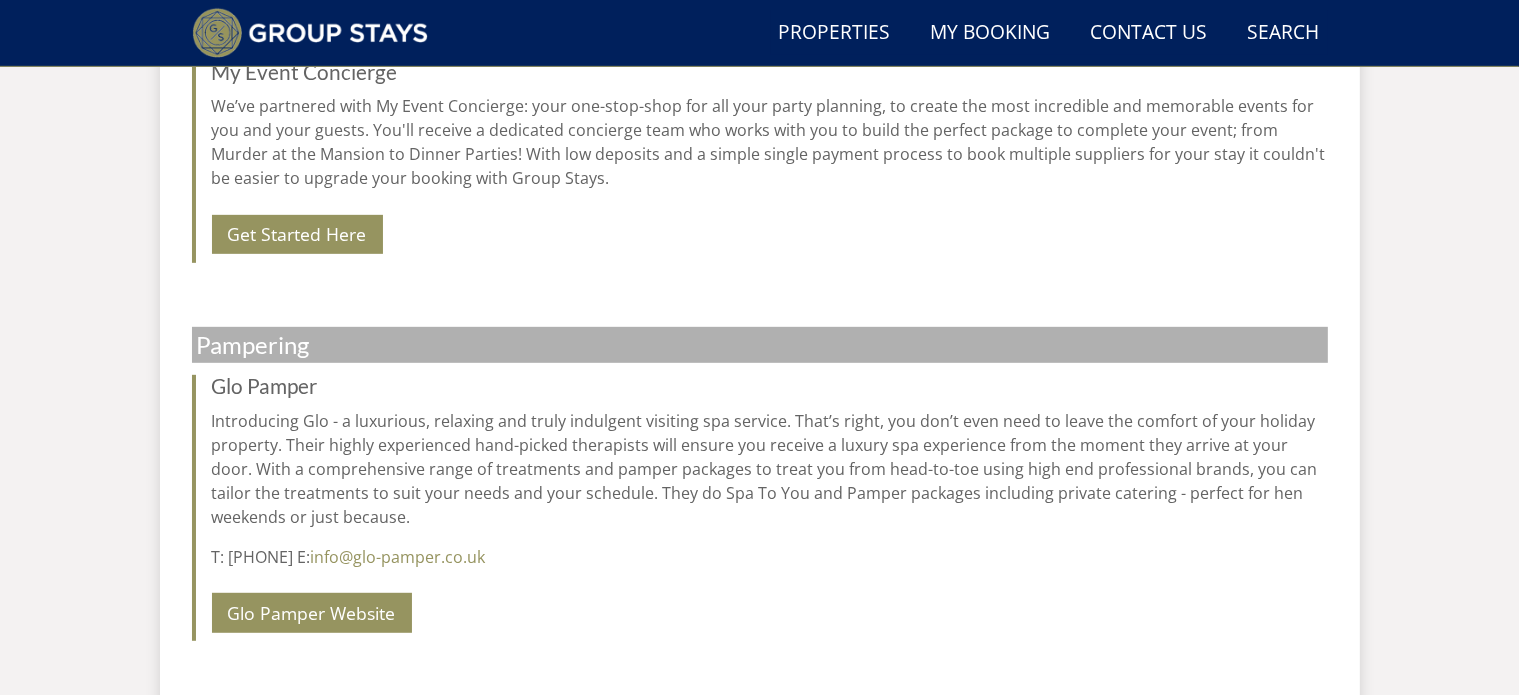 scroll, scrollTop: 300, scrollLeft: 0, axis: vertical 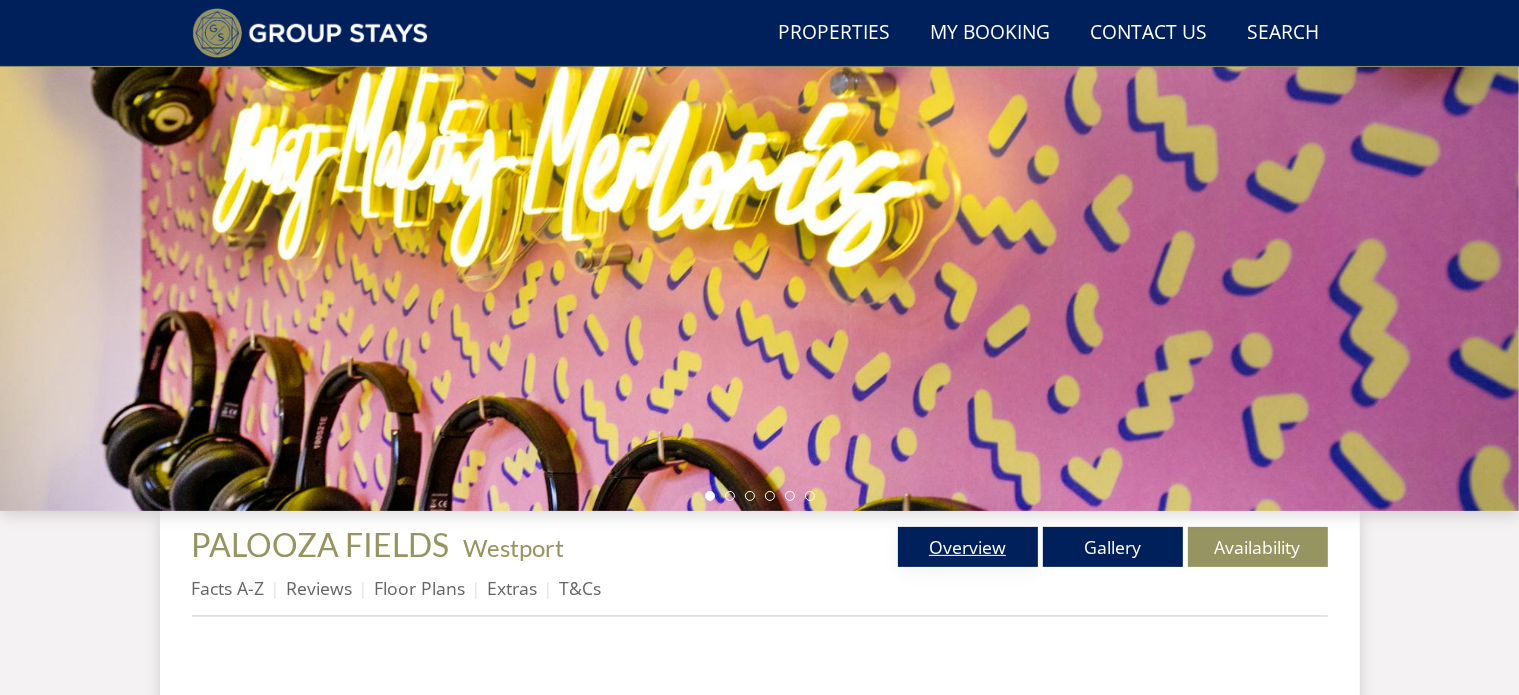 click on "Overview" at bounding box center (968, 547) 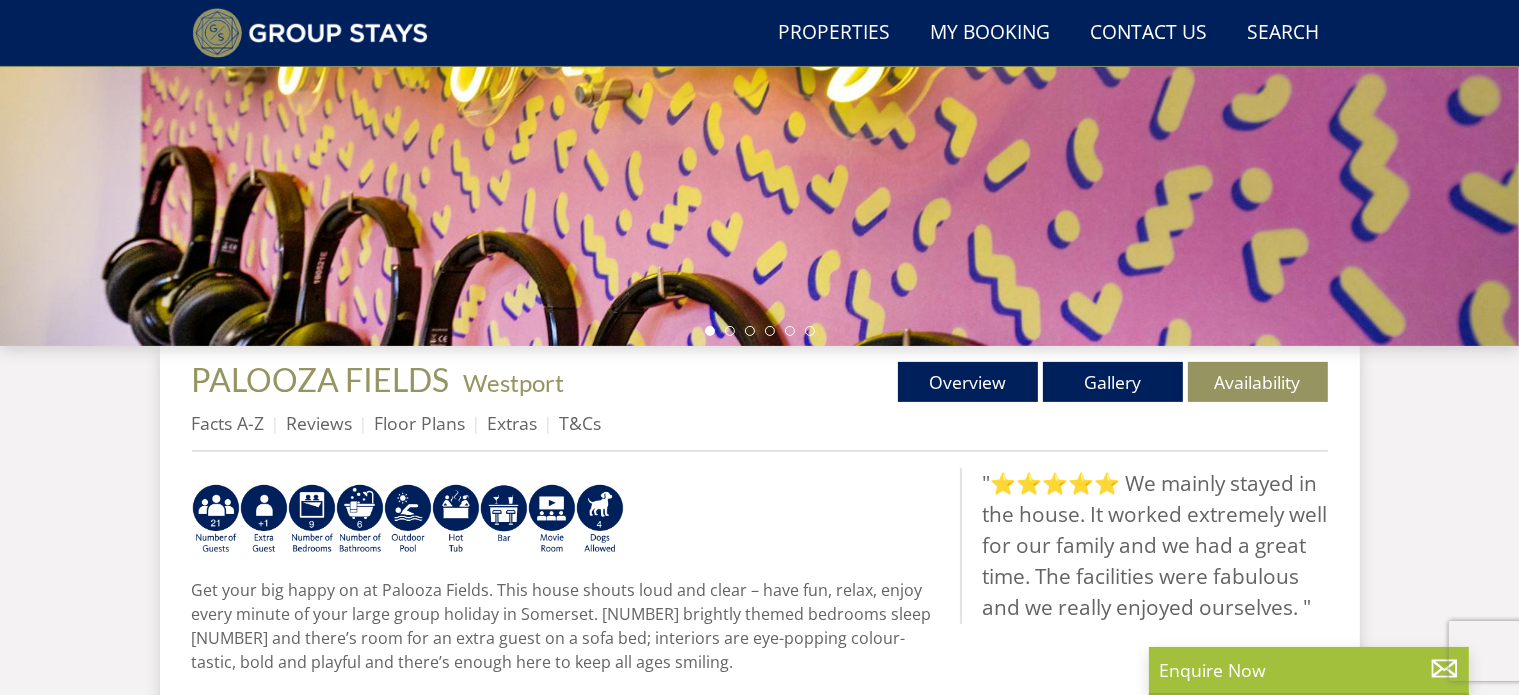 scroll, scrollTop: 500, scrollLeft: 0, axis: vertical 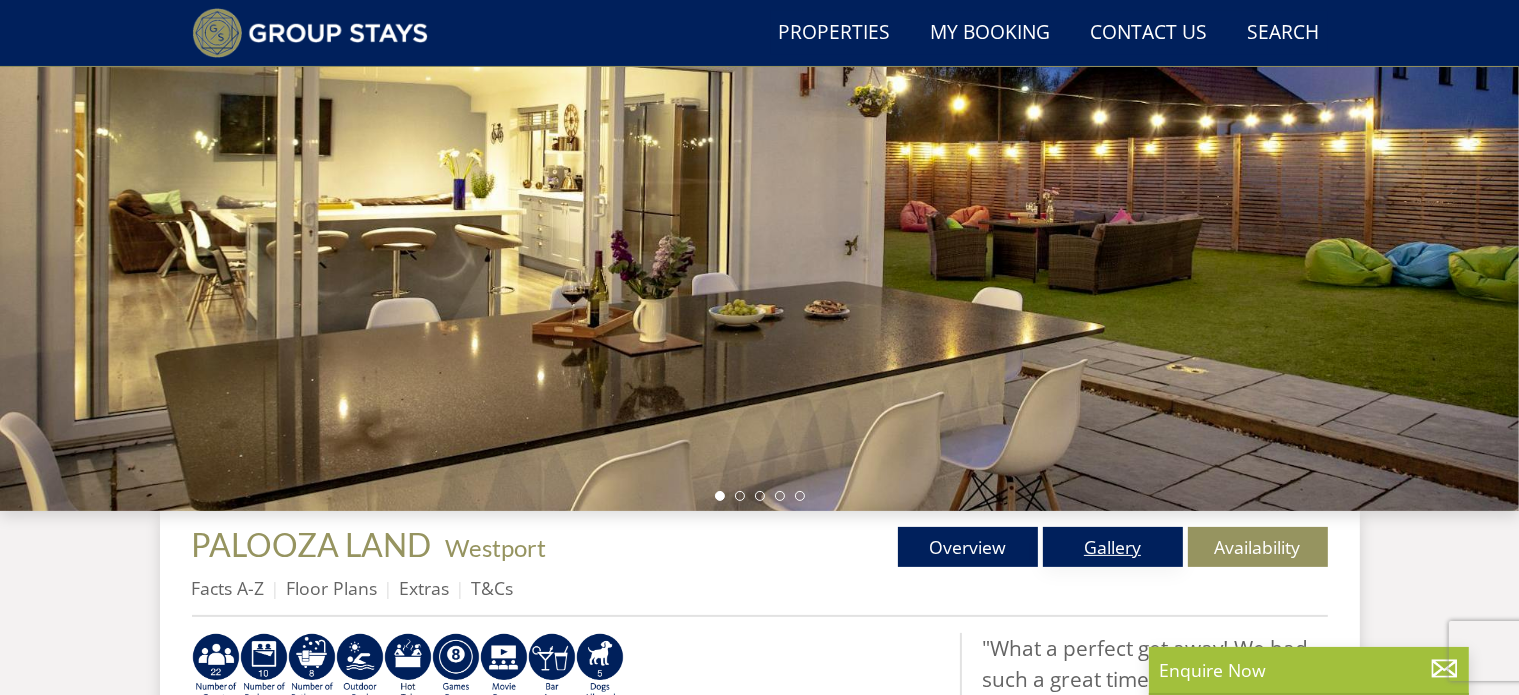 click on "Gallery" at bounding box center (1113, 547) 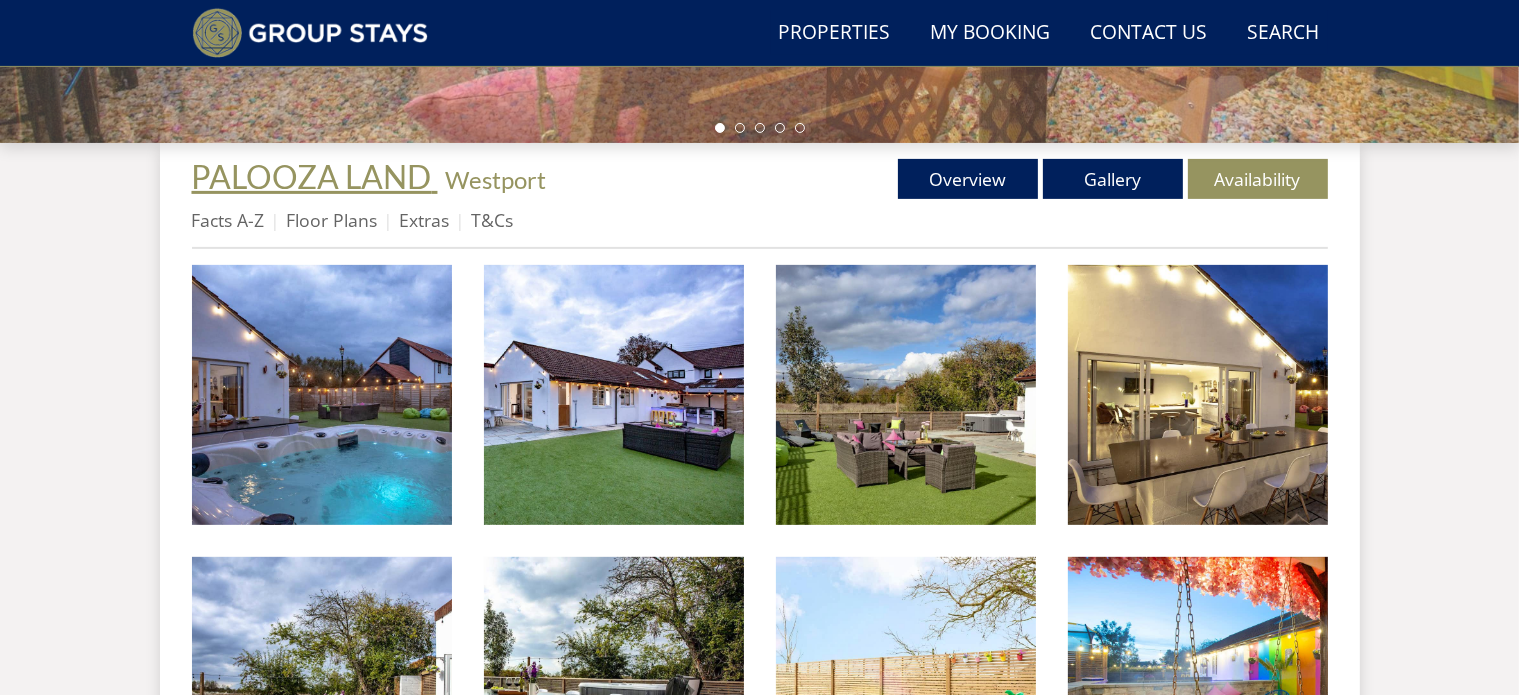 scroll, scrollTop: 500, scrollLeft: 0, axis: vertical 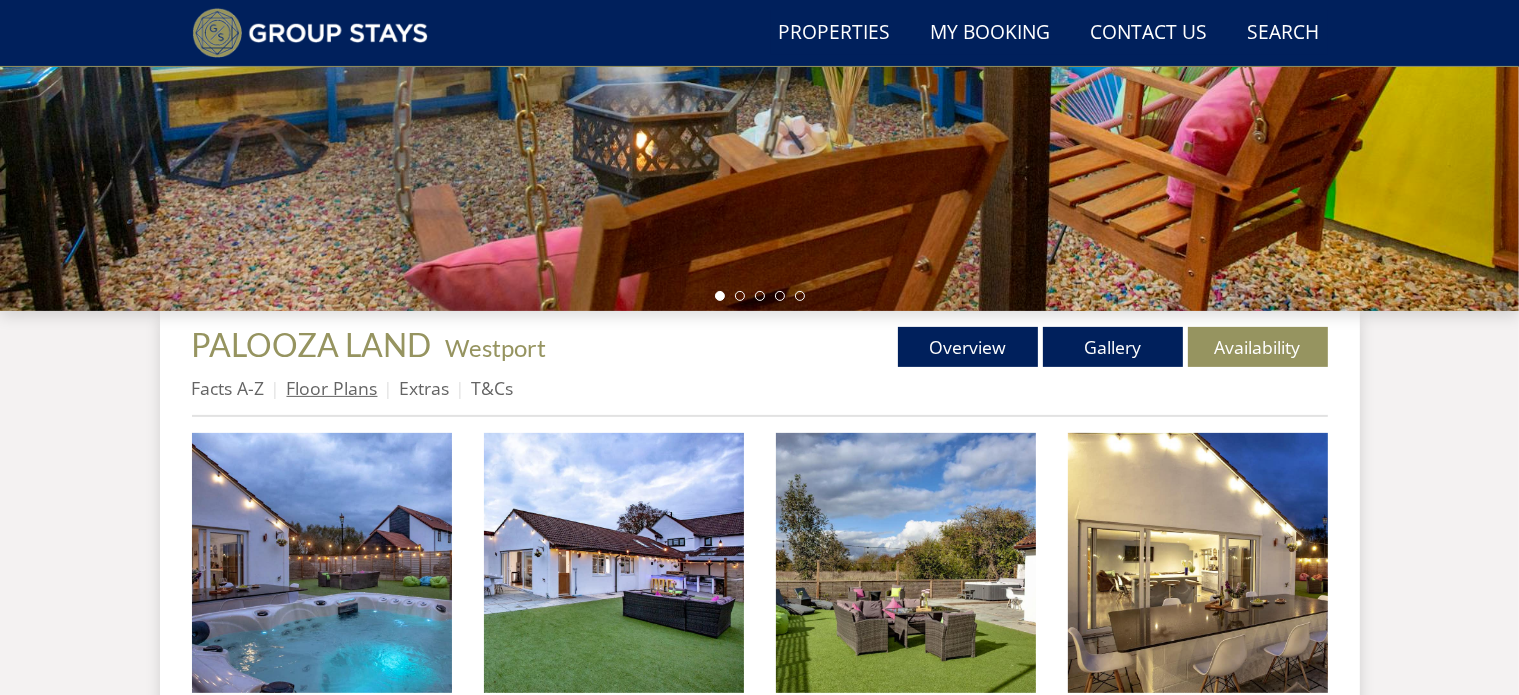 click on "Floor Plans" at bounding box center [332, 388] 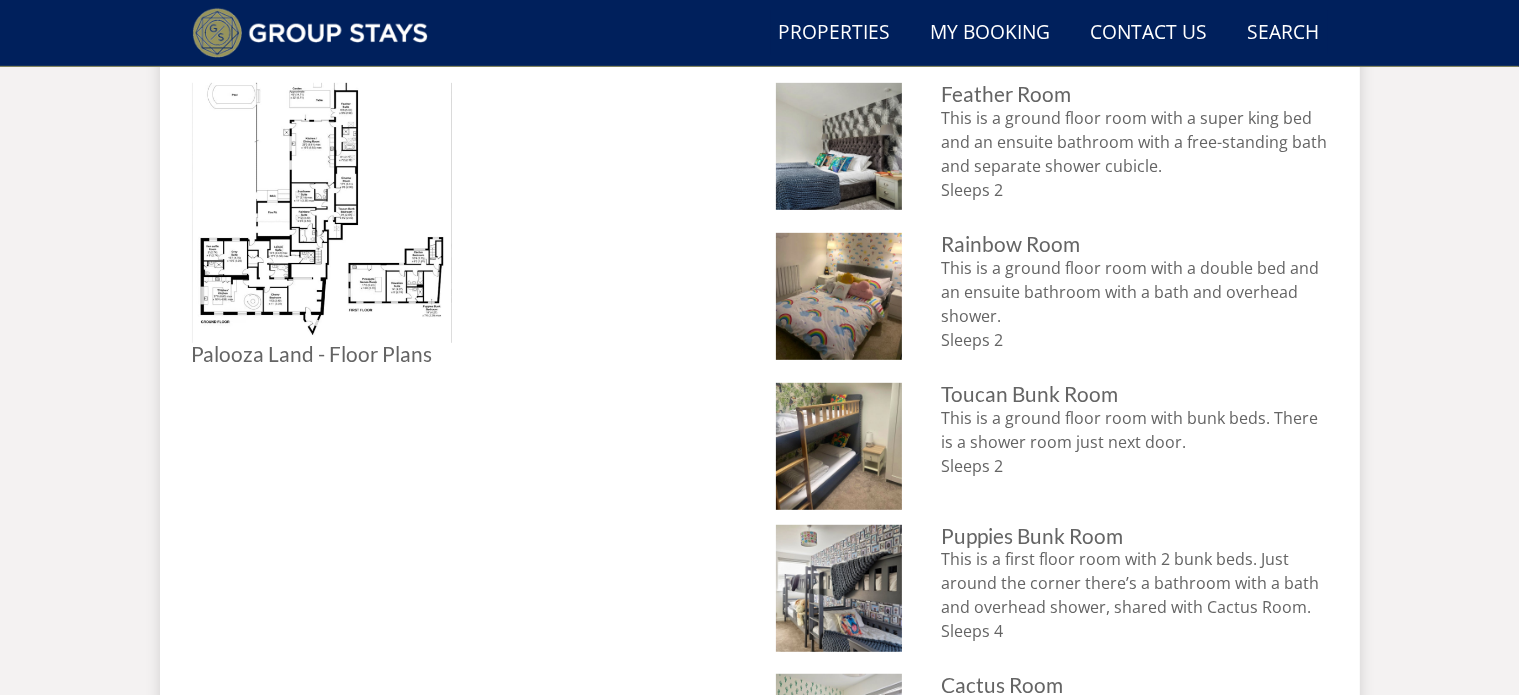 scroll, scrollTop: 800, scrollLeft: 0, axis: vertical 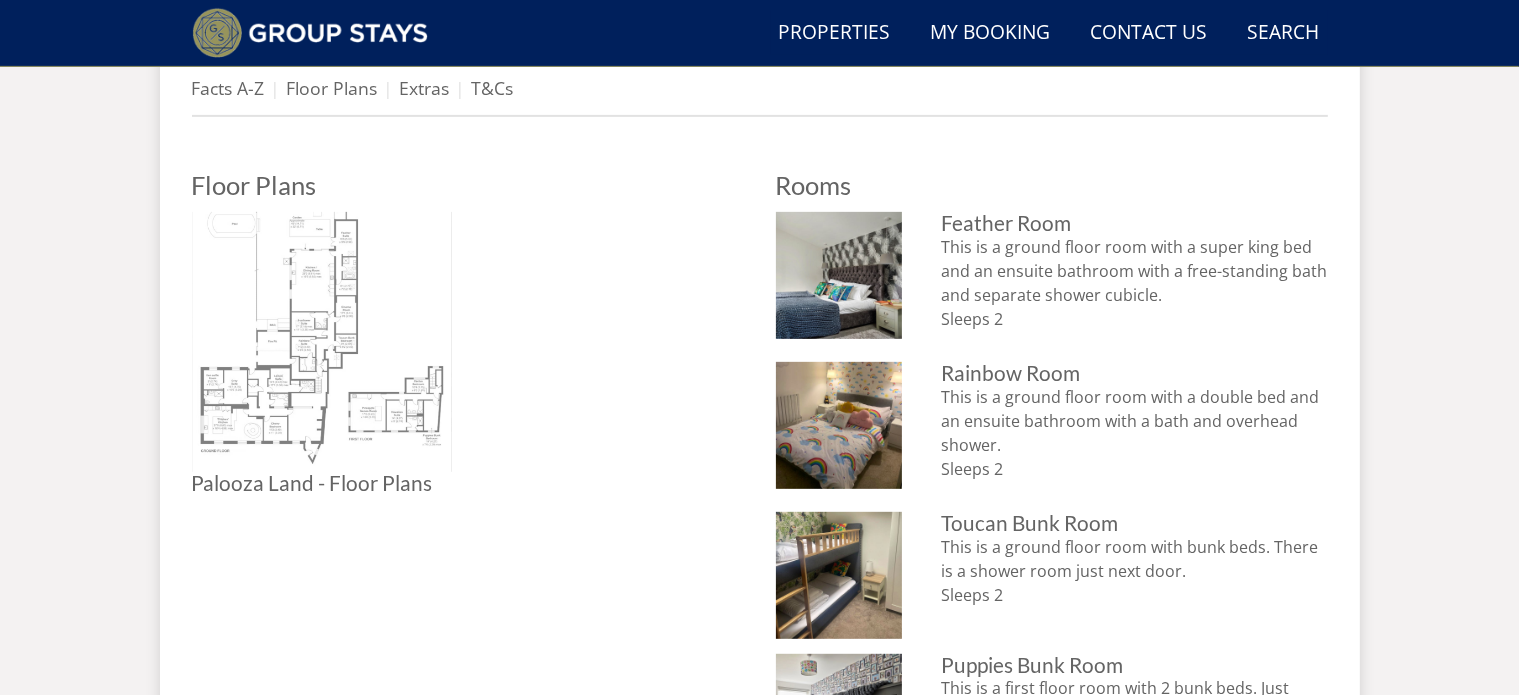 click at bounding box center [322, 342] 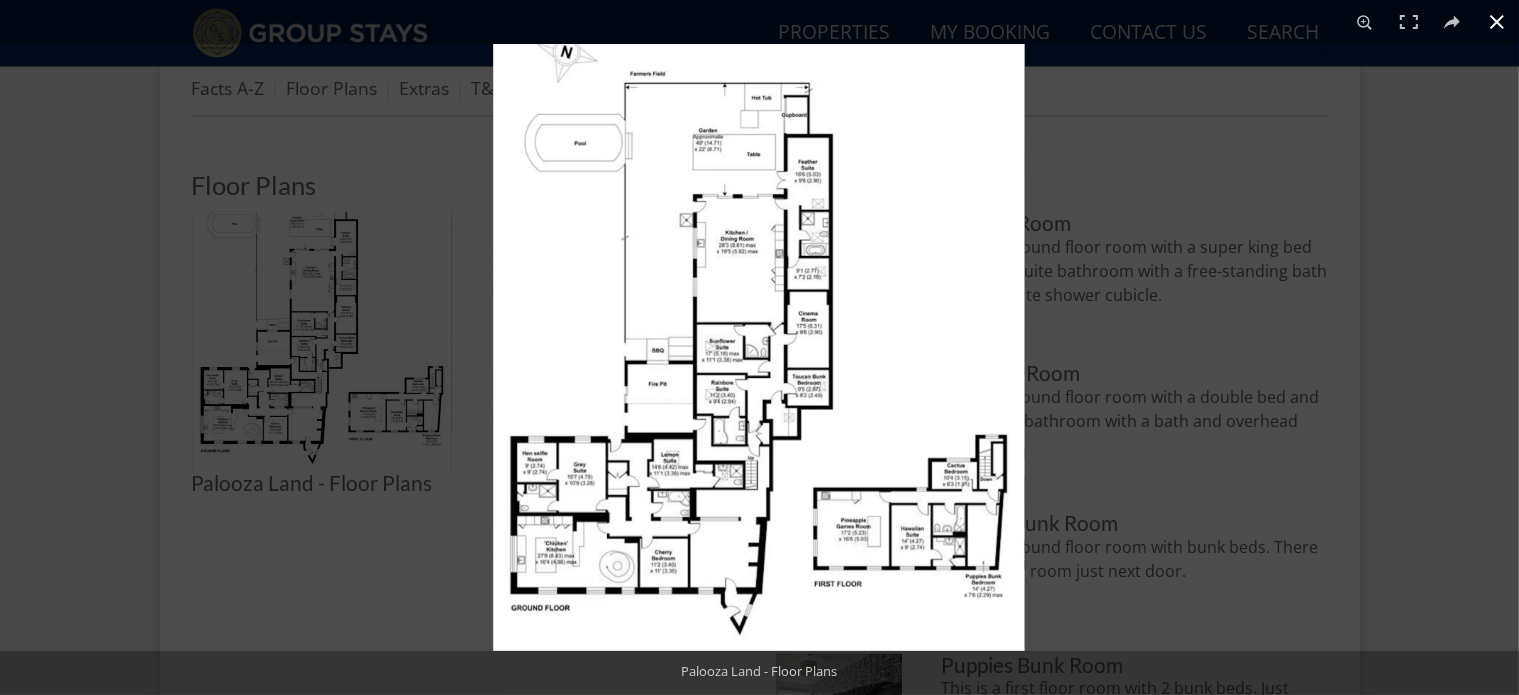 click at bounding box center [759, 347] 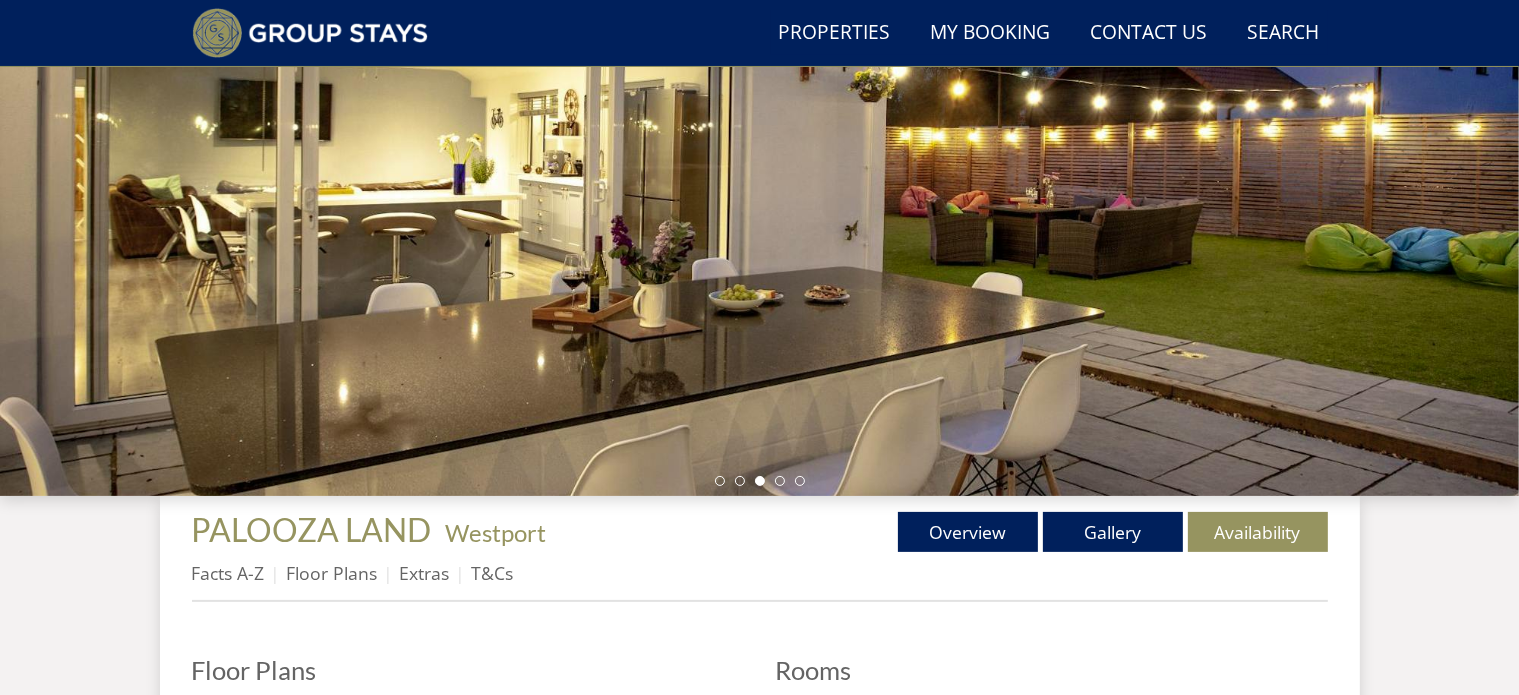 scroll, scrollTop: 460, scrollLeft: 0, axis: vertical 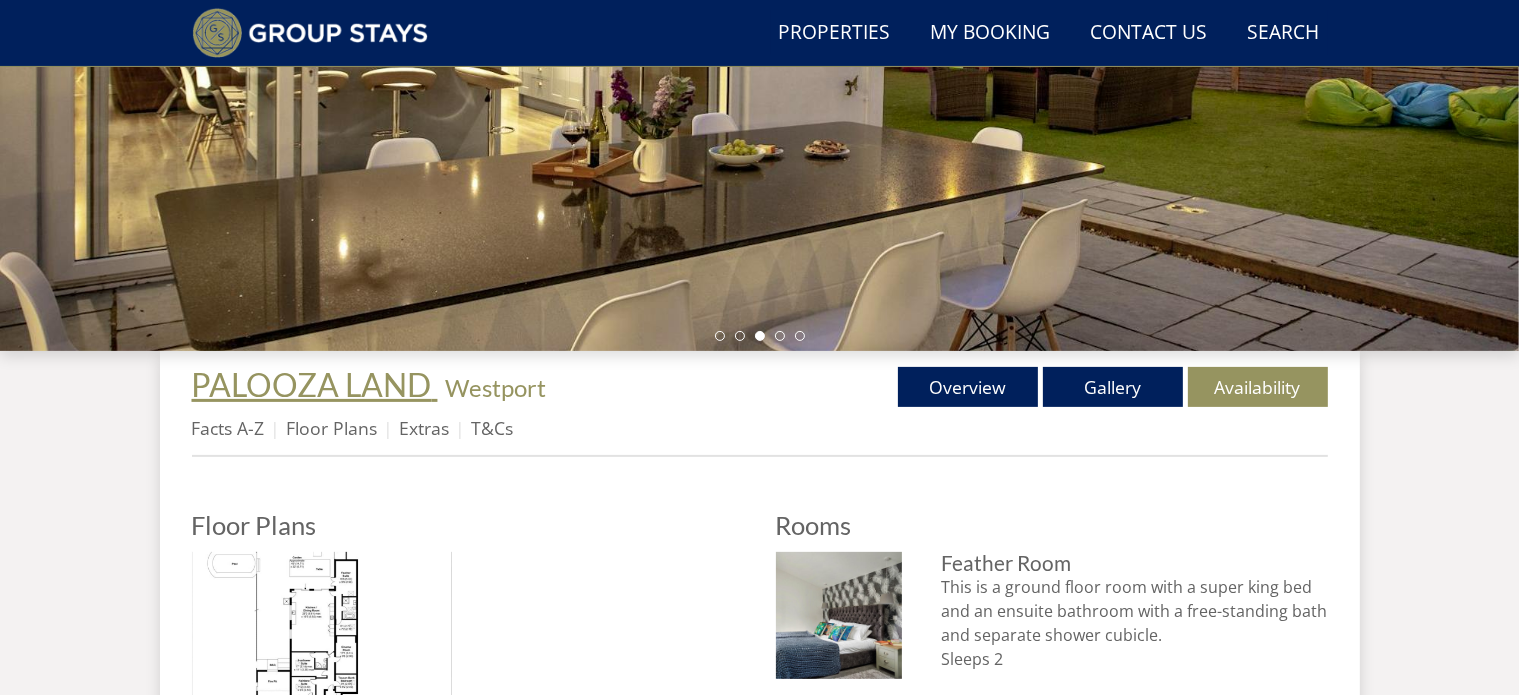 click on "PALOOZA LAND" at bounding box center [312, 384] 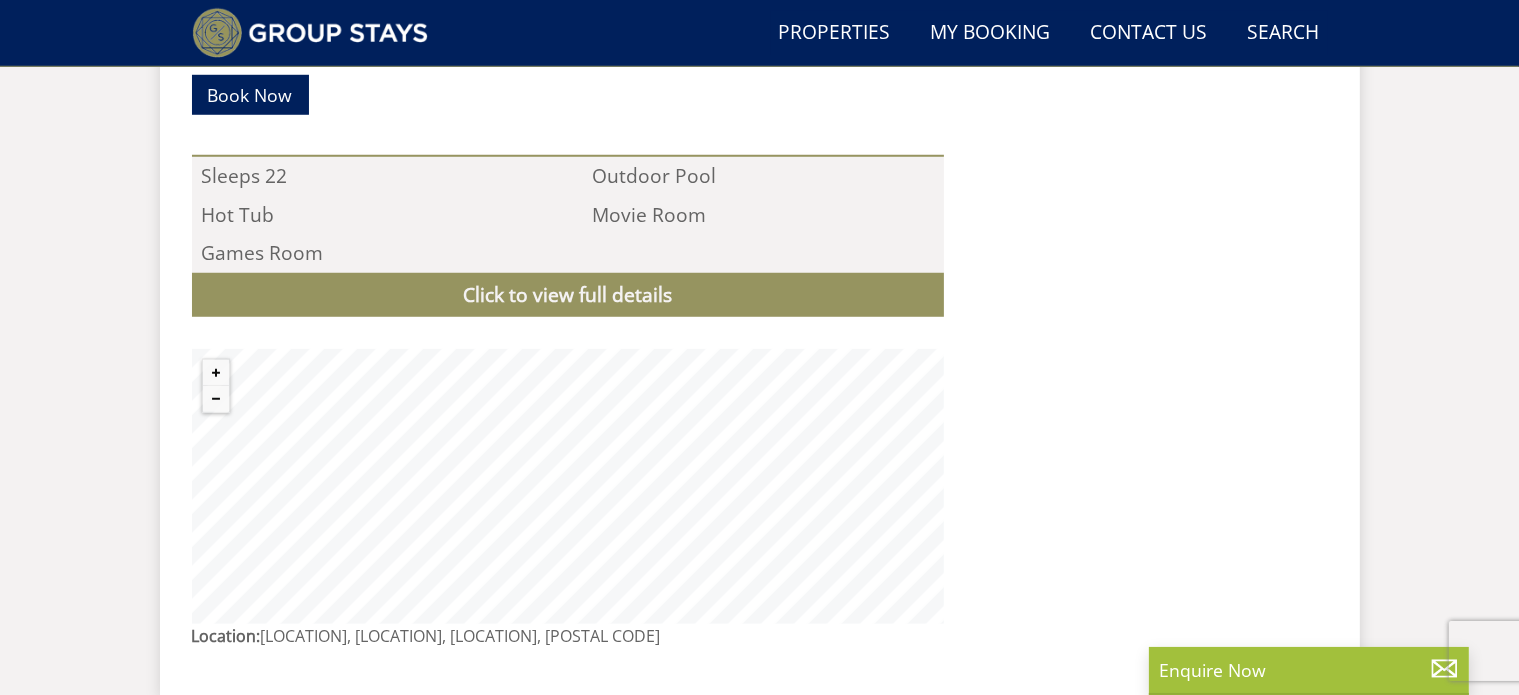 scroll, scrollTop: 1800, scrollLeft: 0, axis: vertical 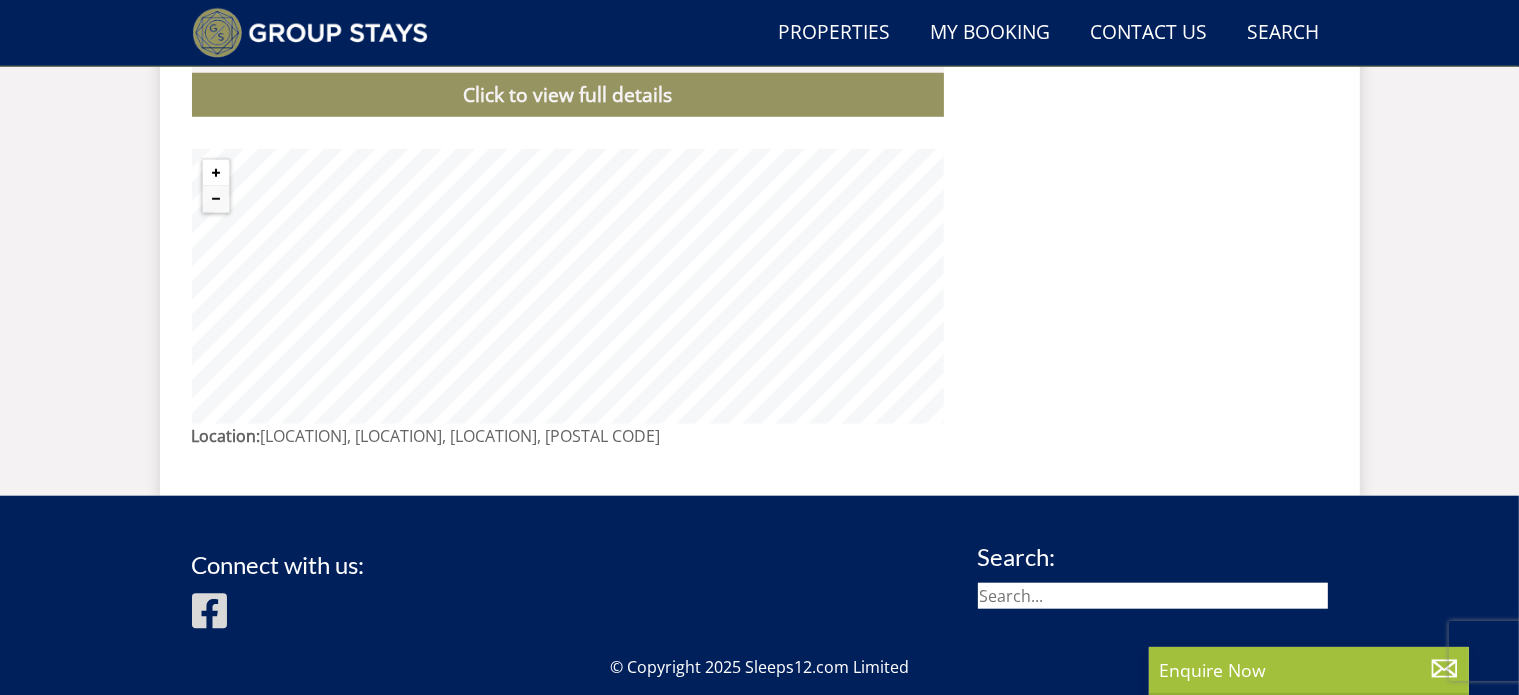 click at bounding box center [216, 173] 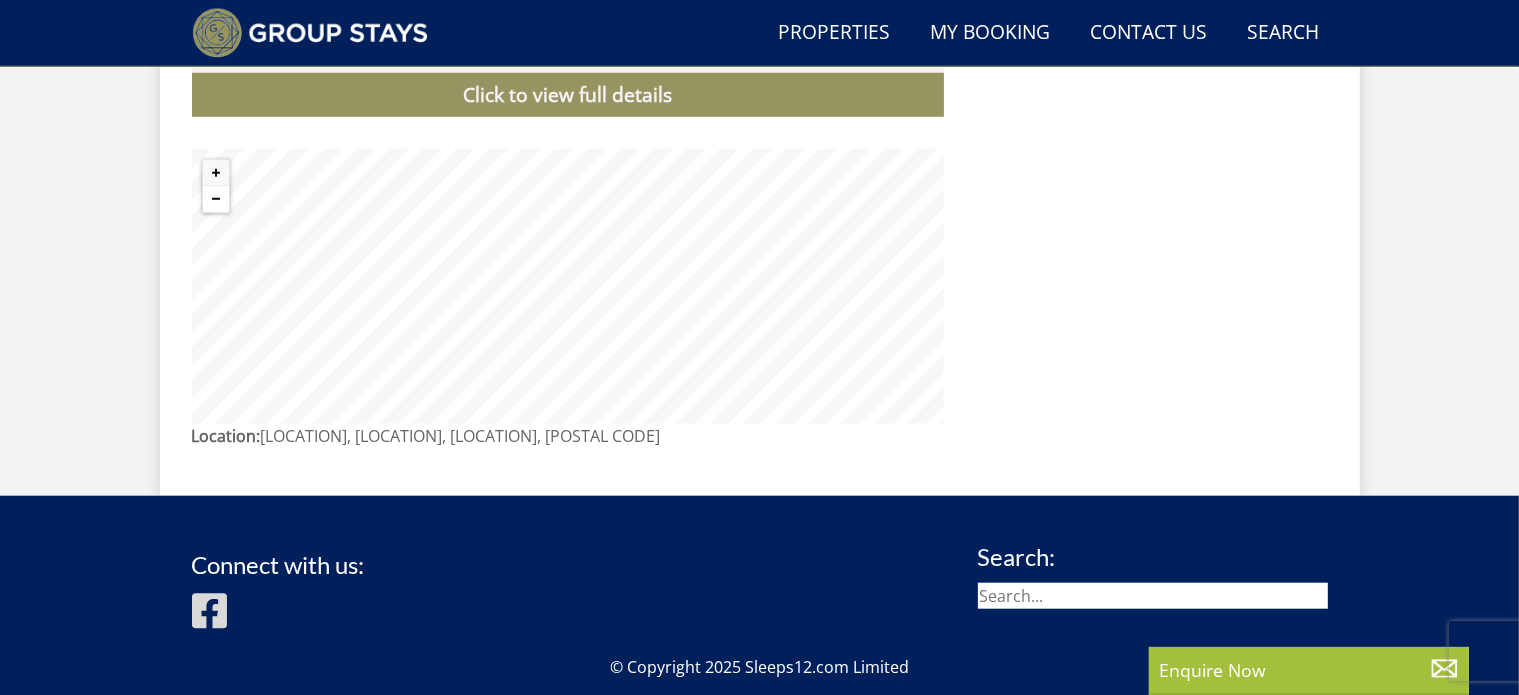 click at bounding box center [216, 199] 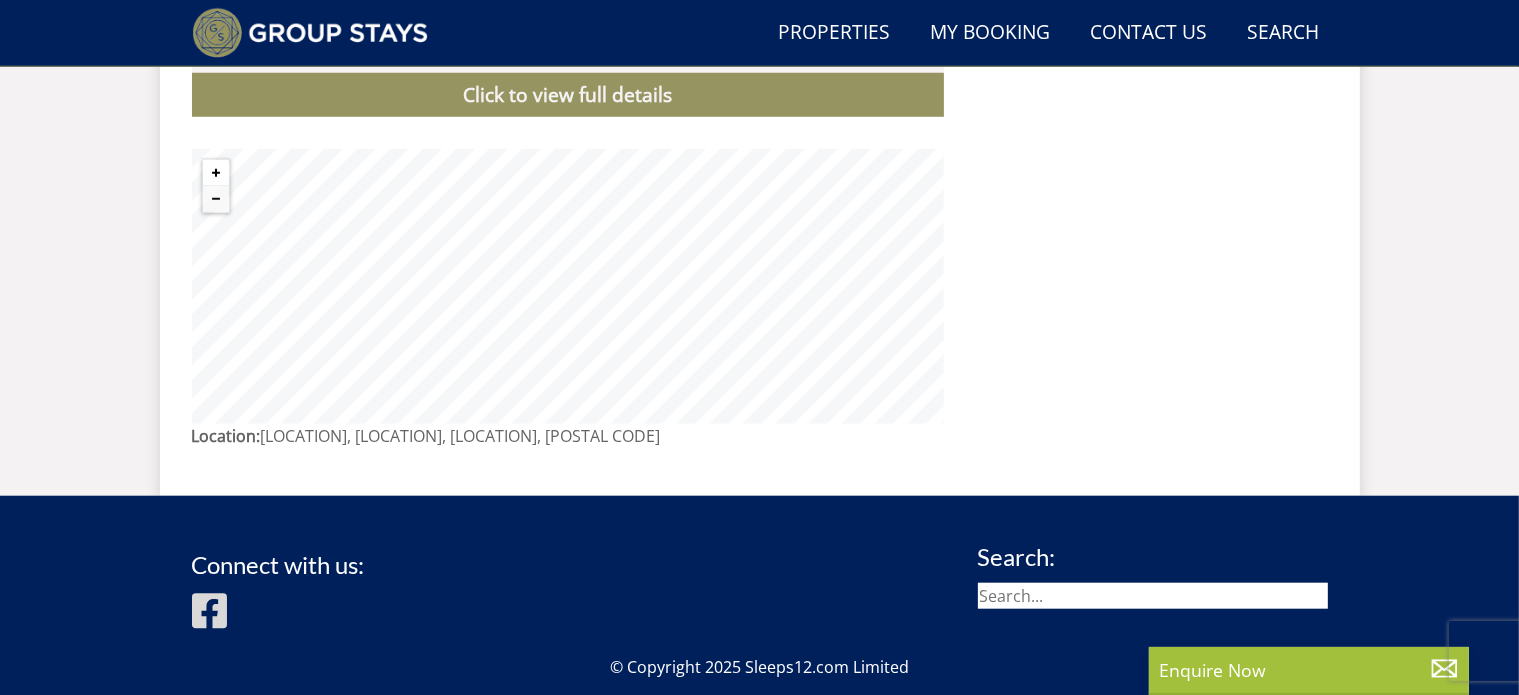 click at bounding box center (216, 173) 